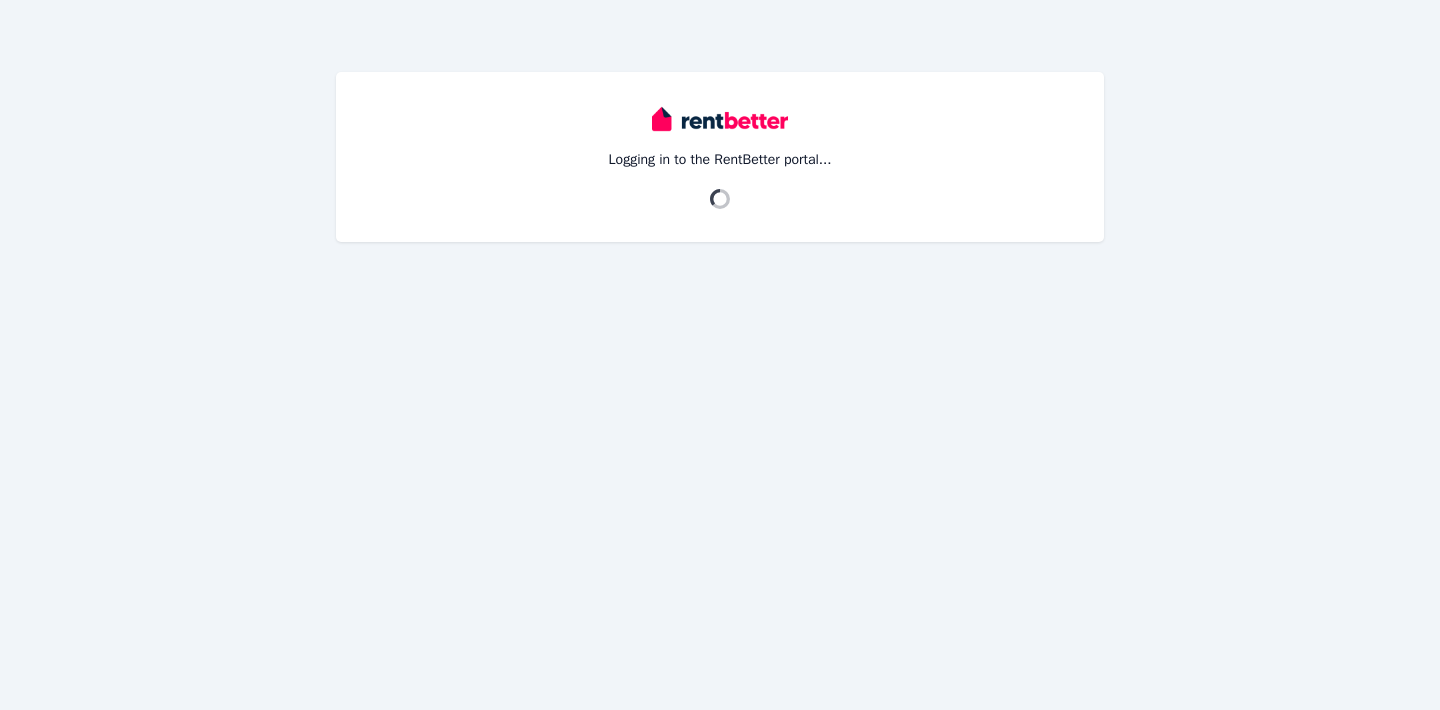 scroll, scrollTop: 0, scrollLeft: 0, axis: both 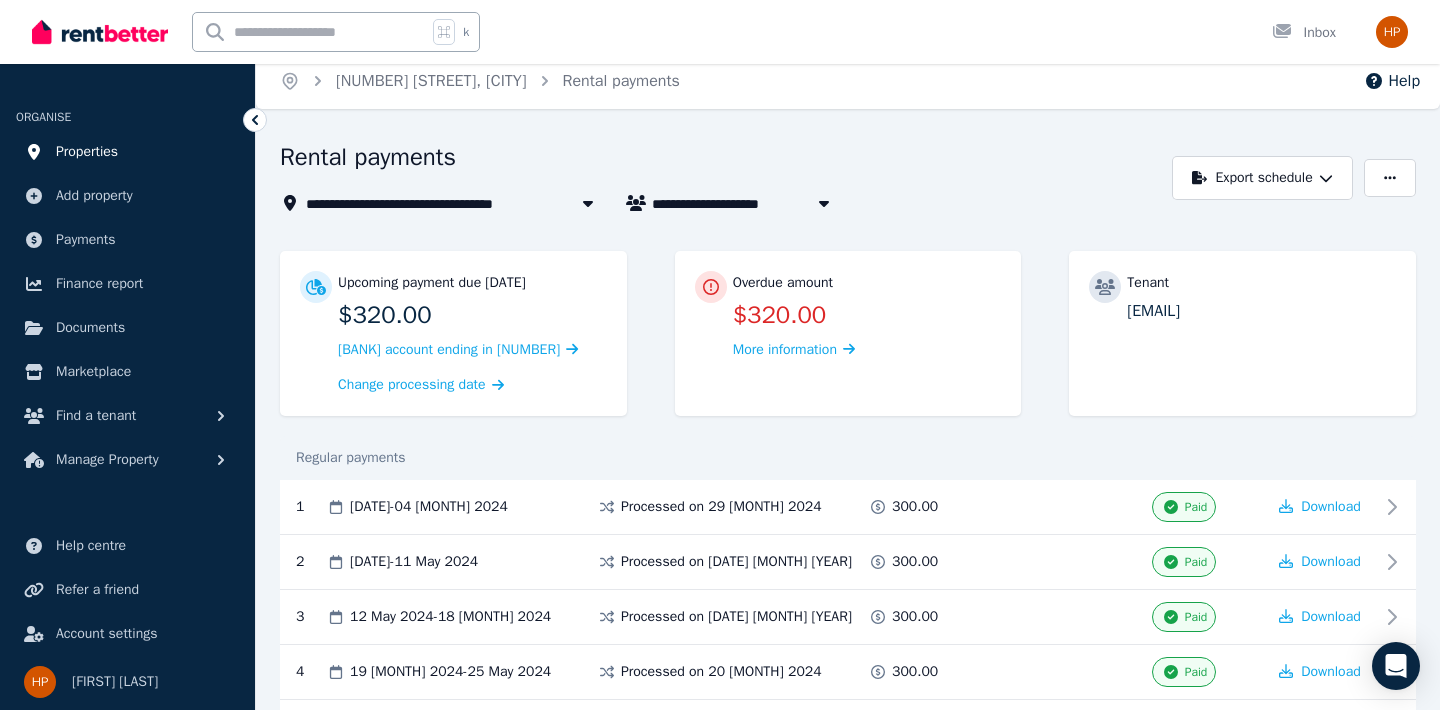 click on "Properties" at bounding box center (127, 152) 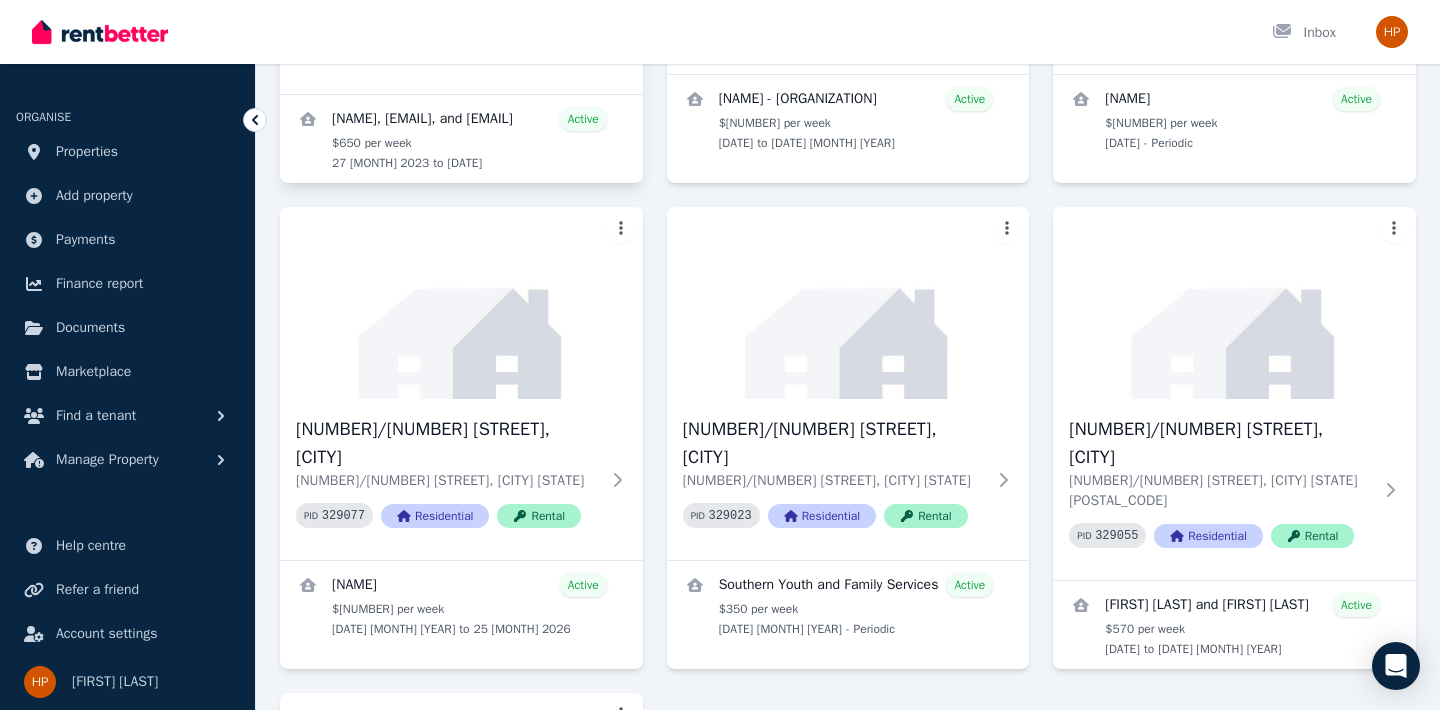 scroll, scrollTop: 533, scrollLeft: 0, axis: vertical 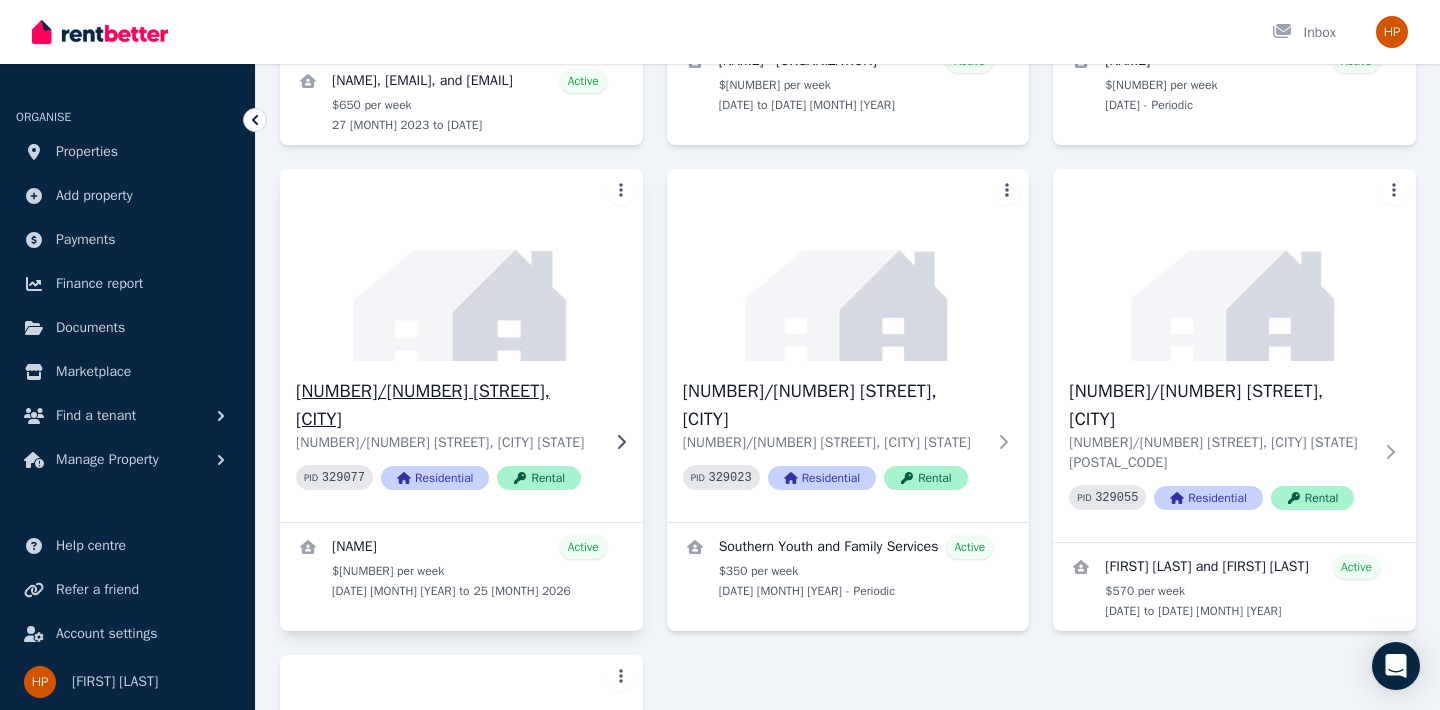 click on "3/12 Frances Street, Gwynneville" at bounding box center (447, 405) 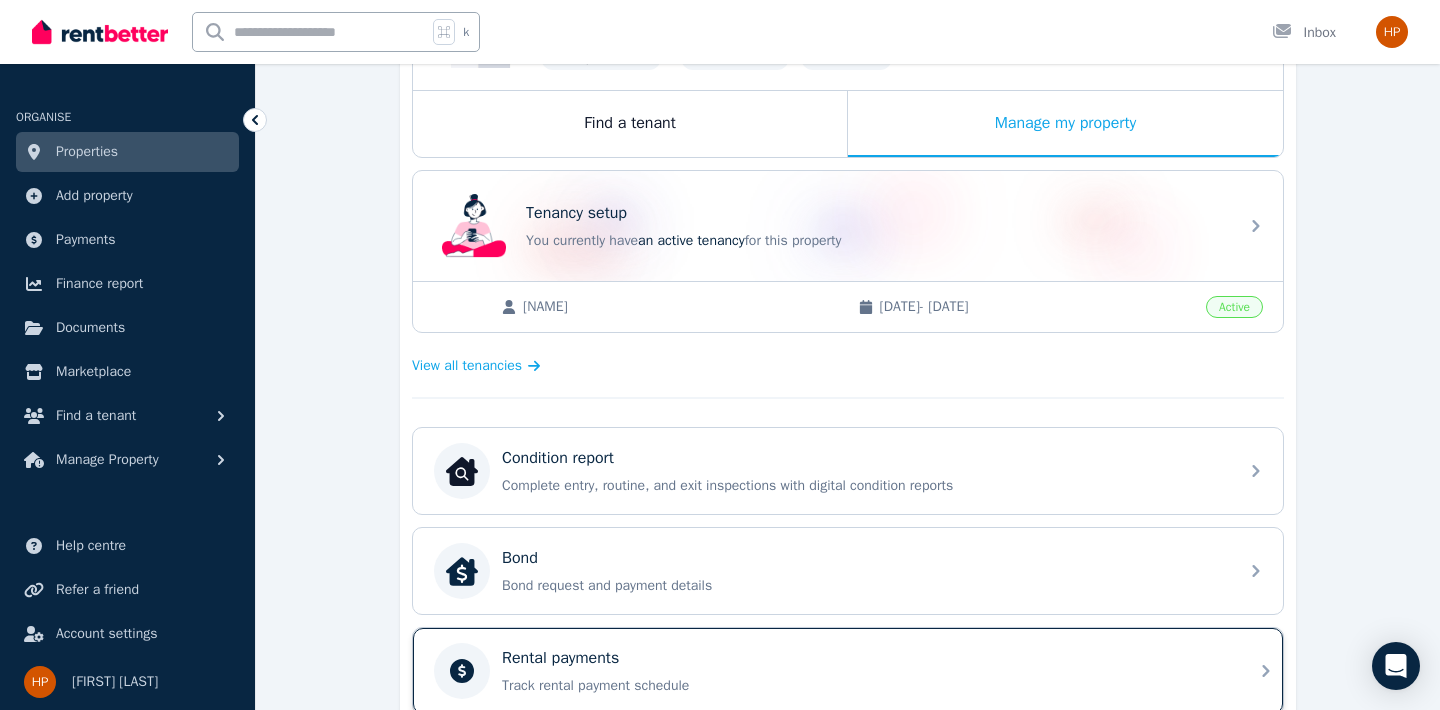 scroll, scrollTop: 274, scrollLeft: 0, axis: vertical 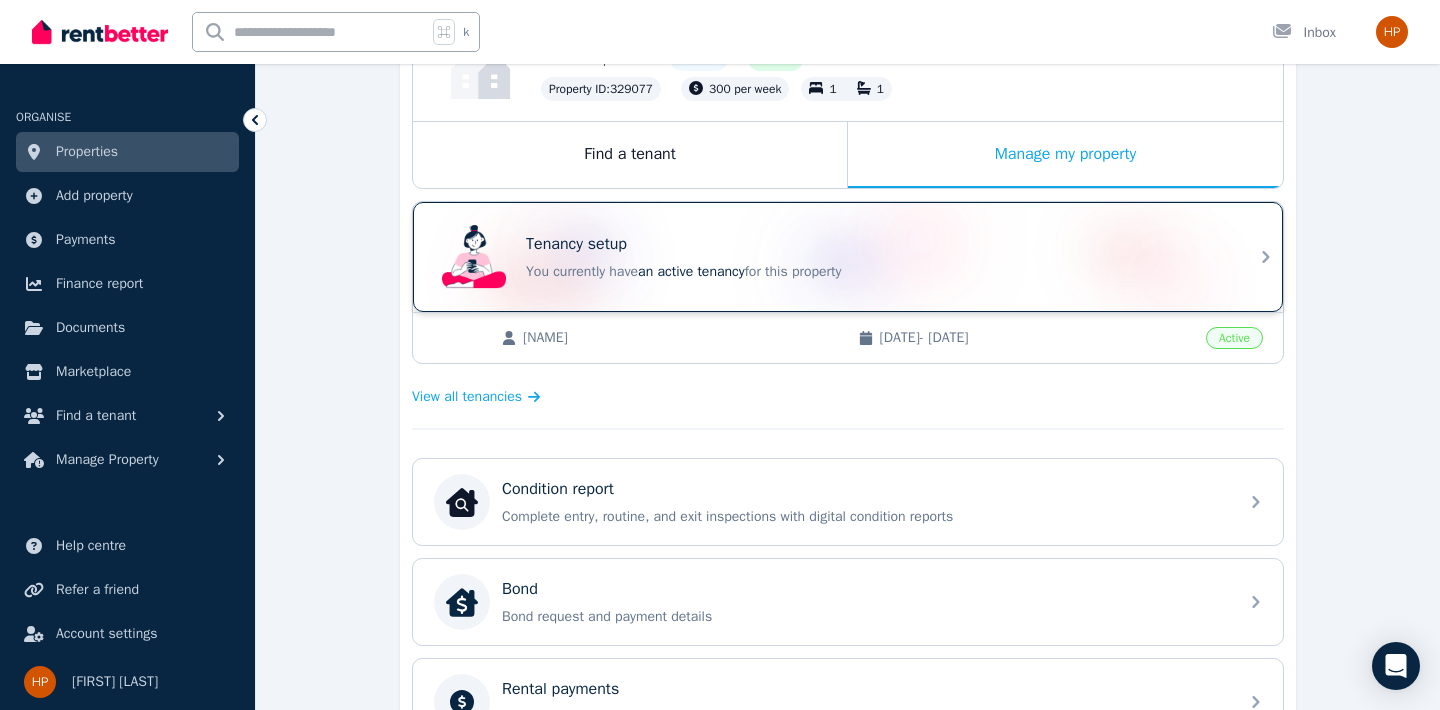 click on "an active tenancy" at bounding box center (691, 271) 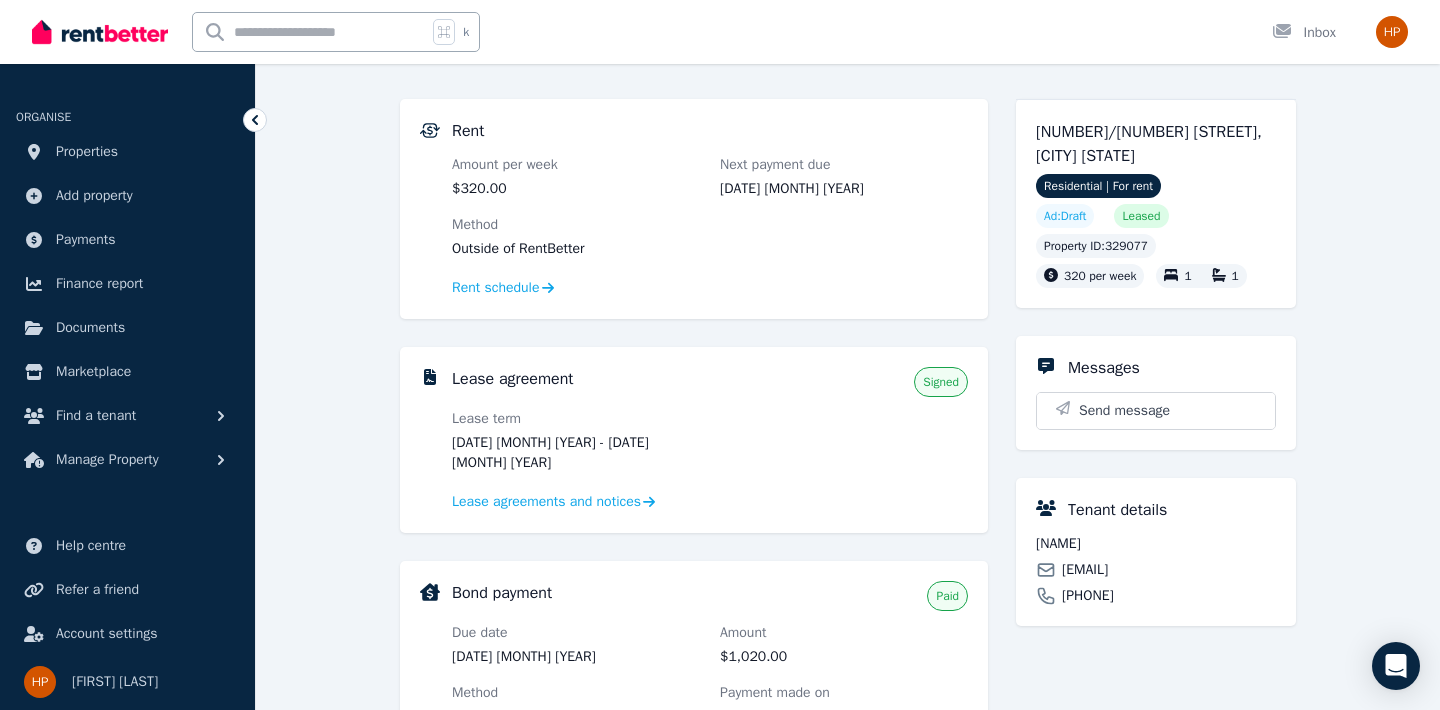 scroll, scrollTop: 190, scrollLeft: 0, axis: vertical 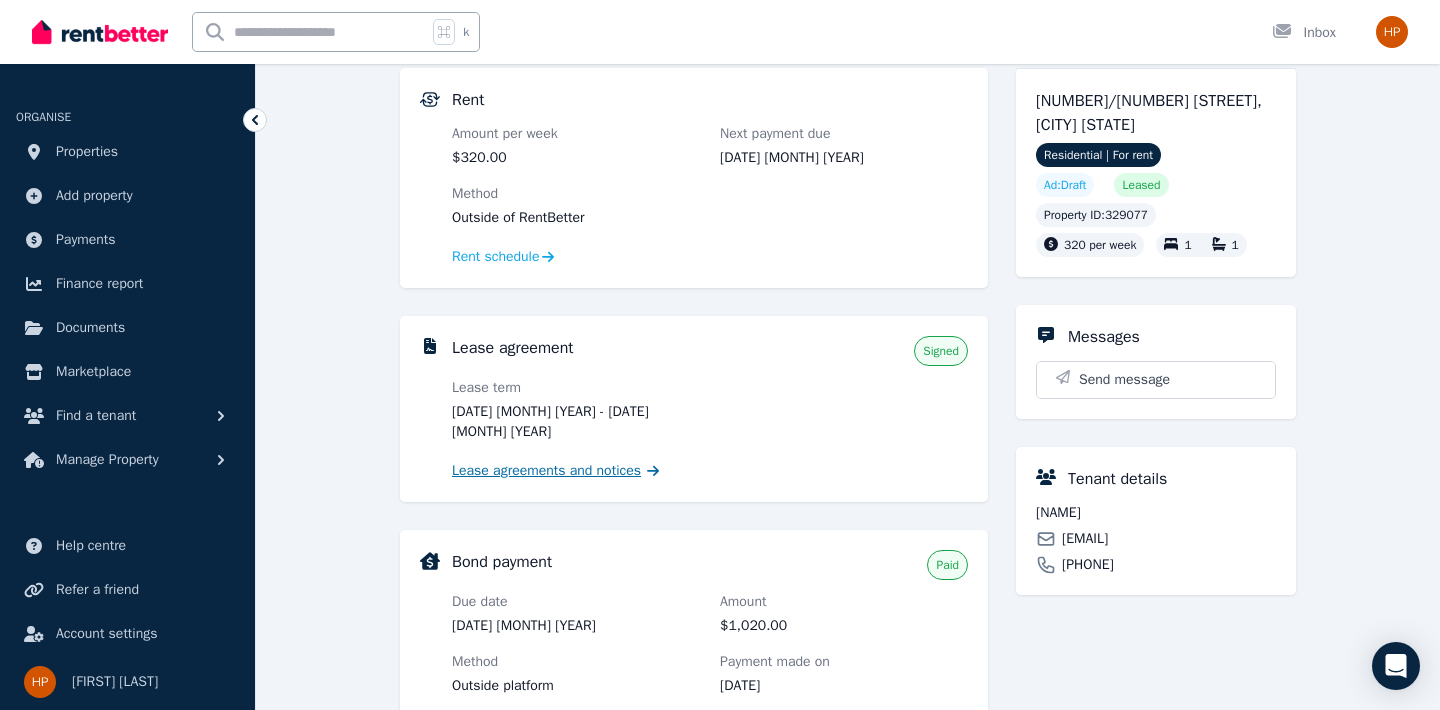 click on "Lease agreements and notices" at bounding box center (546, 471) 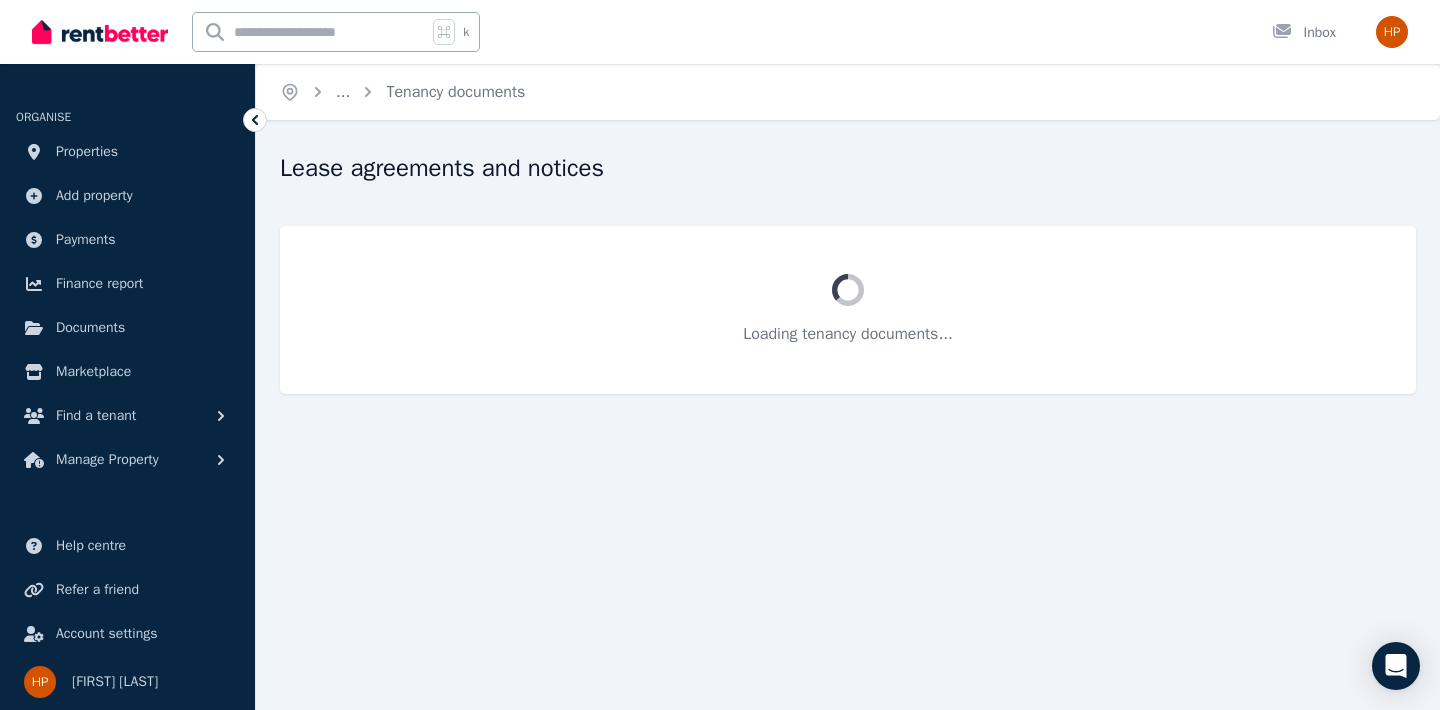 scroll, scrollTop: 0, scrollLeft: 0, axis: both 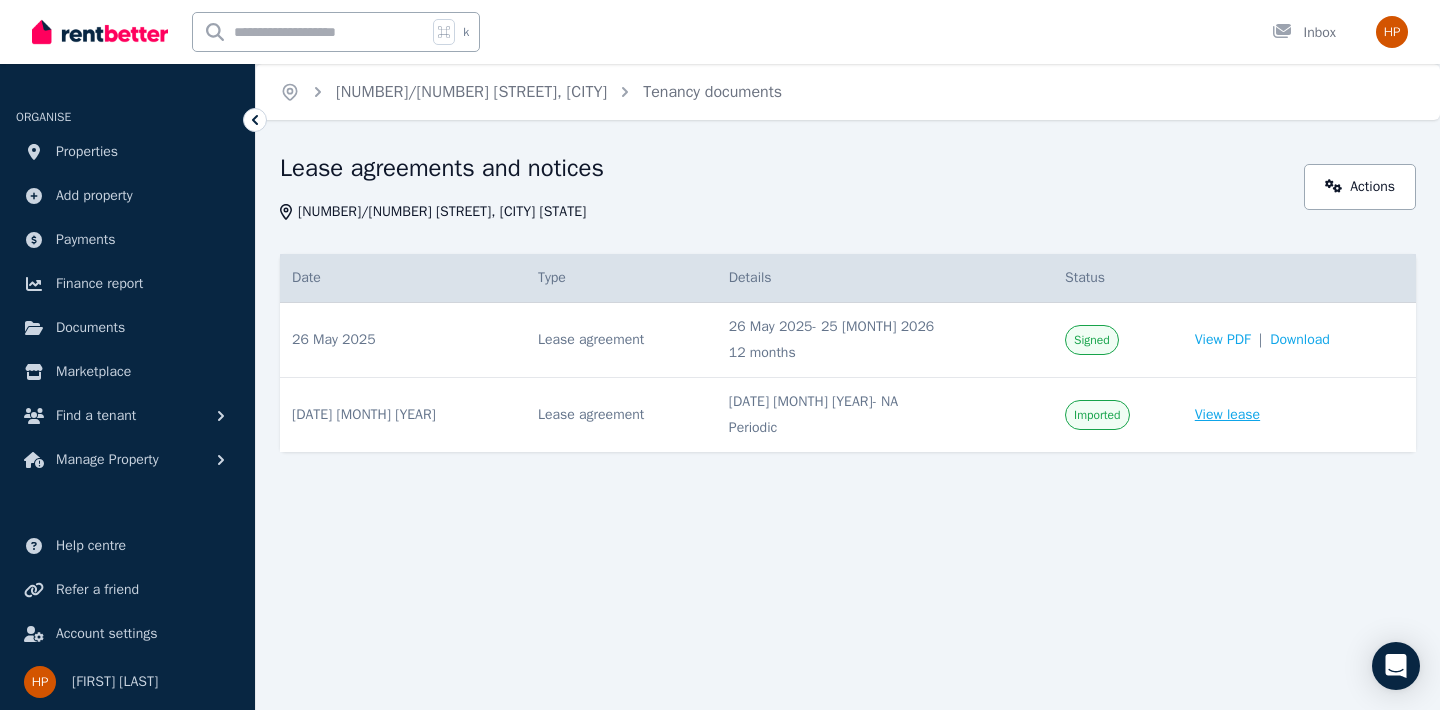click on "View lease" at bounding box center [1227, 415] 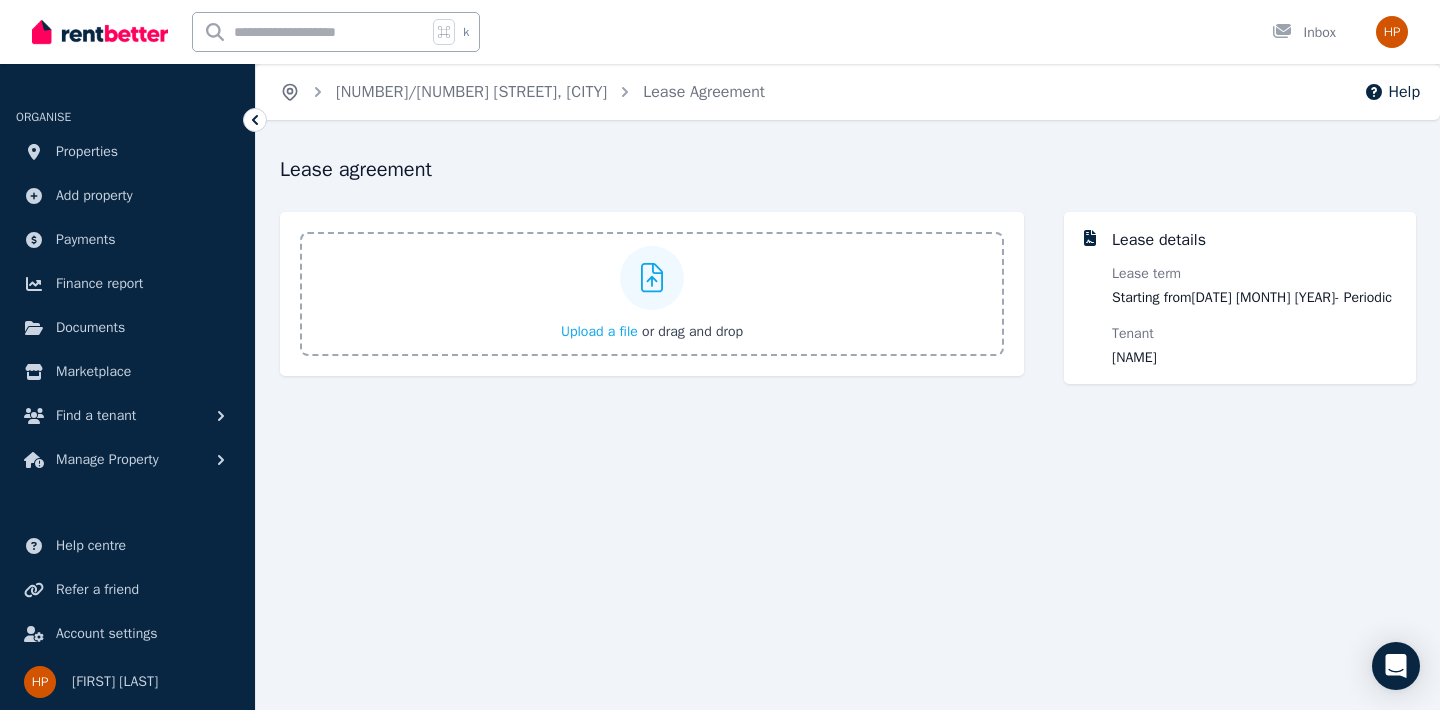 click 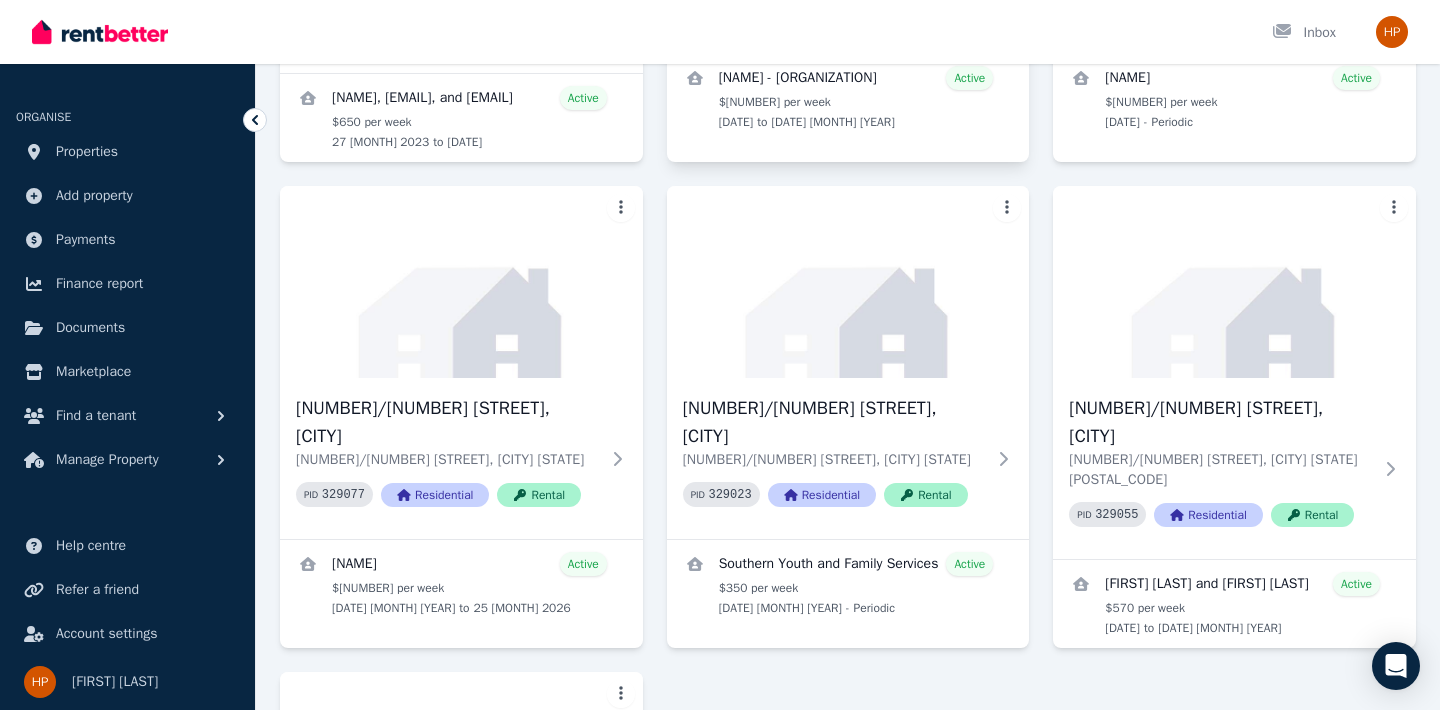 scroll, scrollTop: 713, scrollLeft: 0, axis: vertical 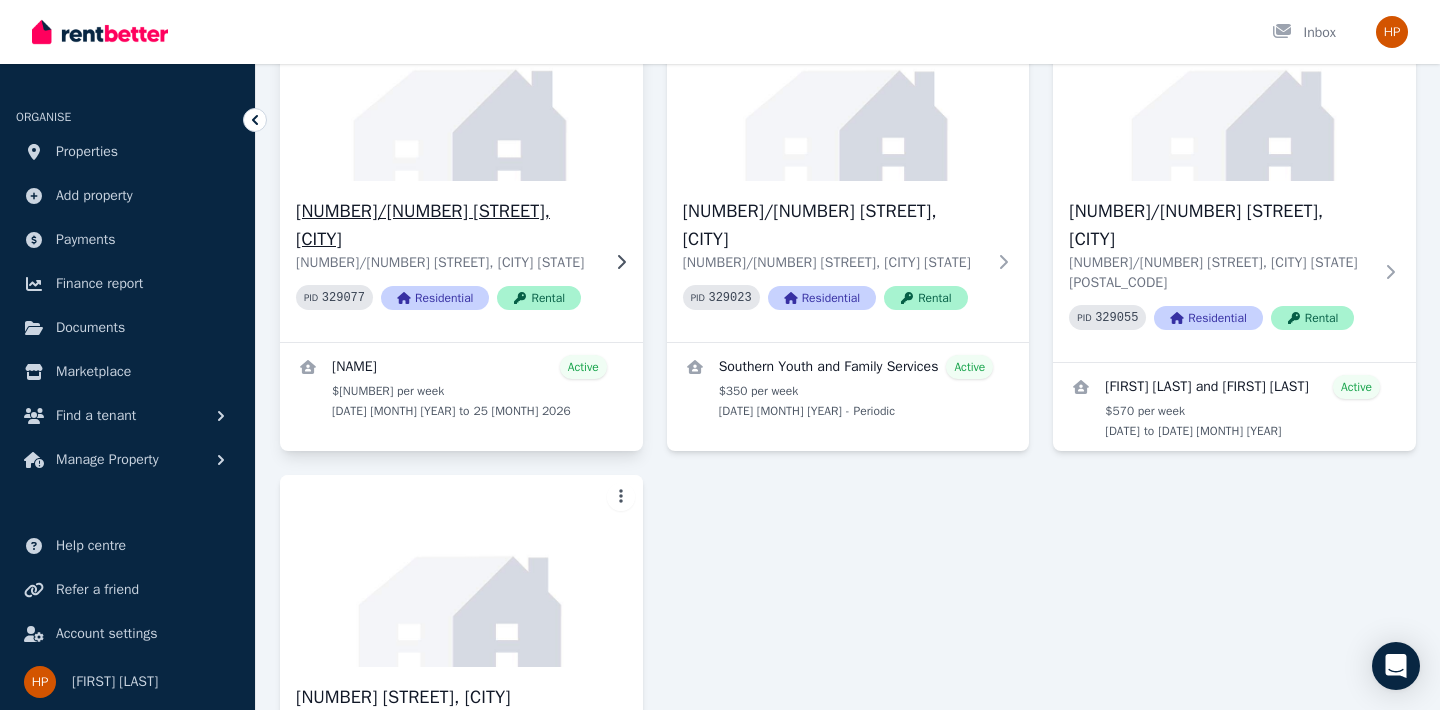 click on "[NUMBER]/[NUMBER] [STREET], [CITY]" at bounding box center (447, 225) 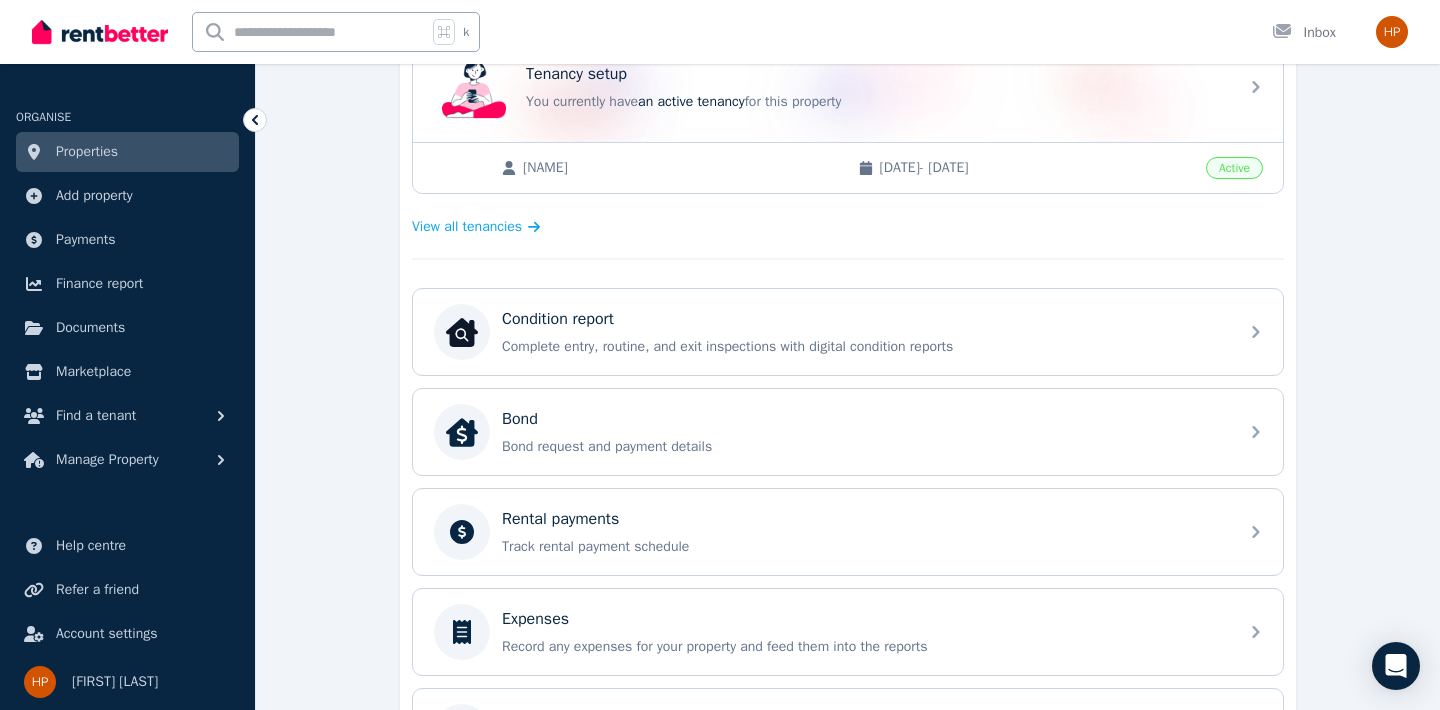 scroll, scrollTop: 532, scrollLeft: 0, axis: vertical 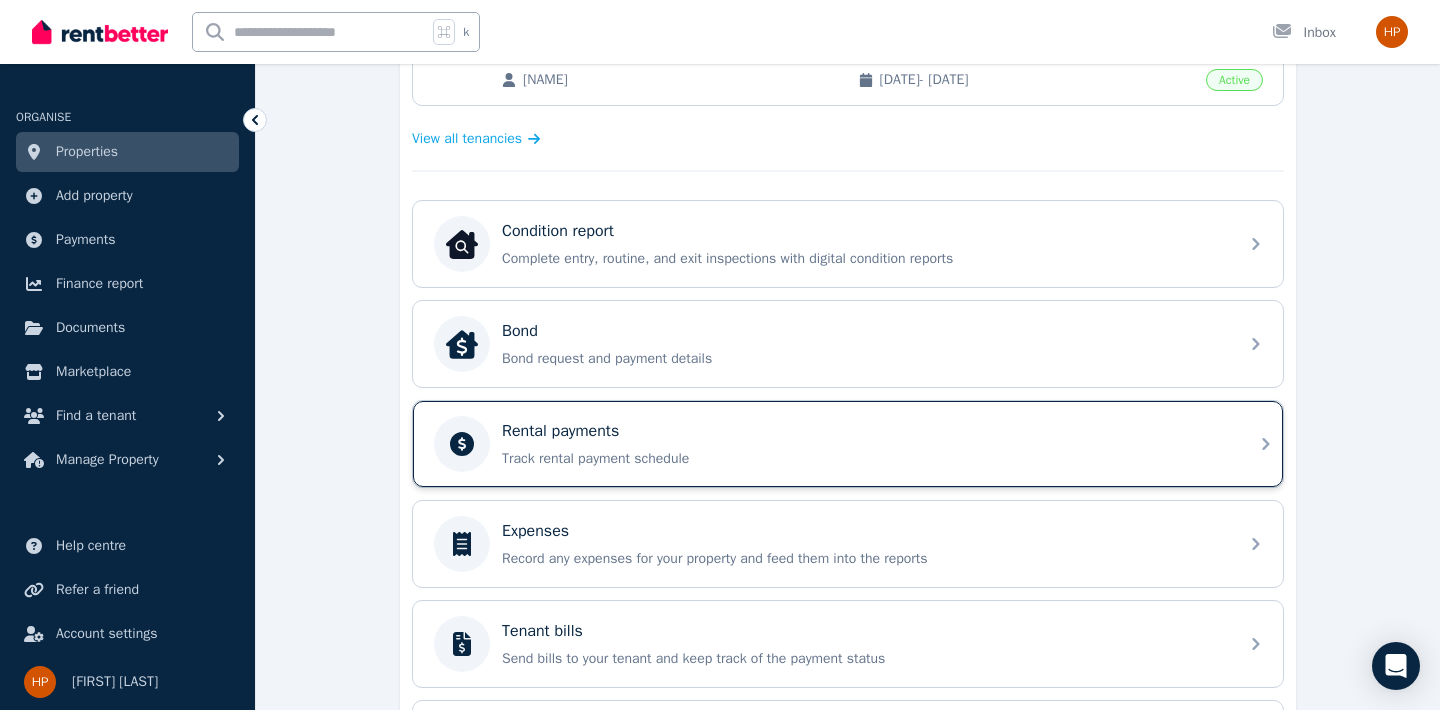 click on "Rental payments" at bounding box center [864, 431] 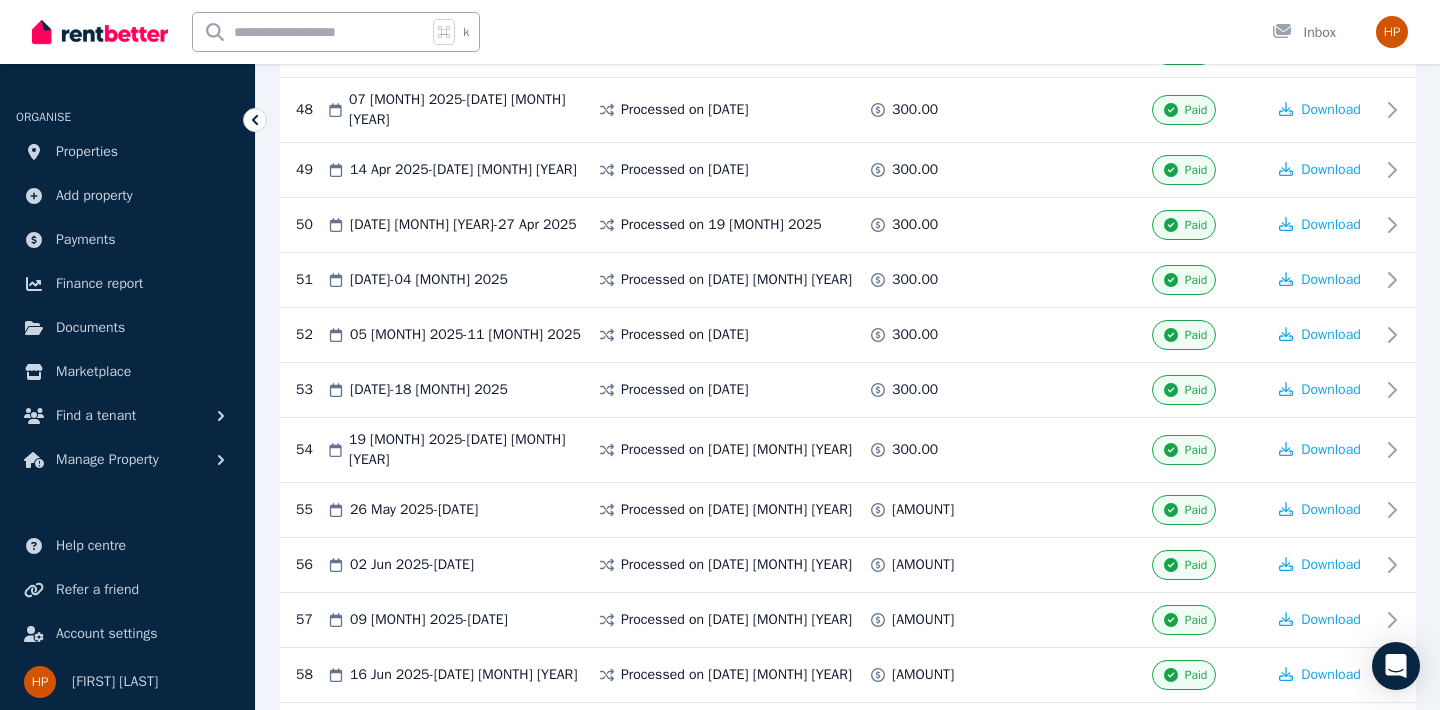 scroll, scrollTop: 3100, scrollLeft: 0, axis: vertical 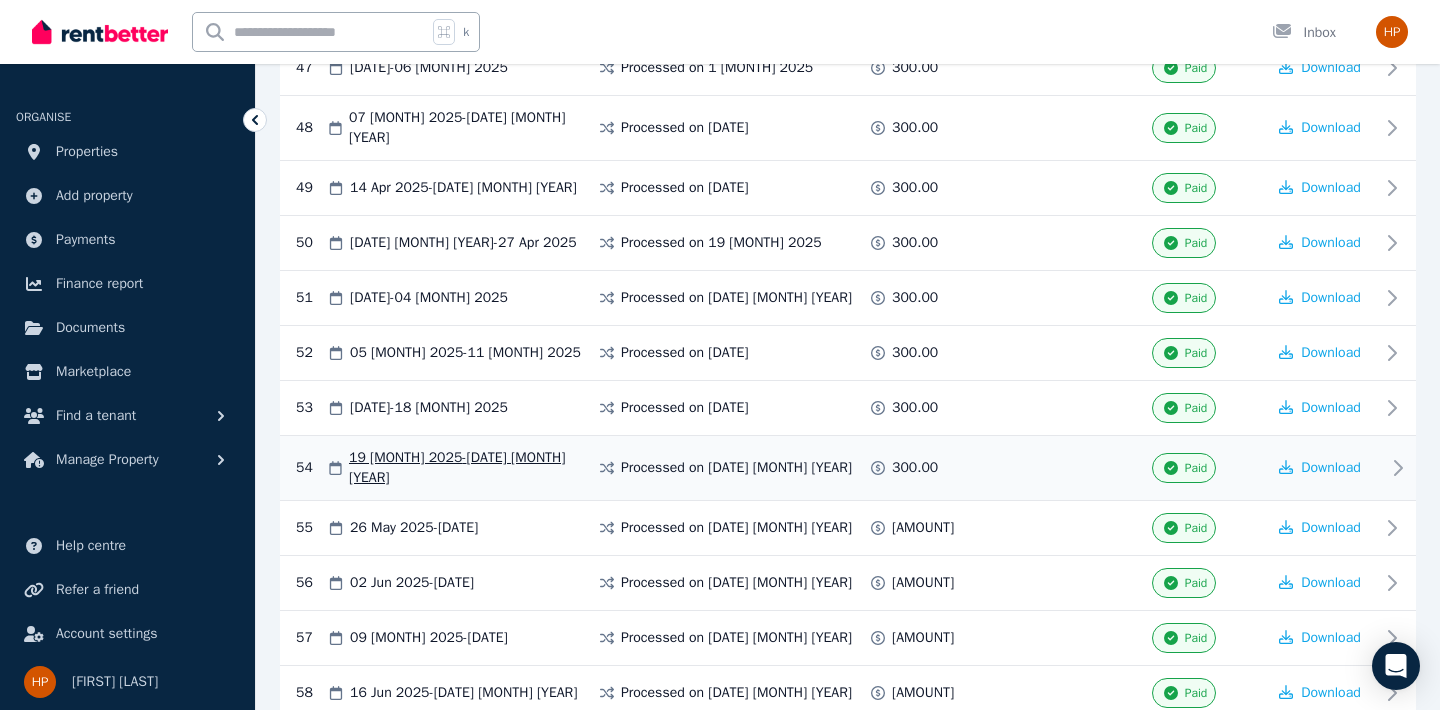 click on "Download" at bounding box center (1320, 468) 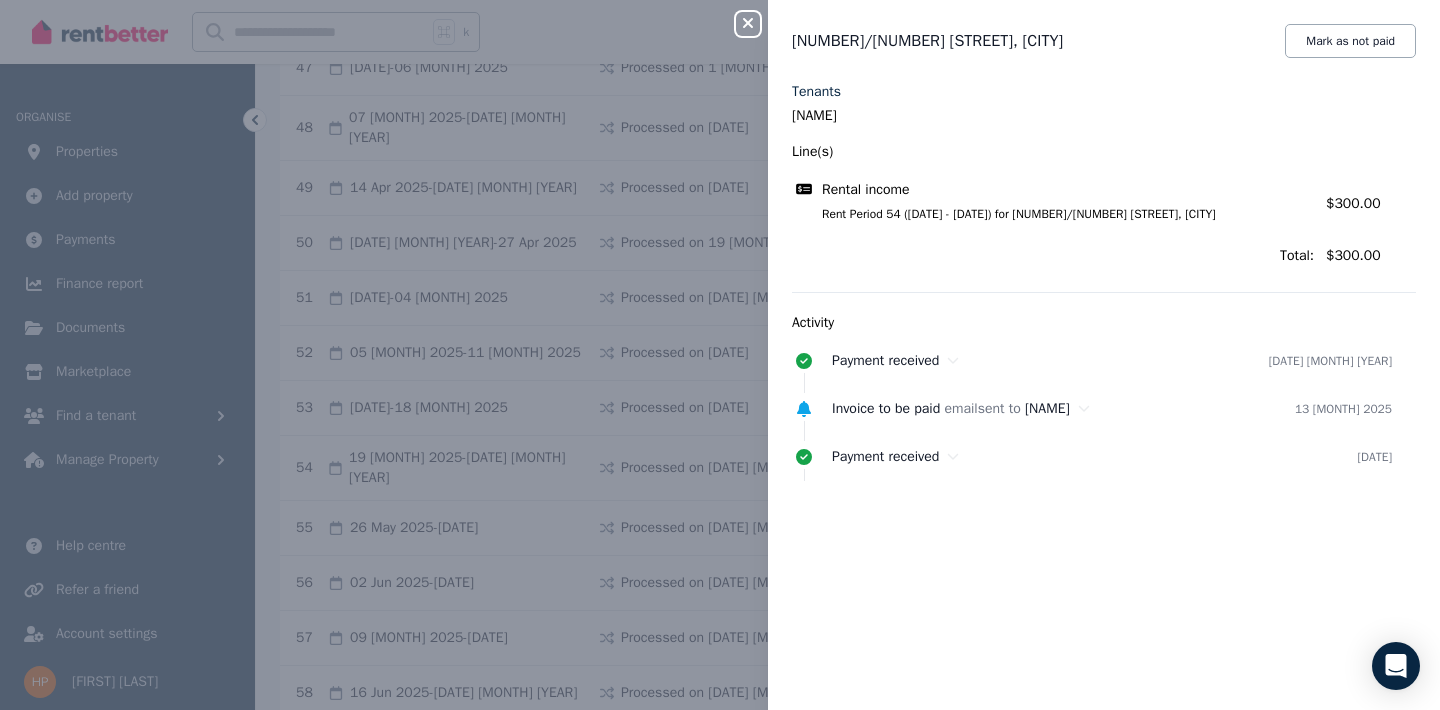 click 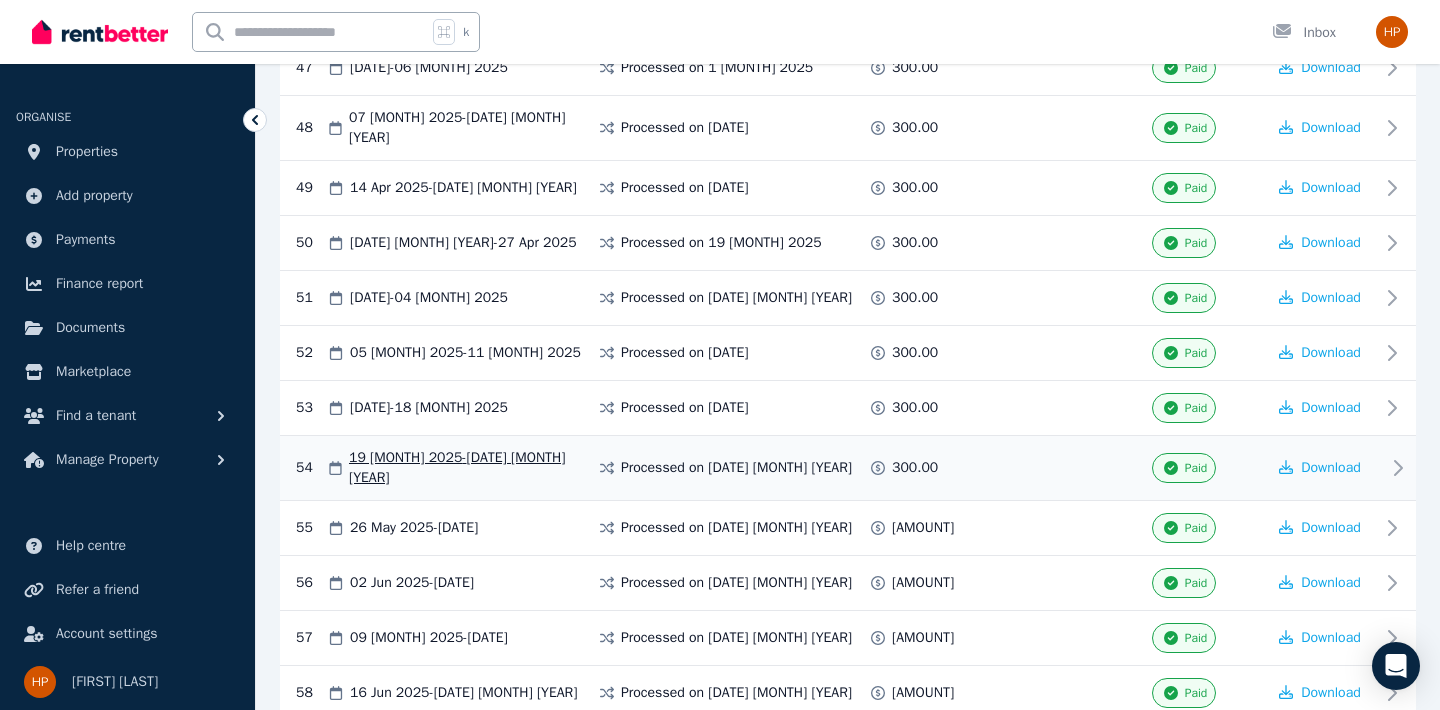click at bounding box center [1033, 468] 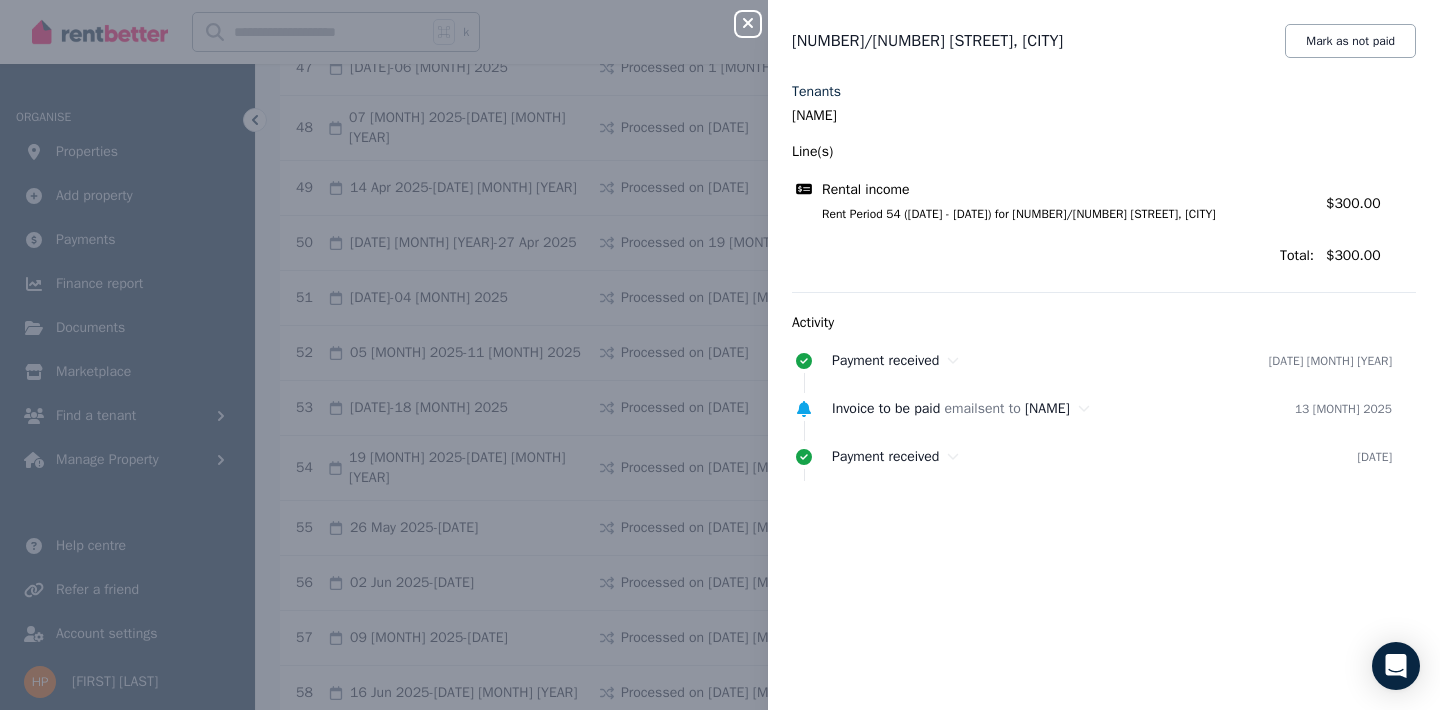 click on "Close panel 3/12 Frances Street, Gwynneville Mark as not paid Tenants Abbey Kolednik Roe Line(s) Rental income Rent Period 54 (19/05/2025 - 25/05/2025) for 3/12 Frances Street, Gwynneville Amount:  $300.00 Total: $300.00 Activity Payment received 14 May 2025 Invoice to be paid   email  sent to   Abbey Kolednik Roe 13 May 2025 Payment received 9 May 2025" at bounding box center (720, 355) 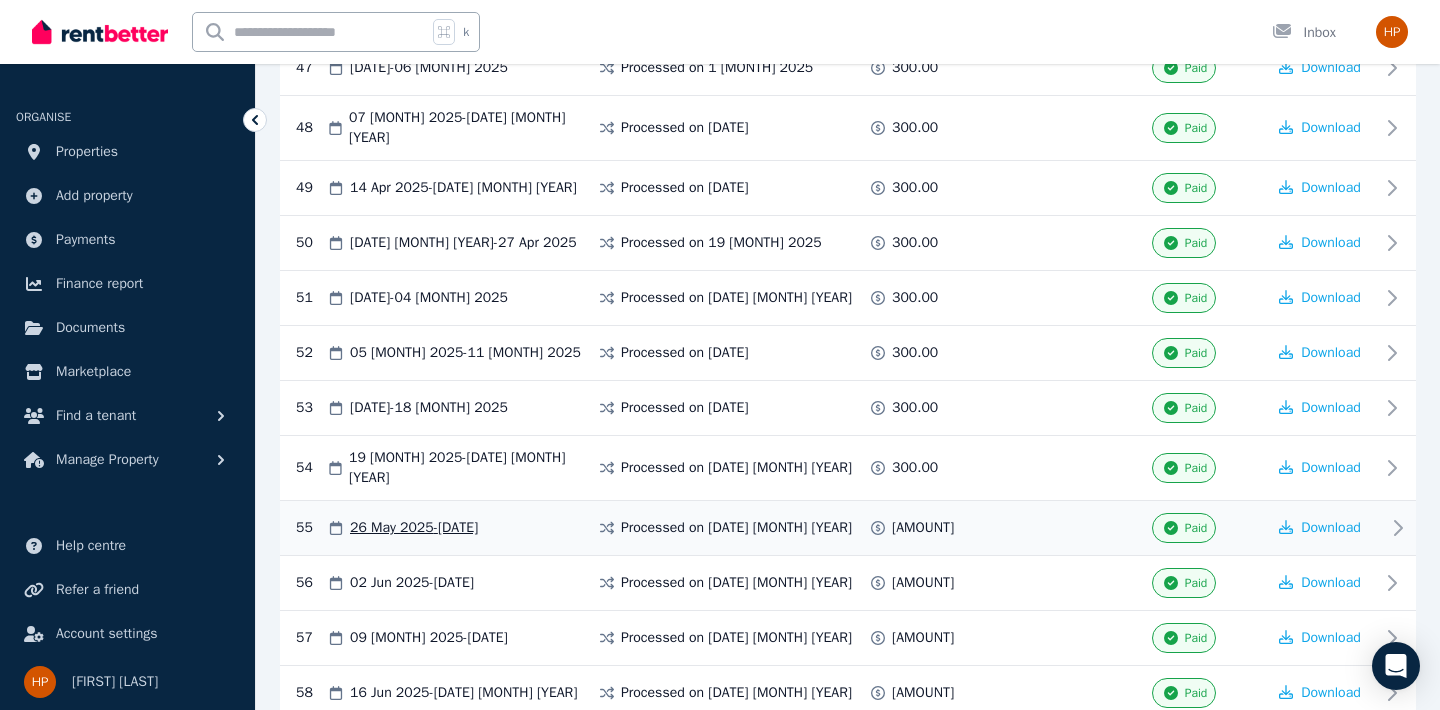 click at bounding box center (1033, 528) 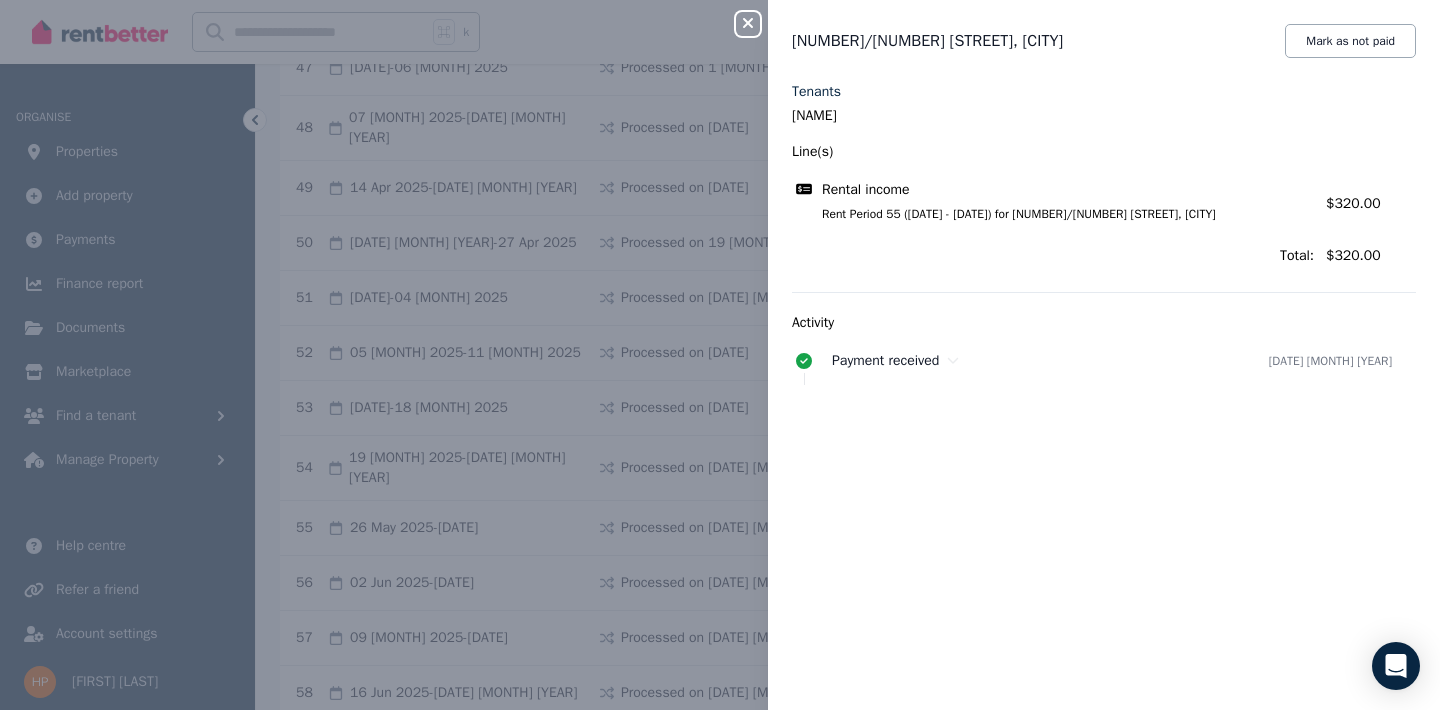 click on "Close panel 3/12 Frances Street, Gwynneville Mark as not paid Tenants Abbey Kolednik Roe Line(s) Rental income Rent Period 55 (26/05/2025 - 01/06/2025) for 3/12 Frances Street, Gwynneville Amount:  $320.00 Total: $320.00 Activity Payment received 14 May 2025" at bounding box center [720, 355] 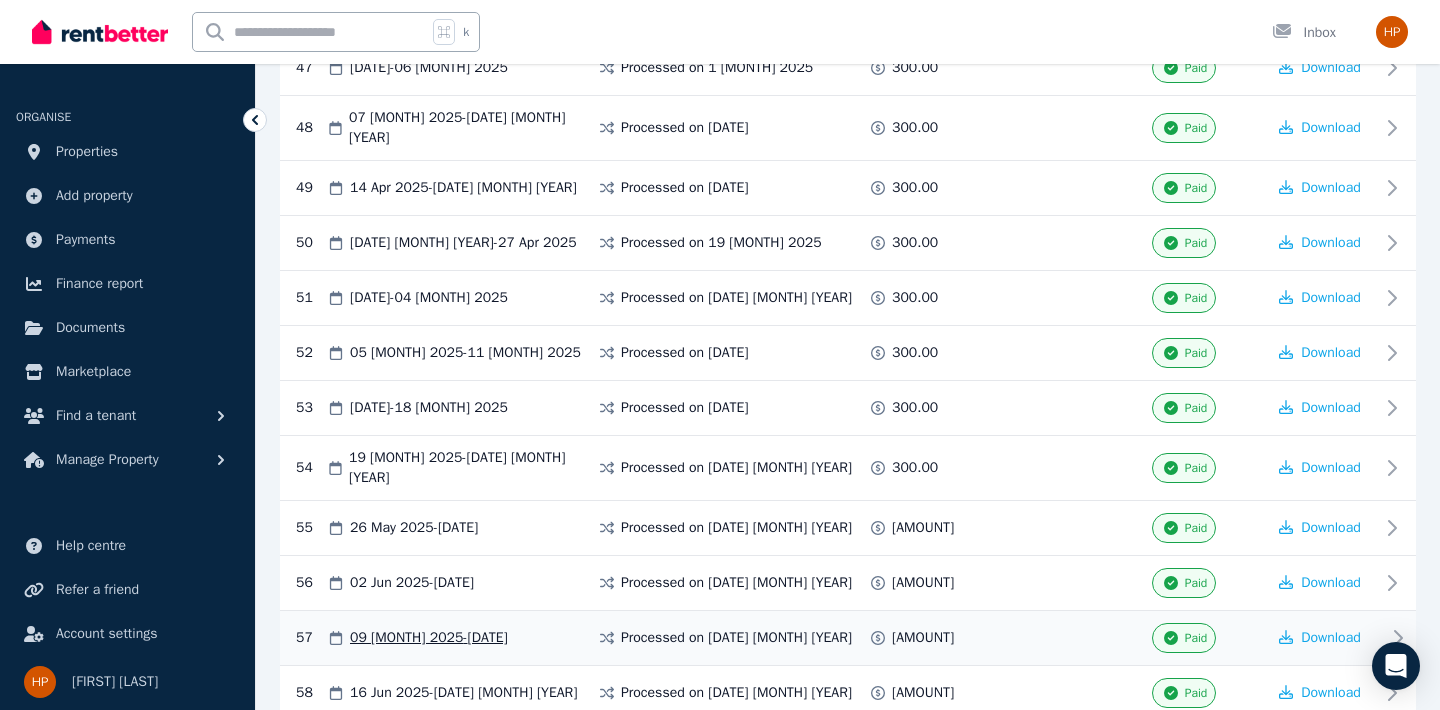 click at bounding box center [1033, 638] 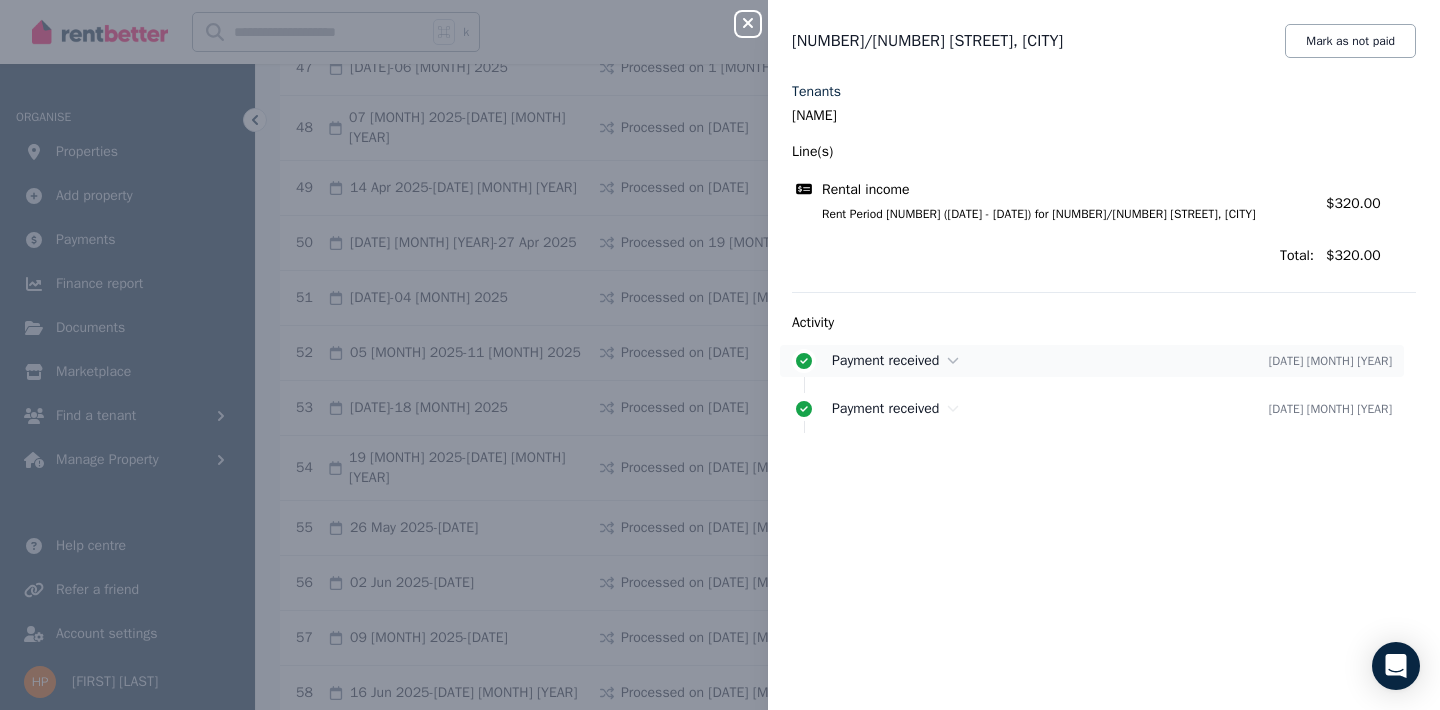 click on "Payment received" at bounding box center [885, 360] 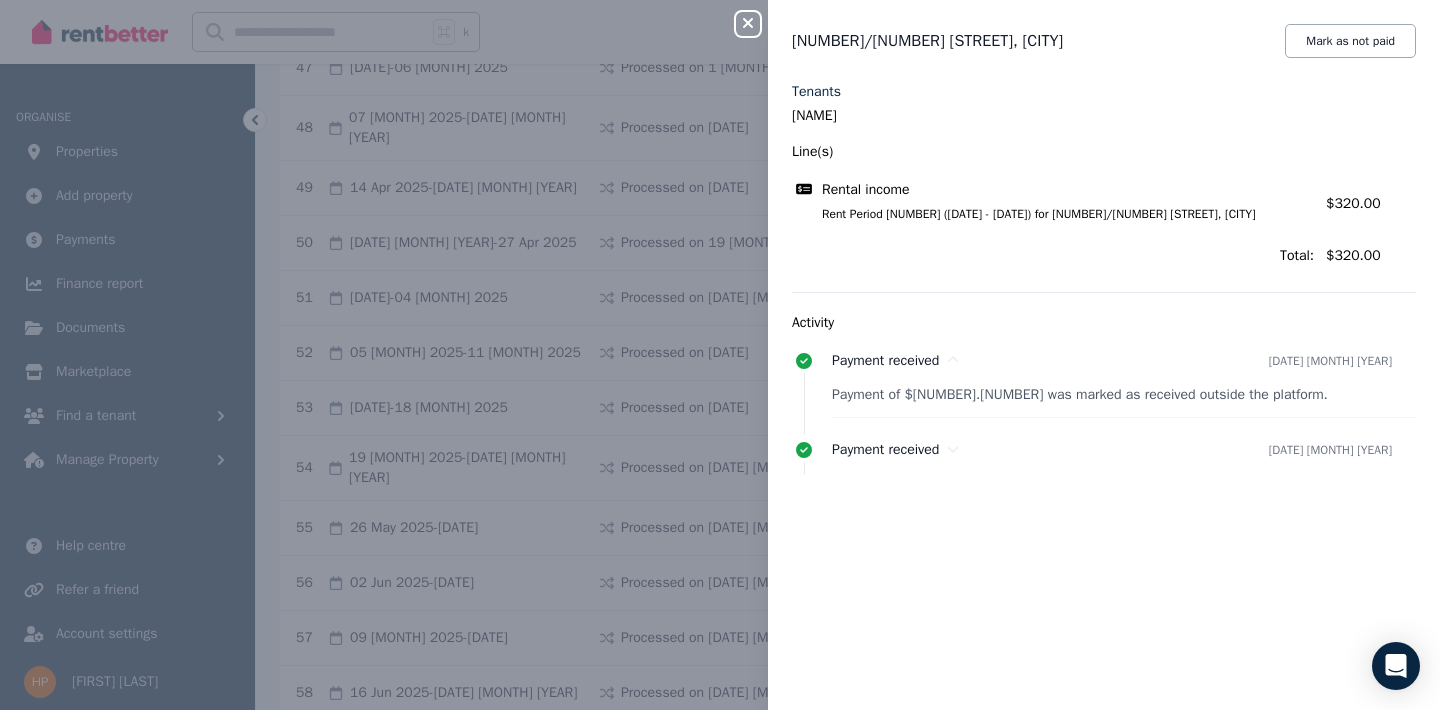 click 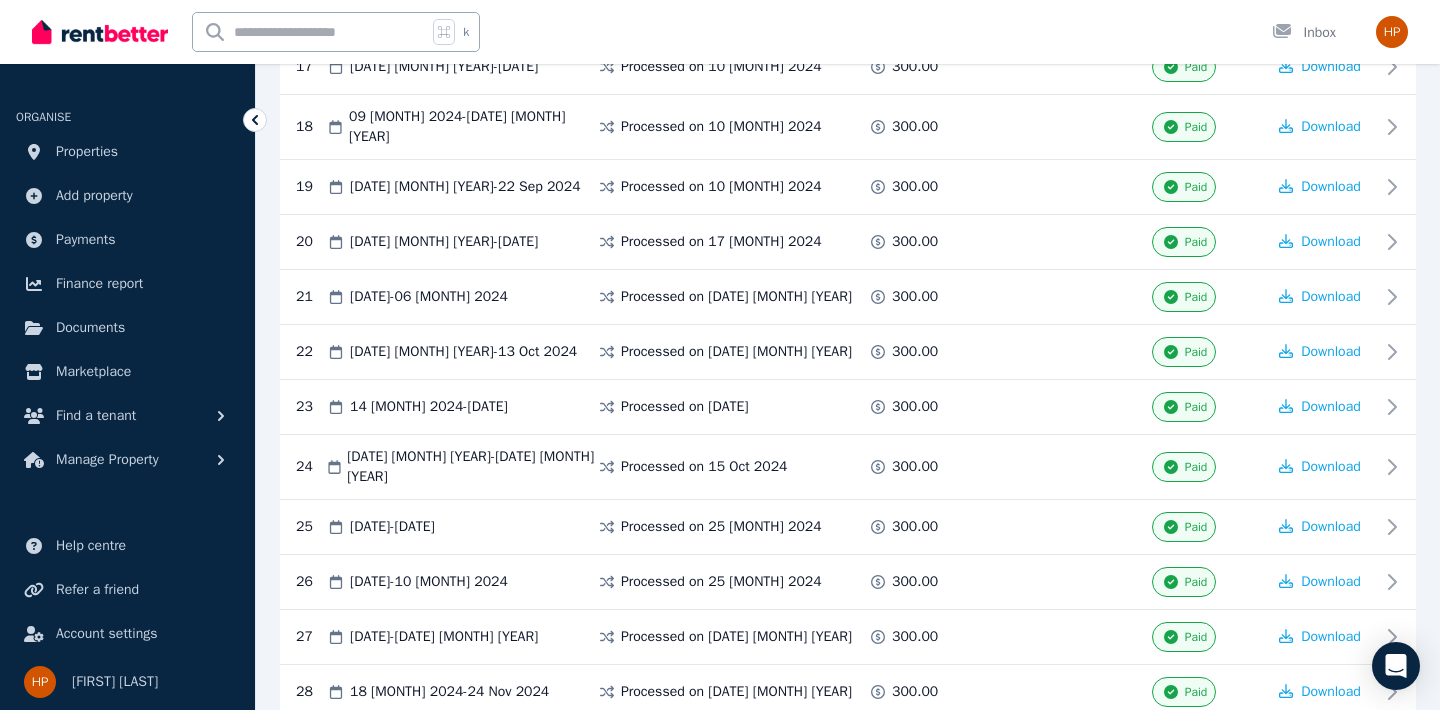 scroll, scrollTop: 0, scrollLeft: 0, axis: both 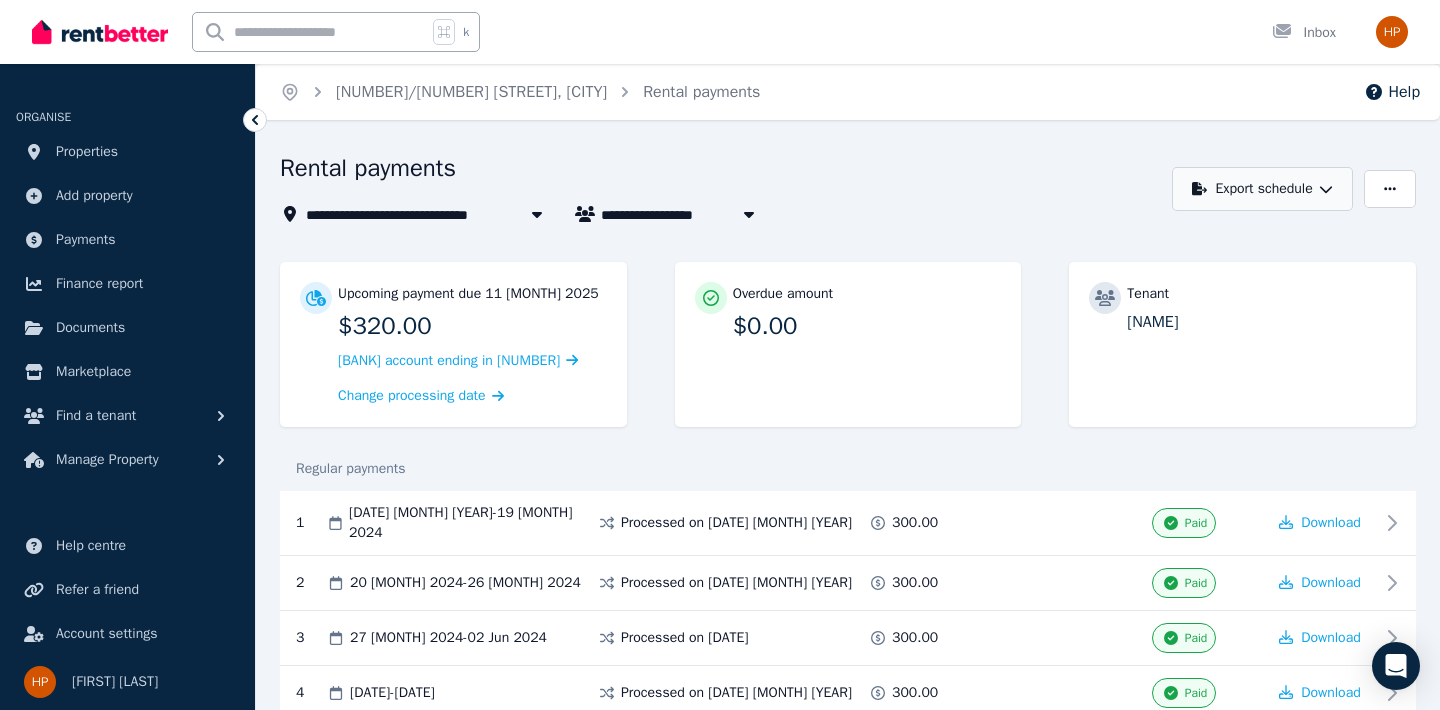 click on "Export schedule" at bounding box center [1262, 189] 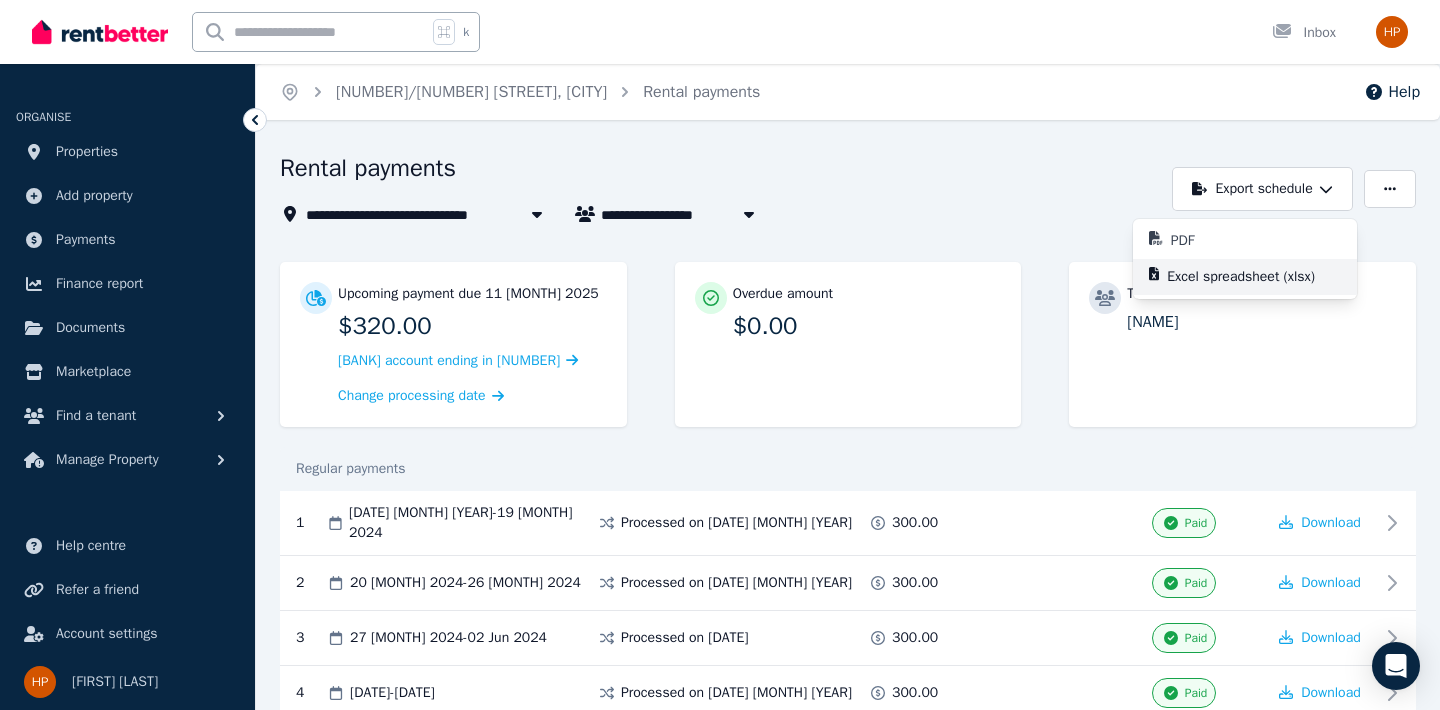 click on "Excel spreadsheet (xlsx)" at bounding box center [1249, 277] 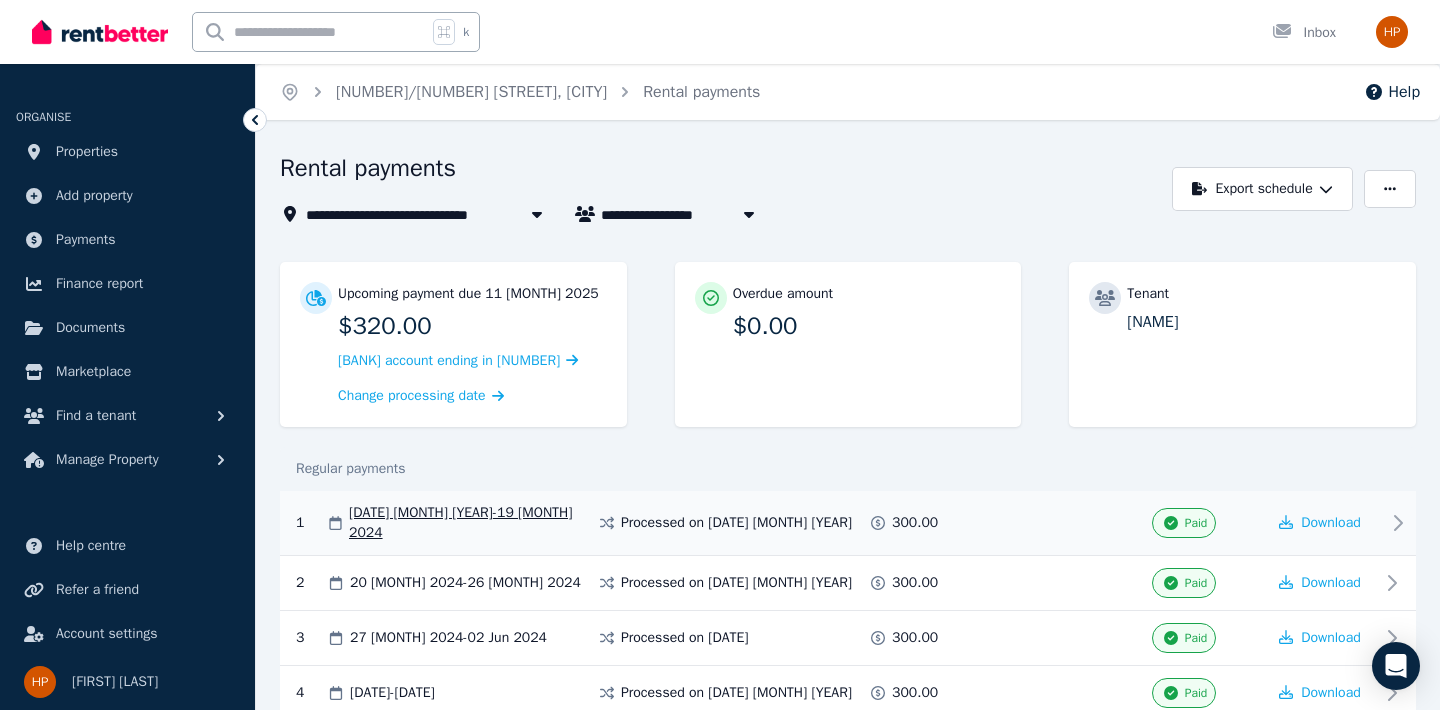 click 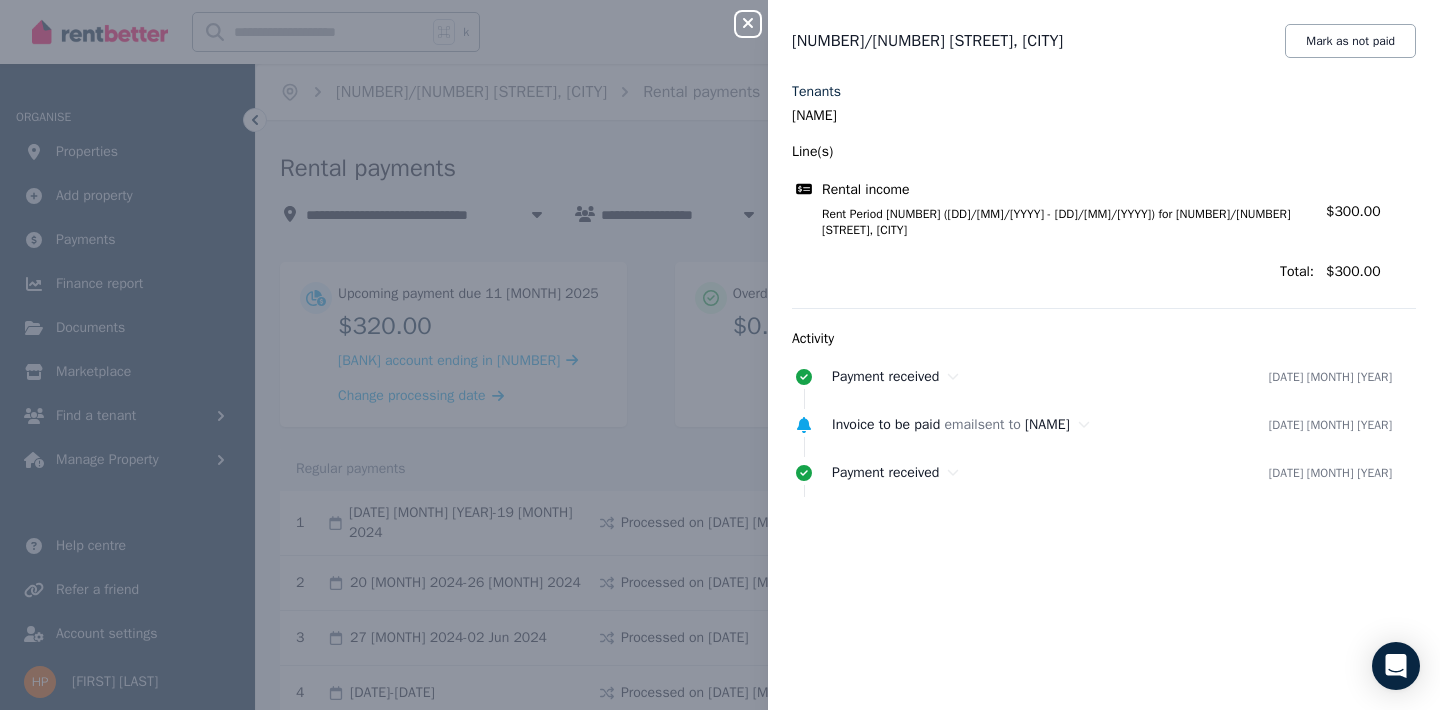 click 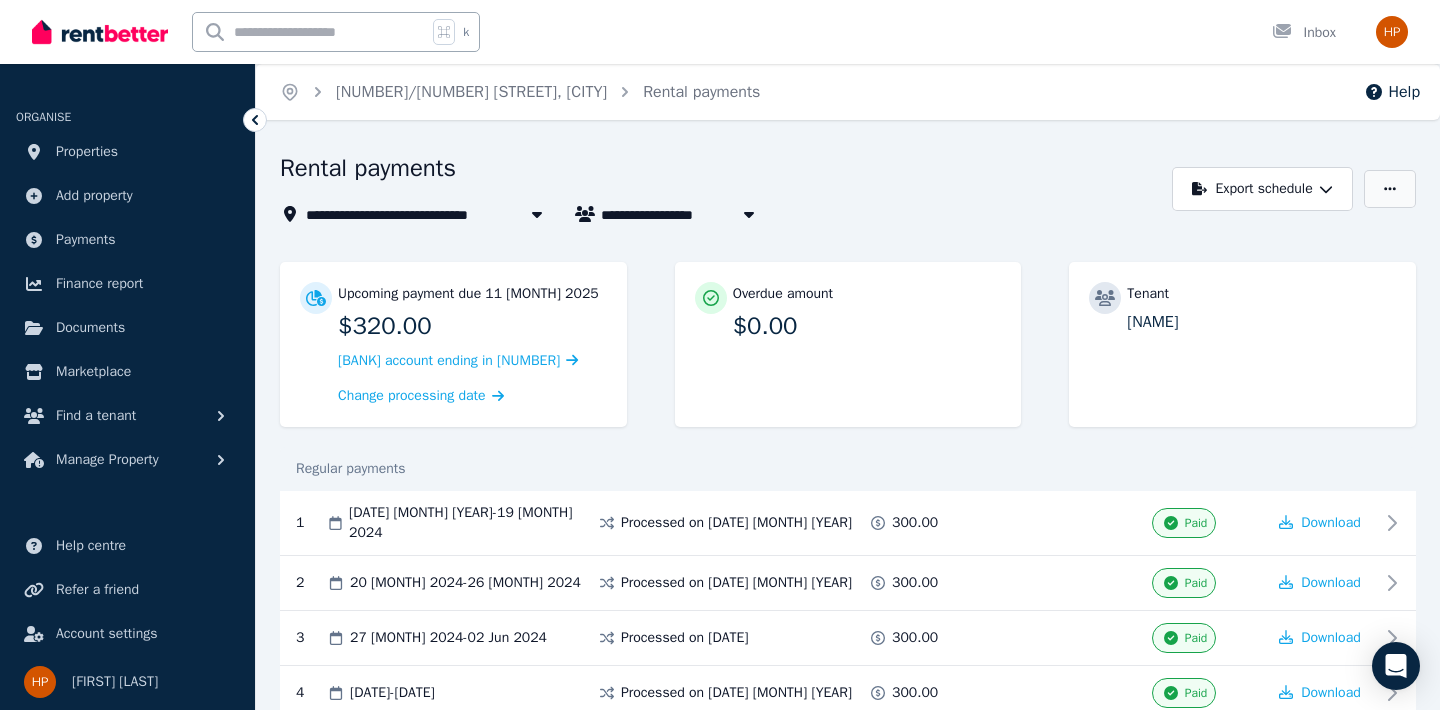 click at bounding box center [1390, 189] 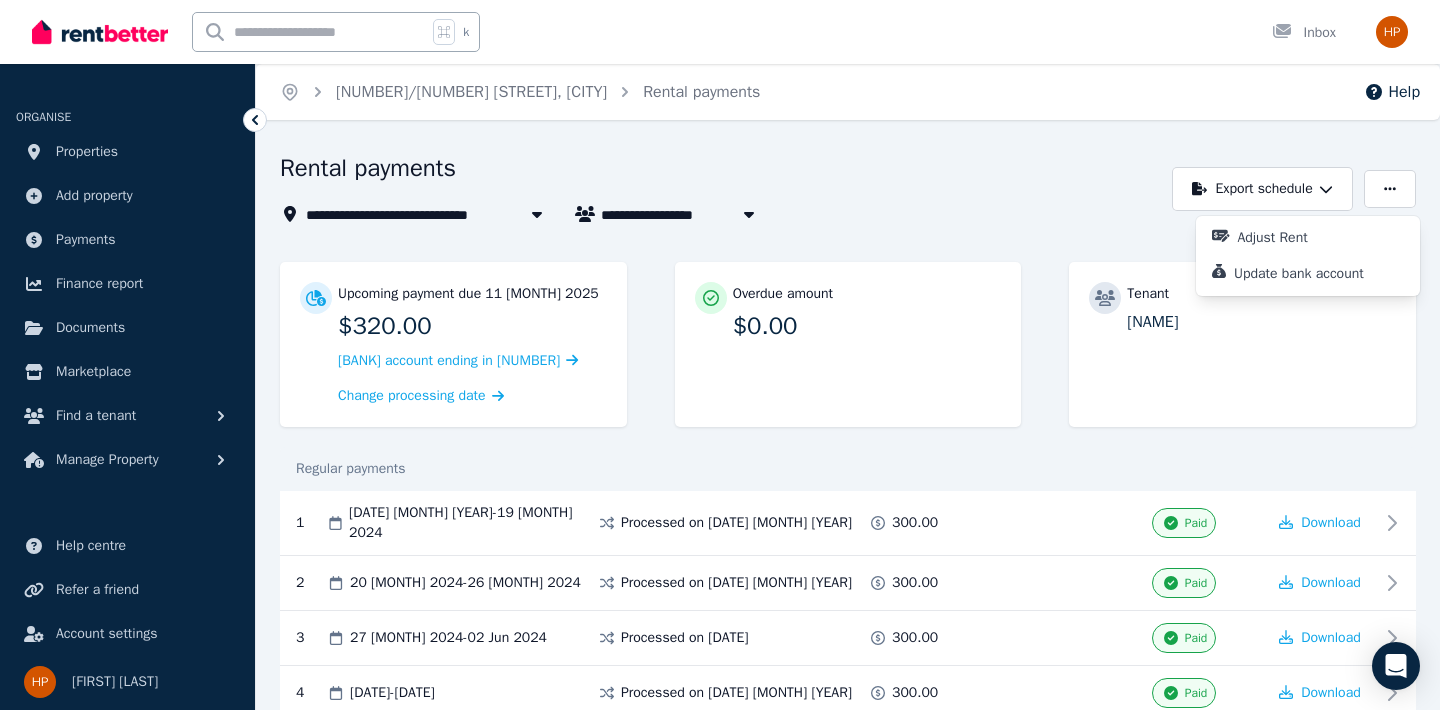 click on "**********" at bounding box center (848, 3257) 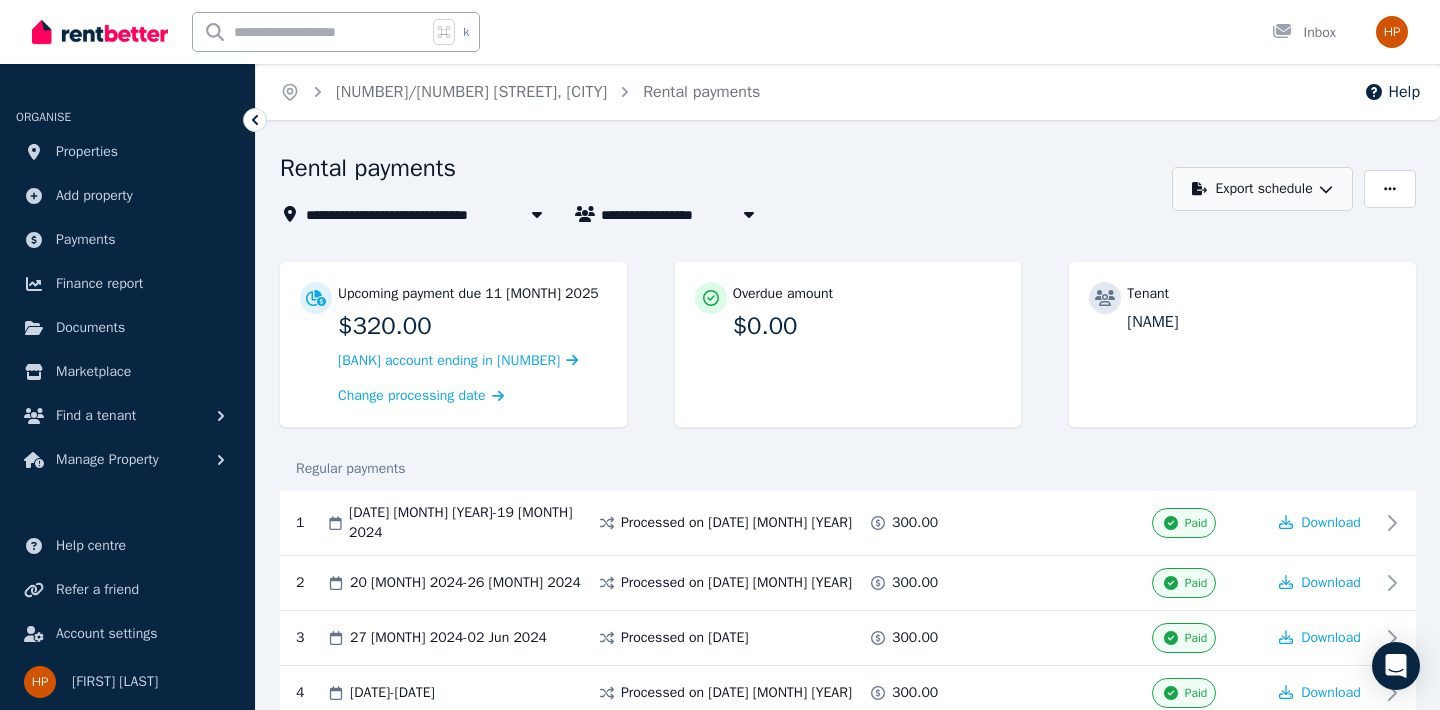 click on "Export schedule" at bounding box center (1262, 189) 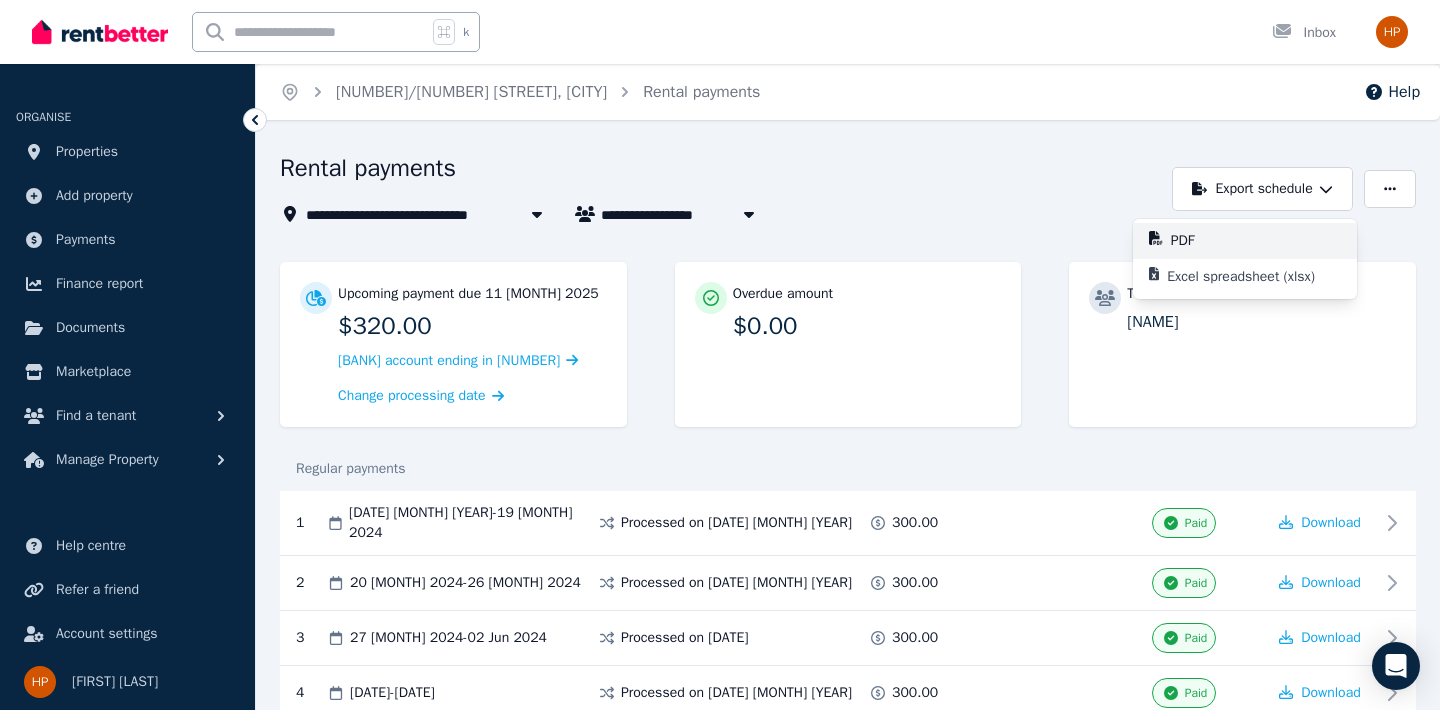 click on "PDF" at bounding box center [1256, 241] 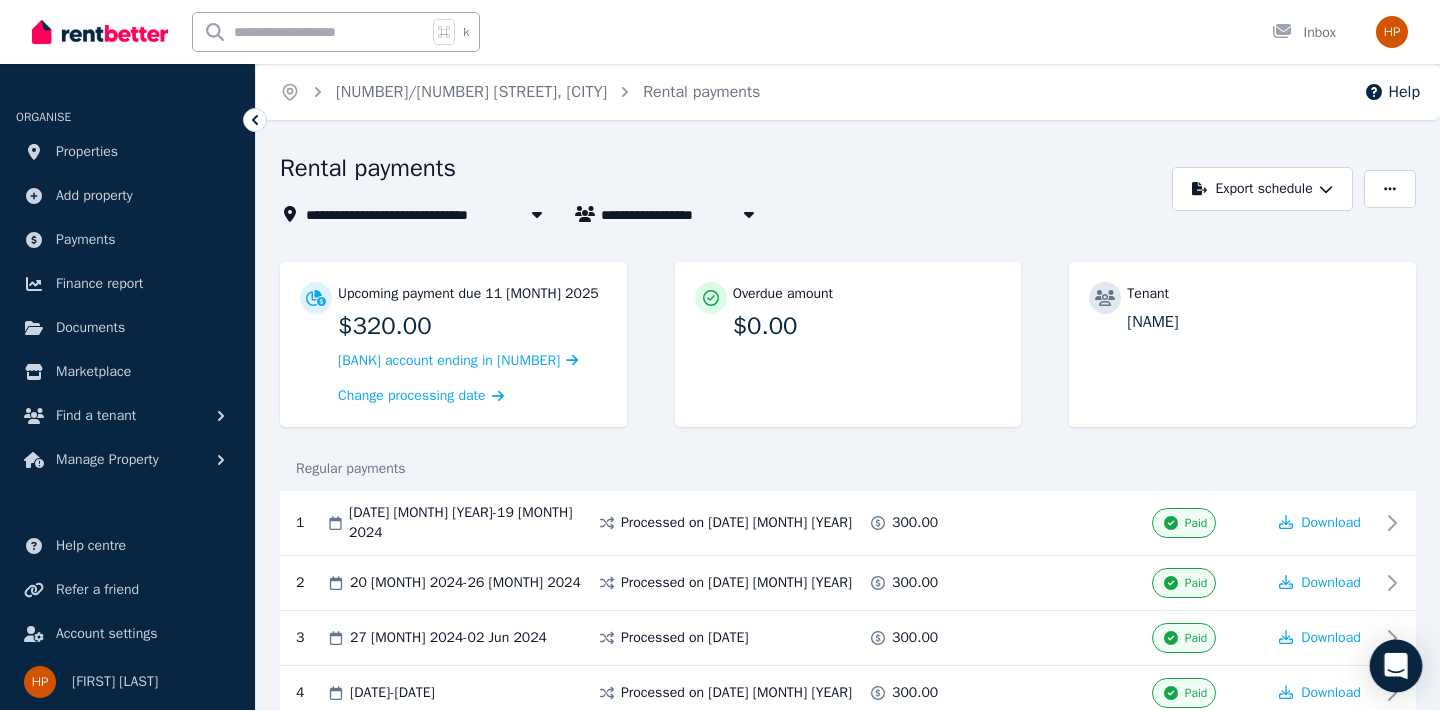 click 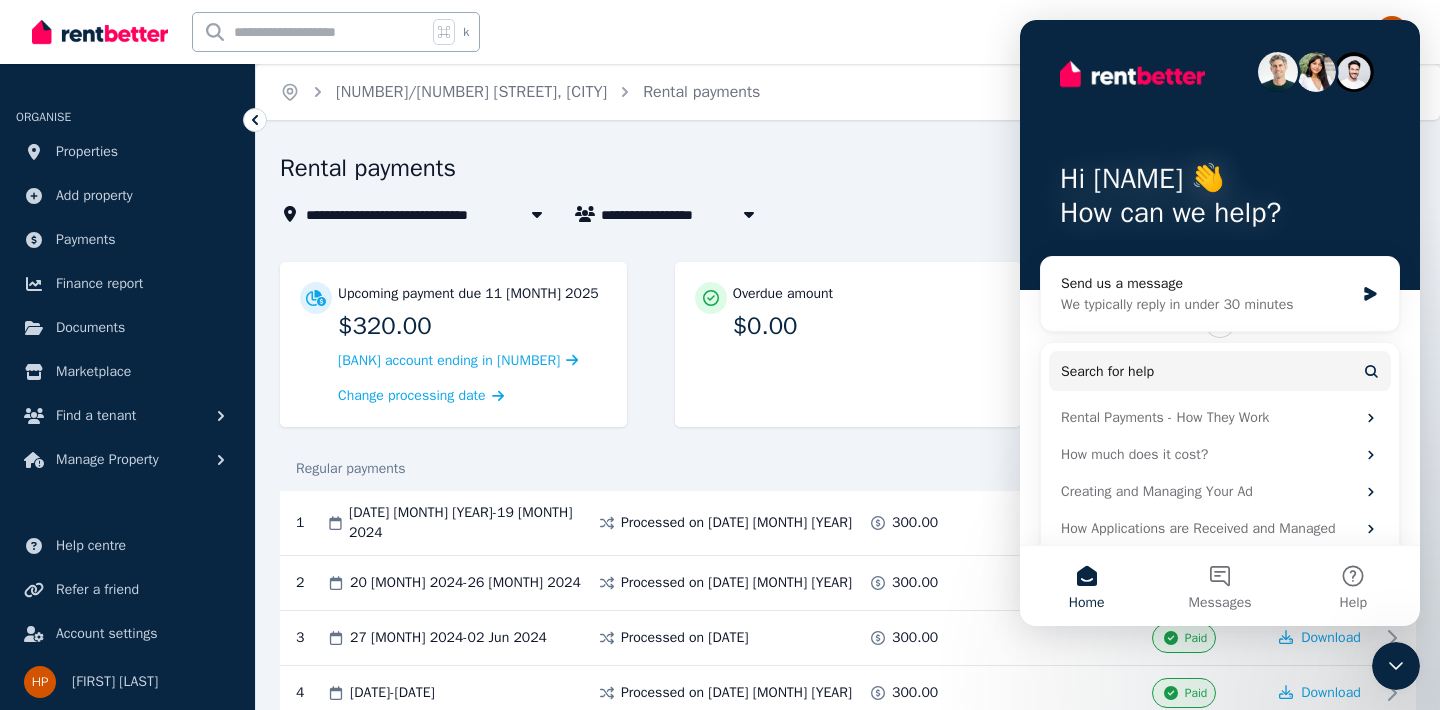 scroll, scrollTop: 0, scrollLeft: 0, axis: both 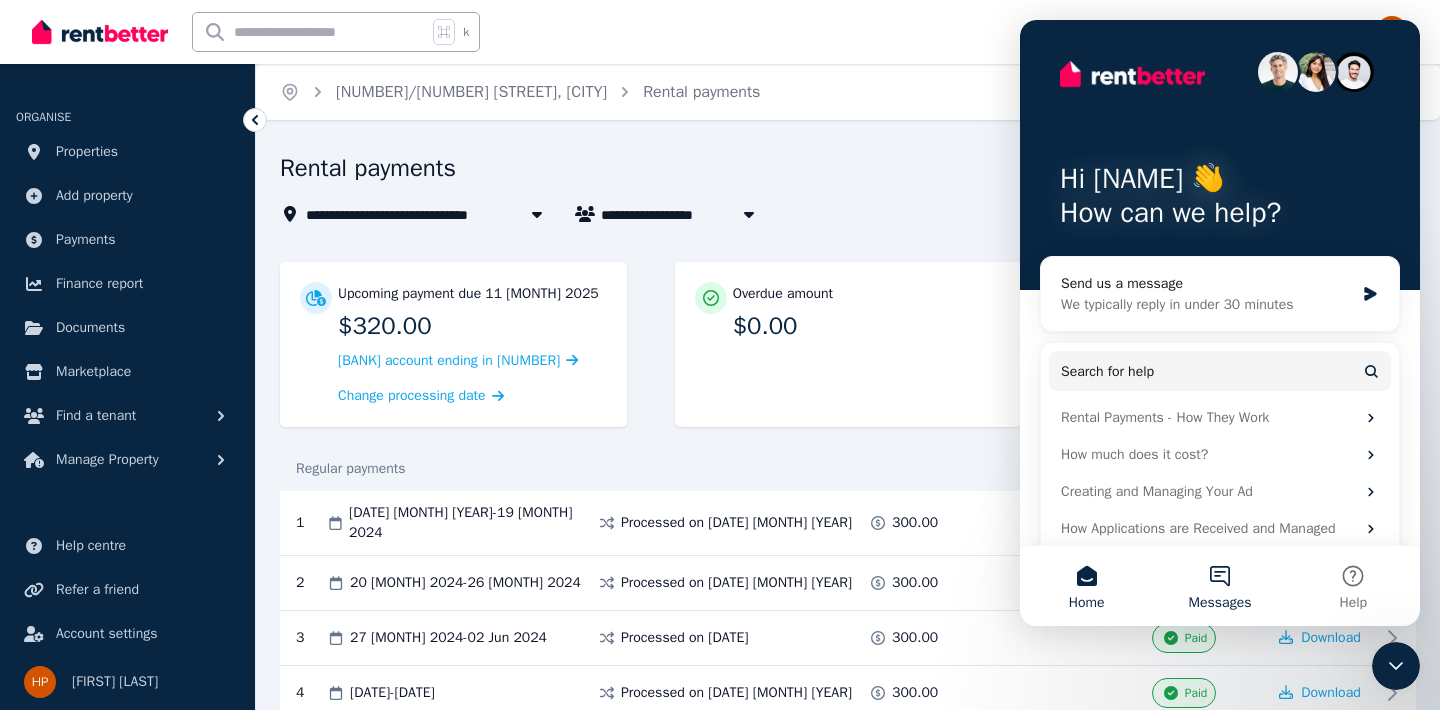 click on "Messages" at bounding box center [1219, 586] 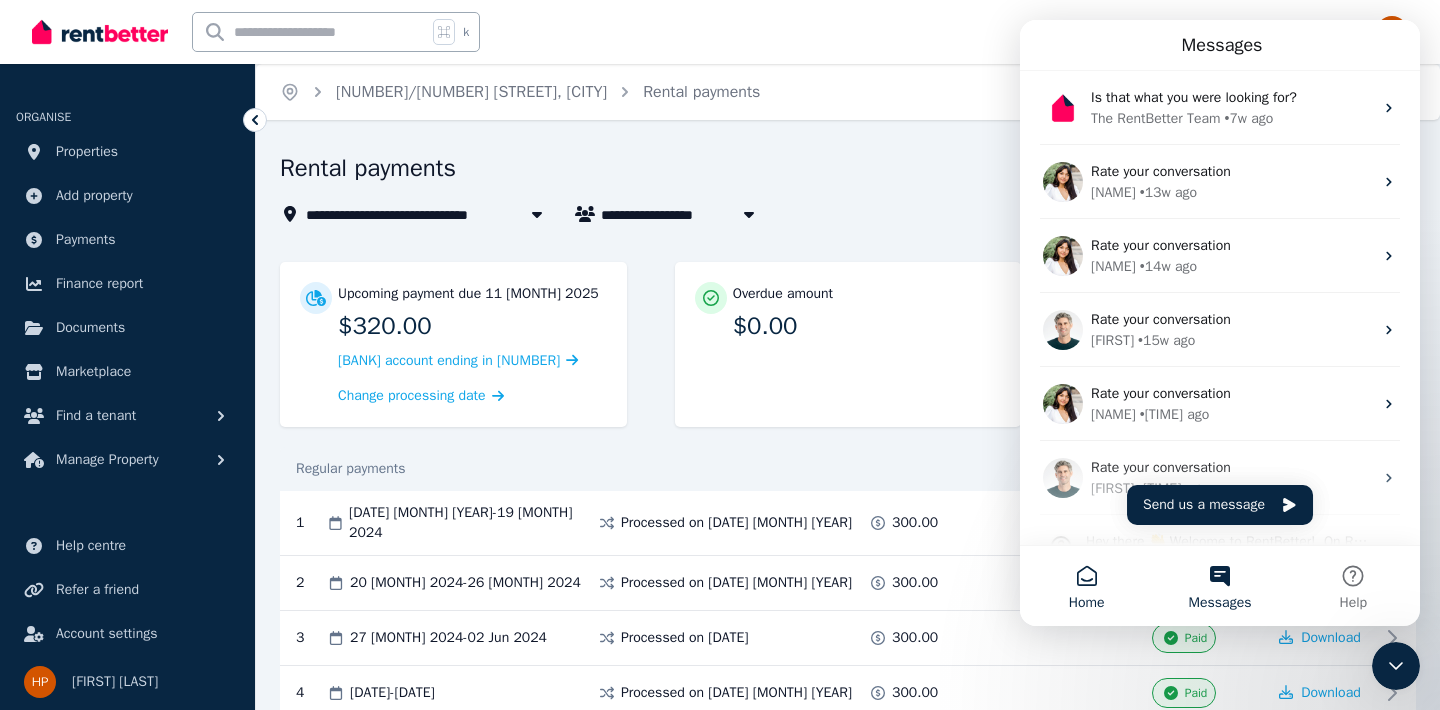 click on "Home" at bounding box center (1086, 586) 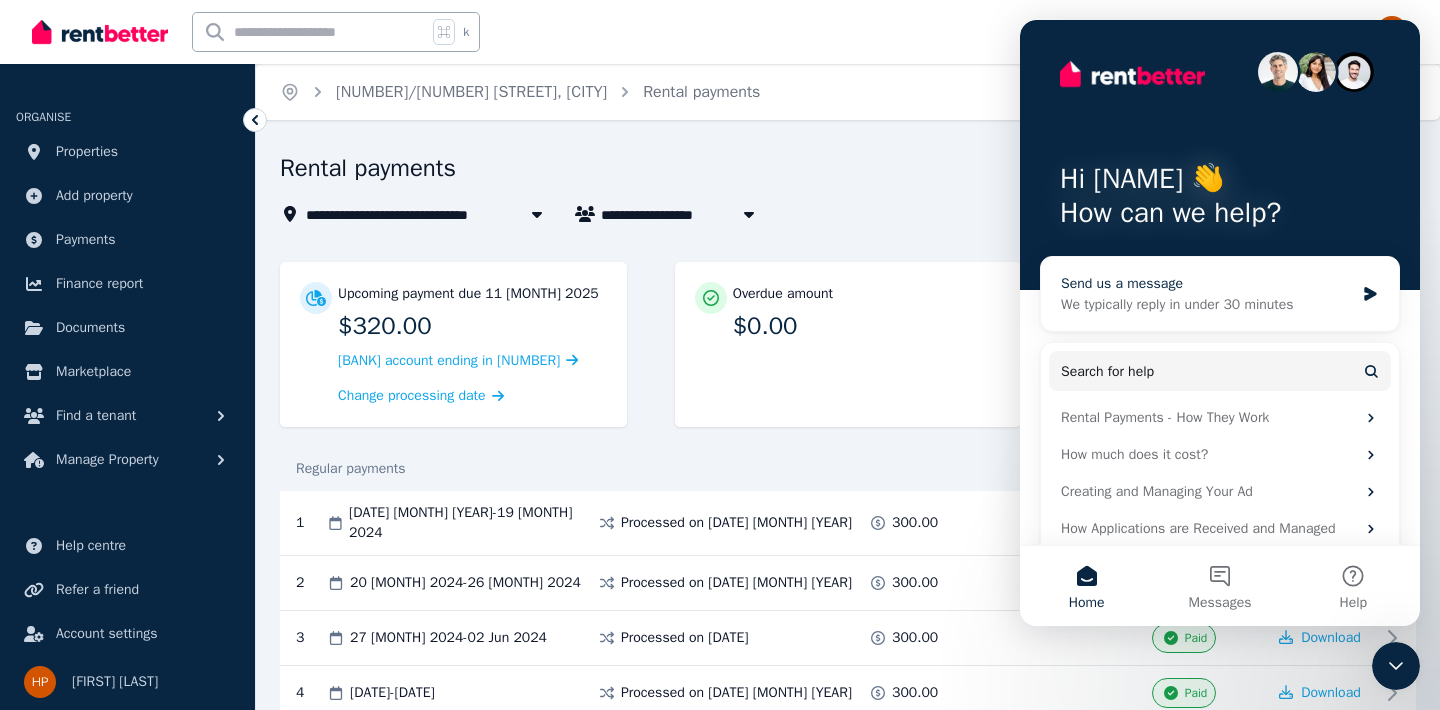 click on "We typically reply in under 30 minutes" at bounding box center [1207, 304] 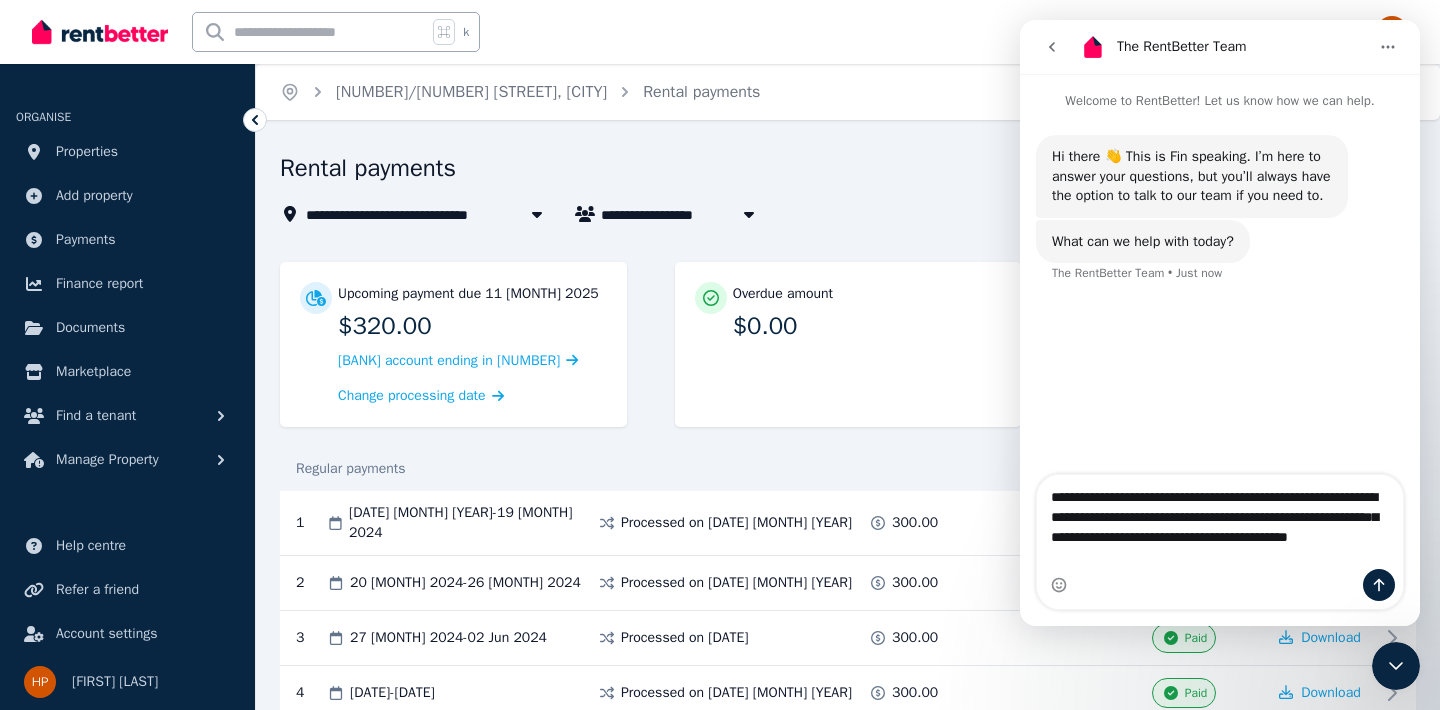 type on "**********" 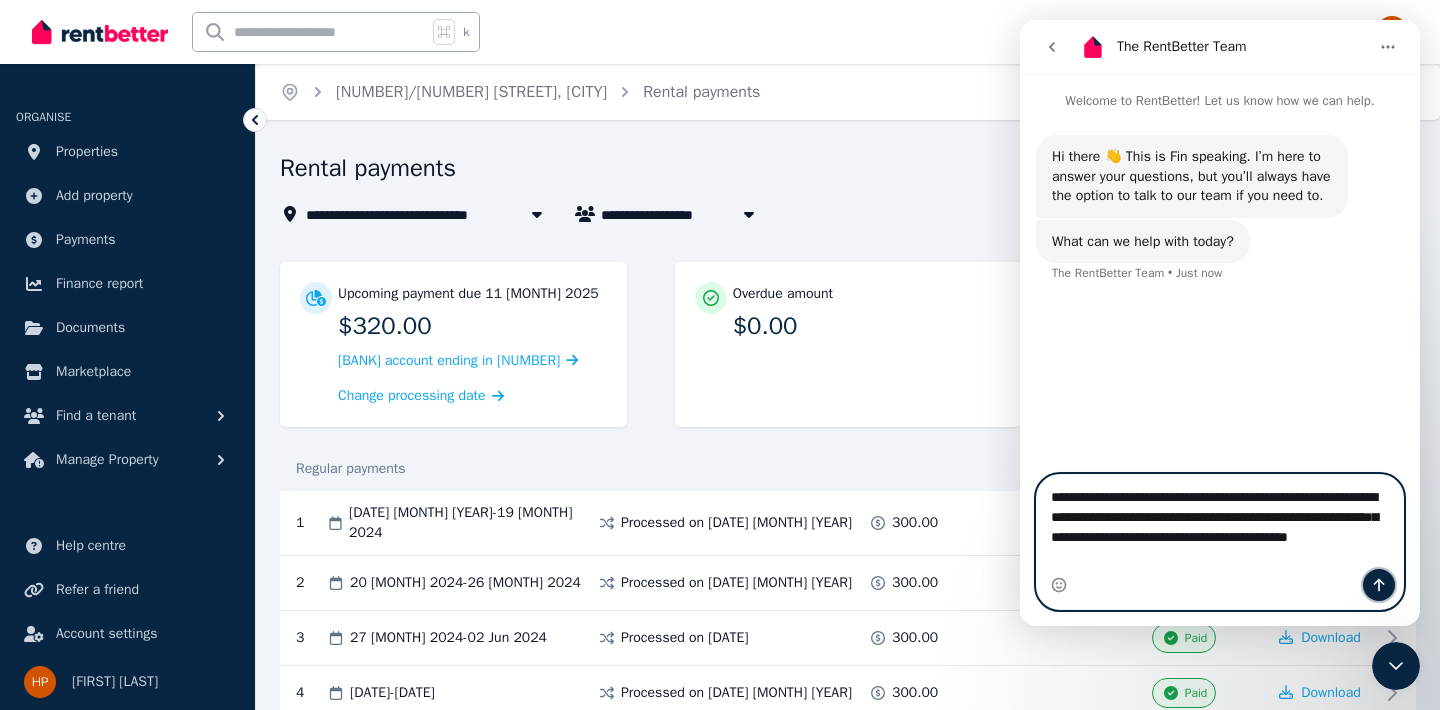 click at bounding box center [1379, 585] 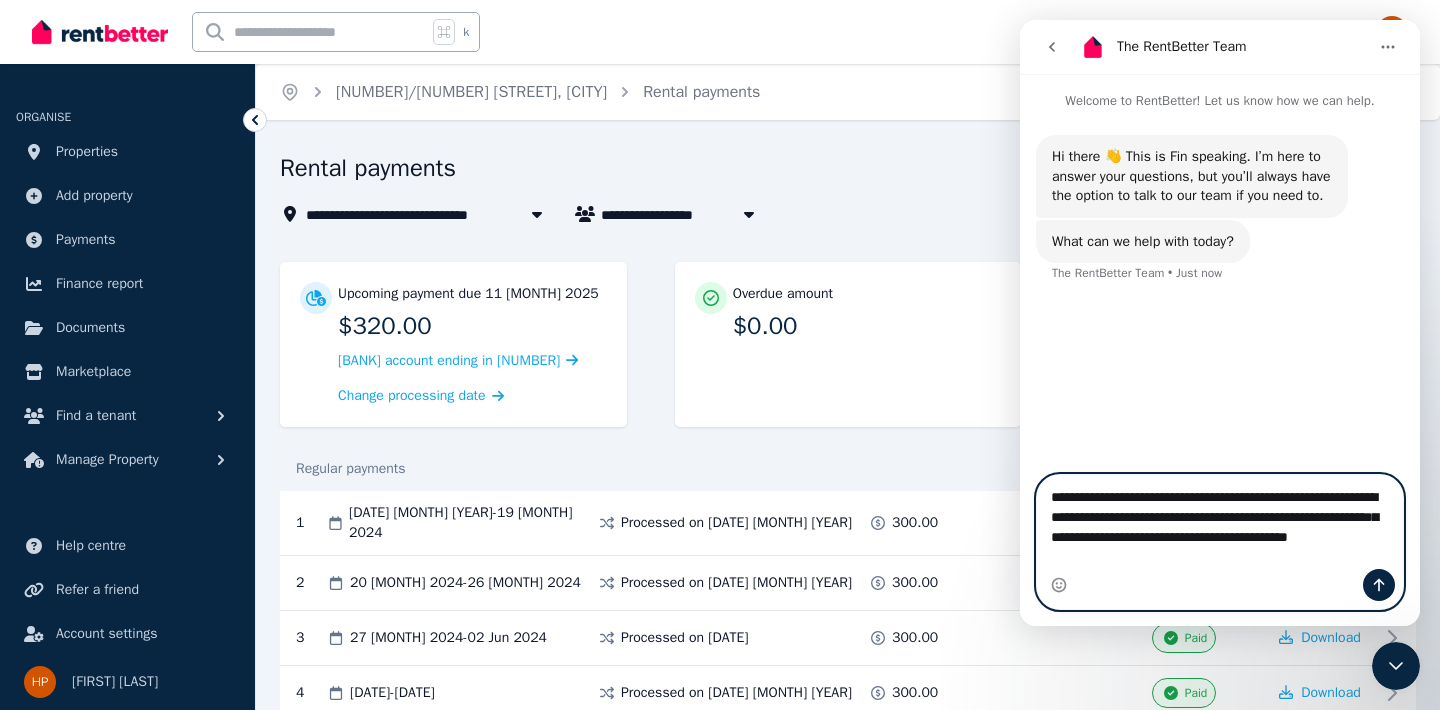 type 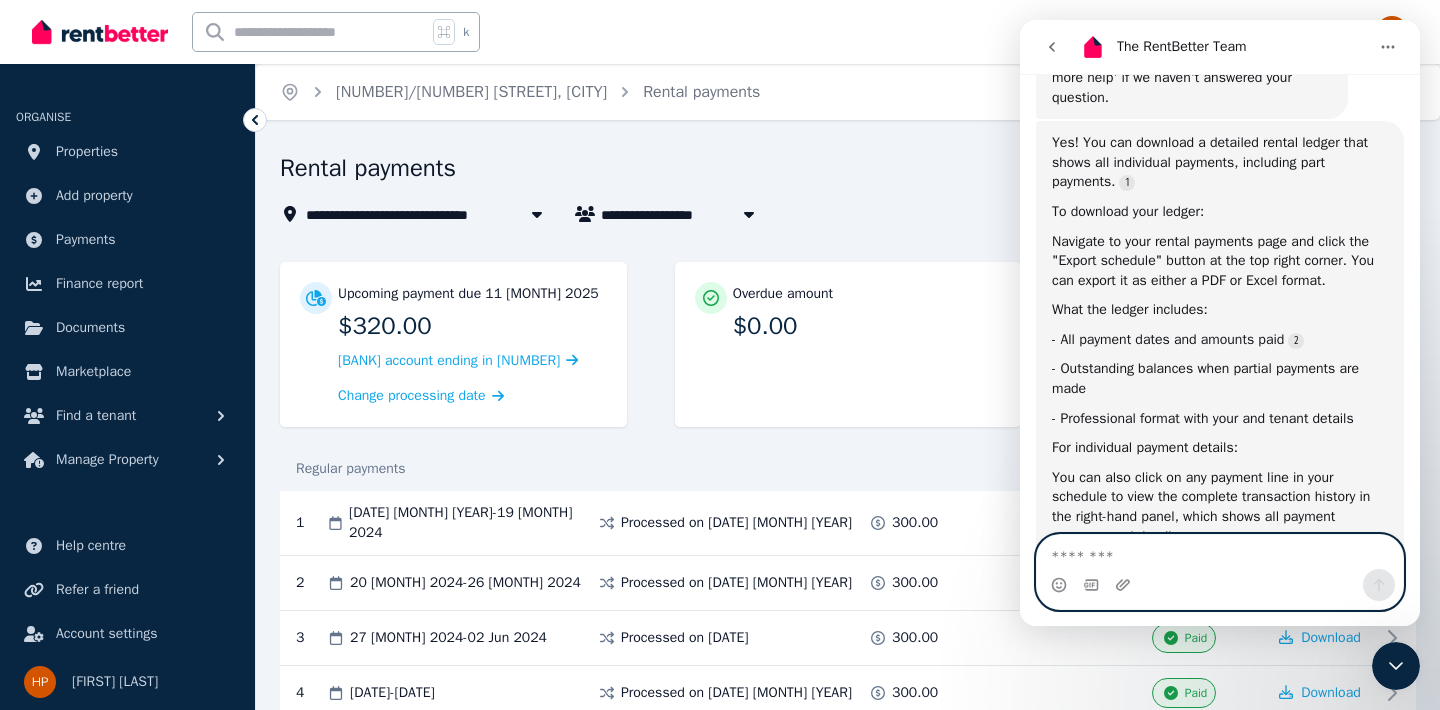 scroll, scrollTop: 438, scrollLeft: 0, axis: vertical 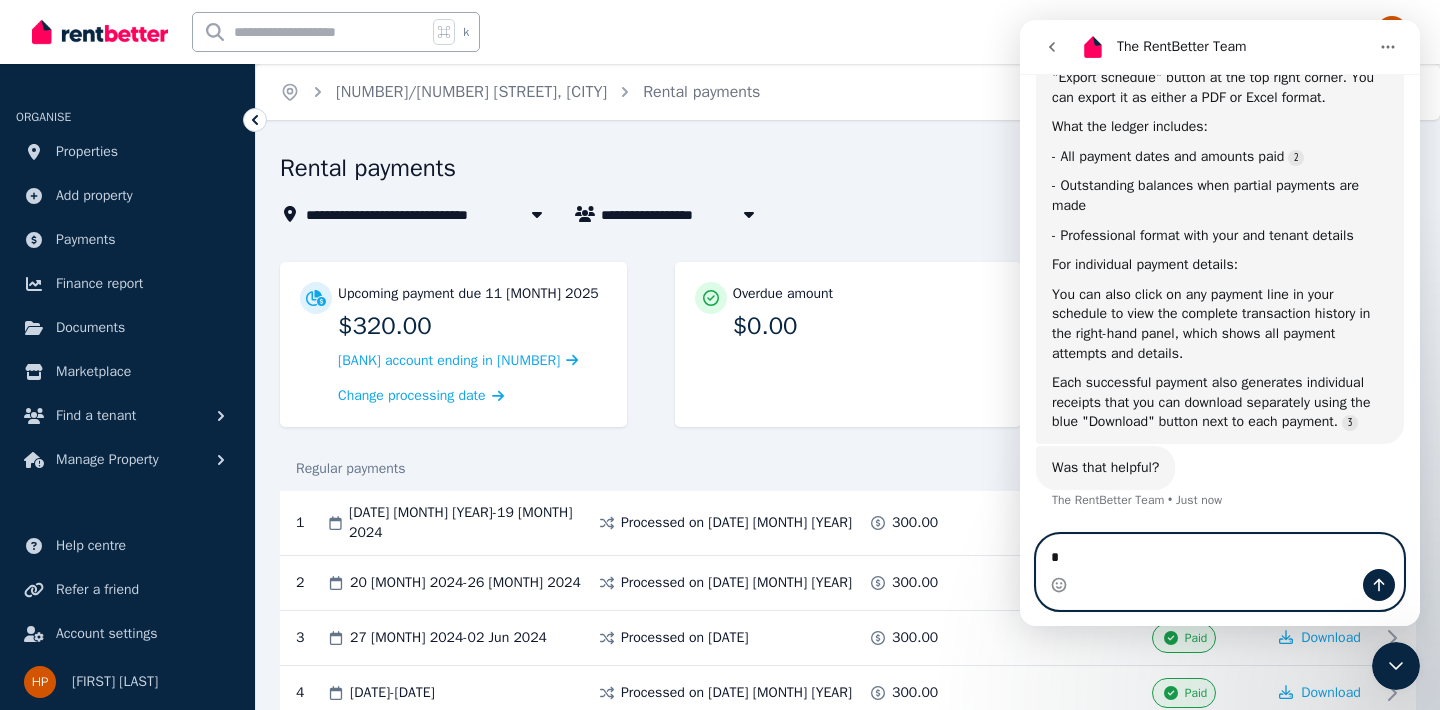 type on "**" 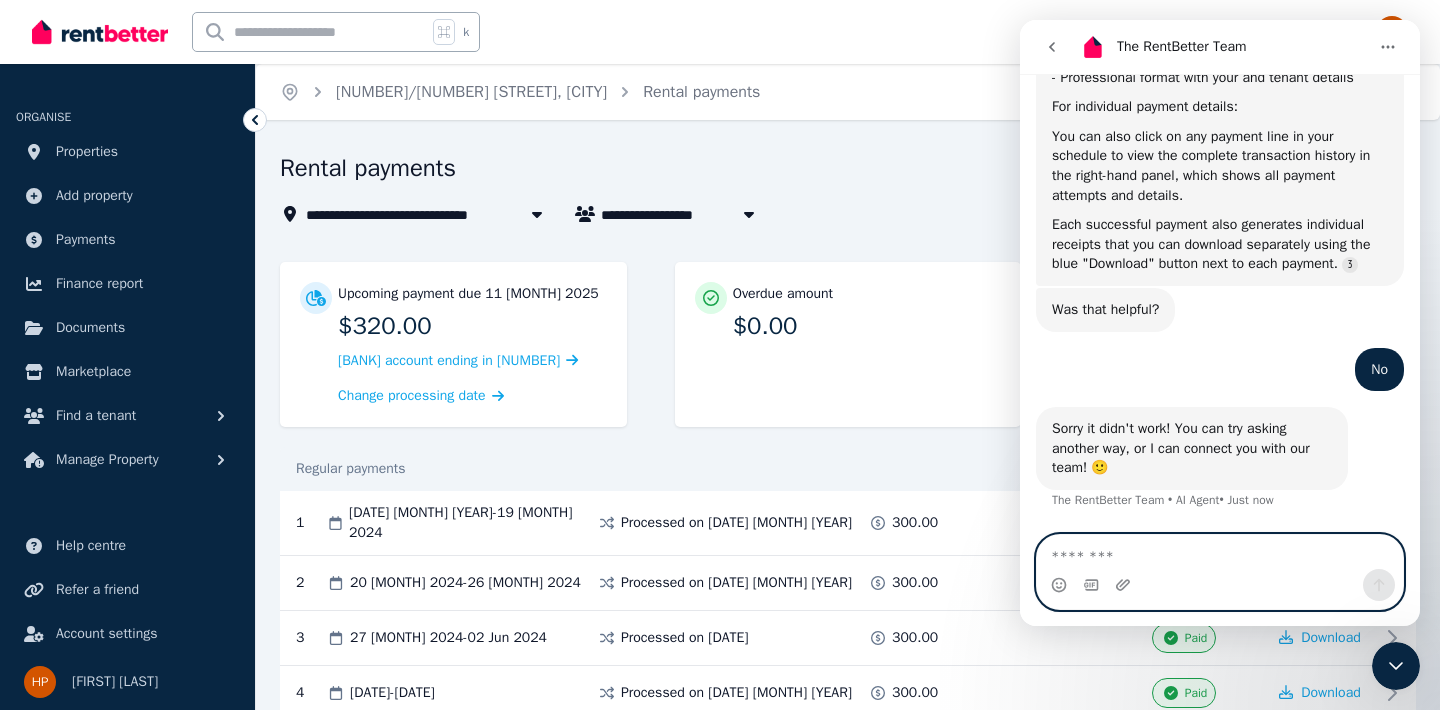 scroll, scrollTop: 770, scrollLeft: 0, axis: vertical 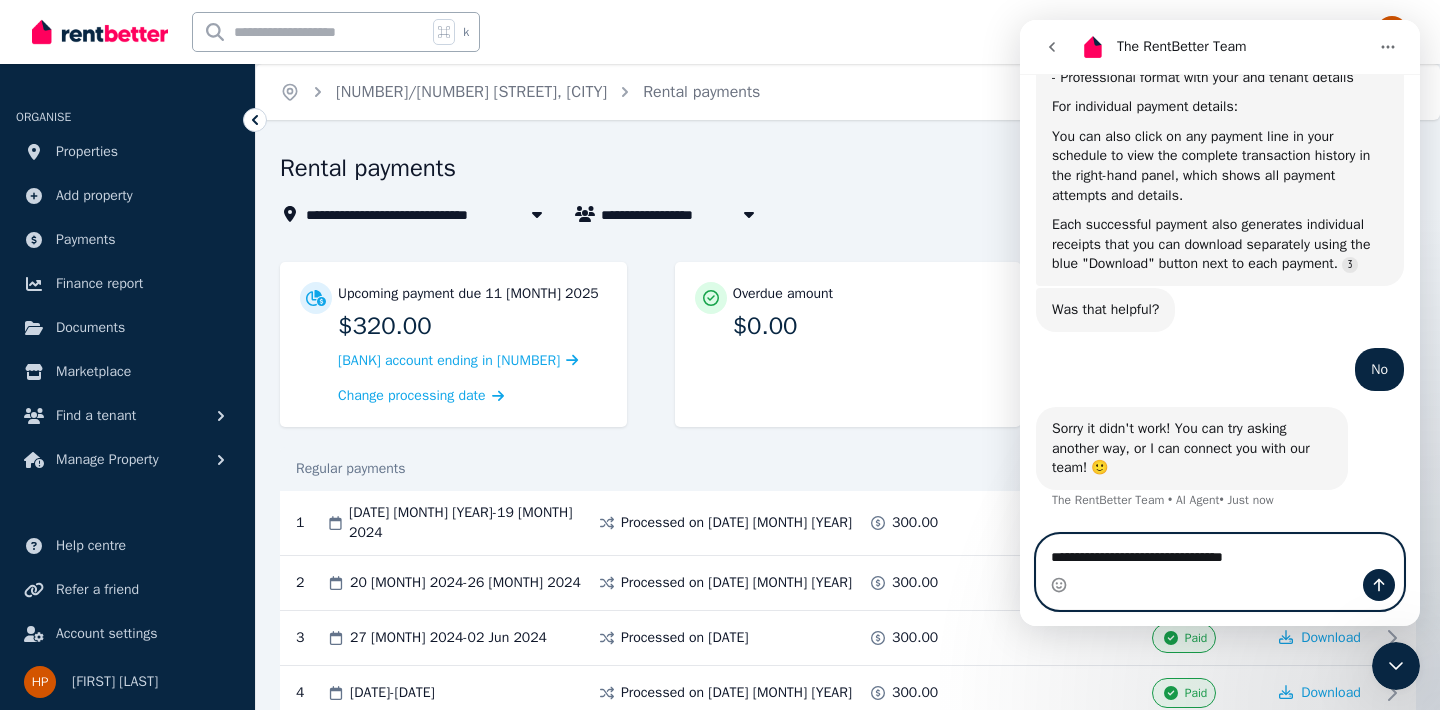 type on "**********" 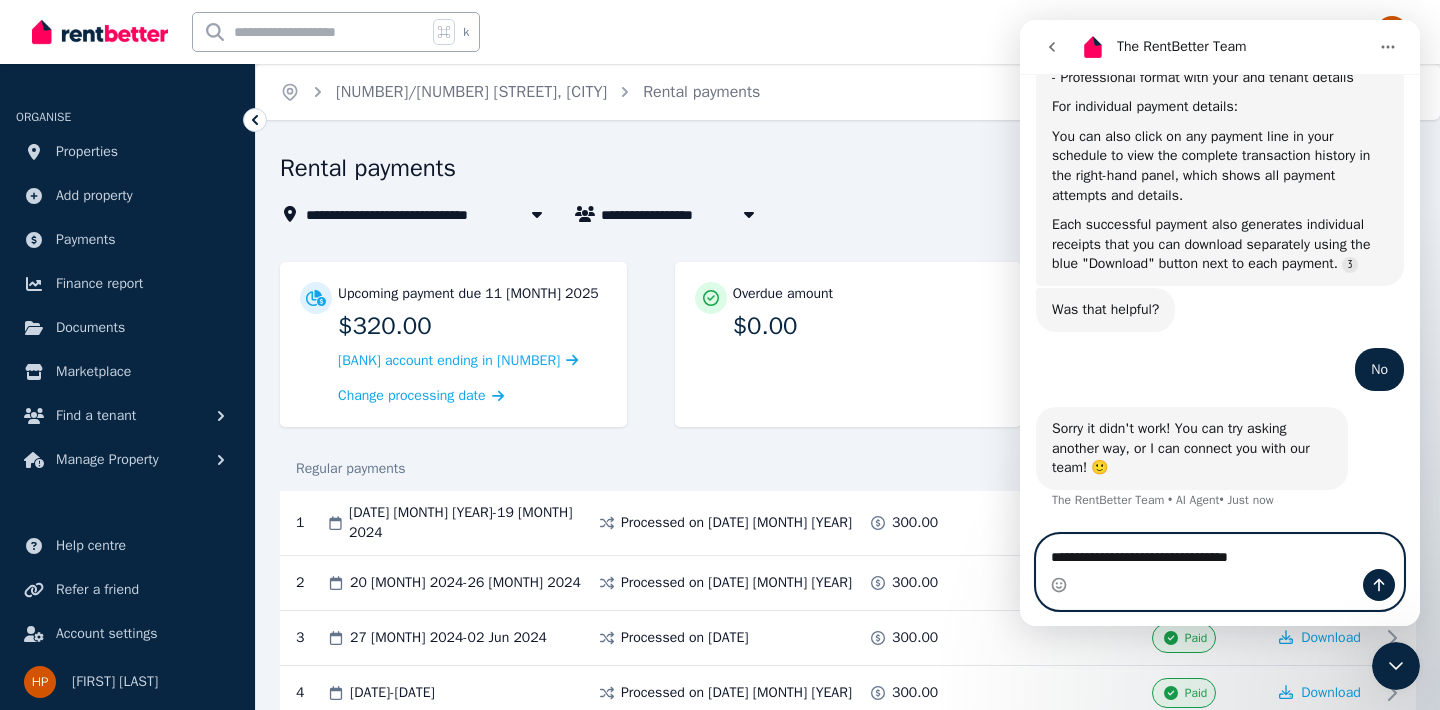 type 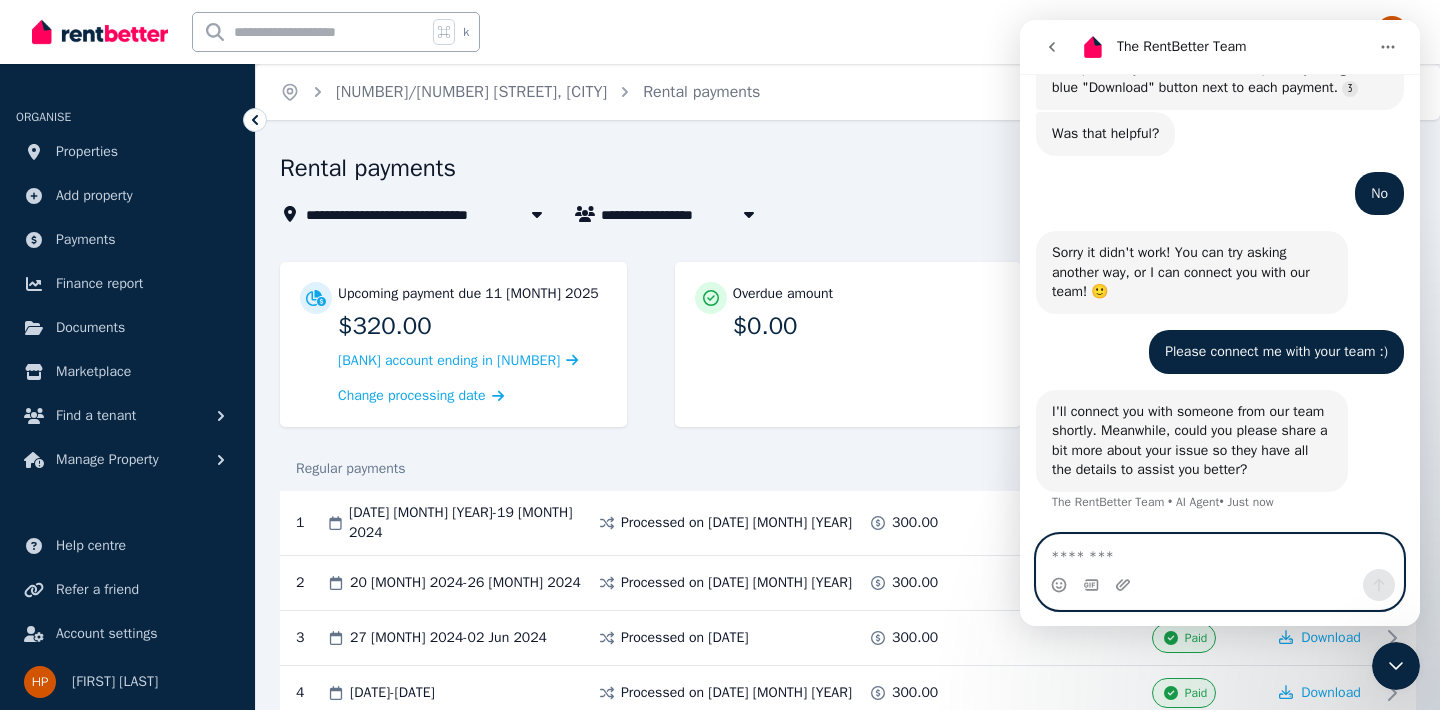 scroll, scrollTop: 948, scrollLeft: 0, axis: vertical 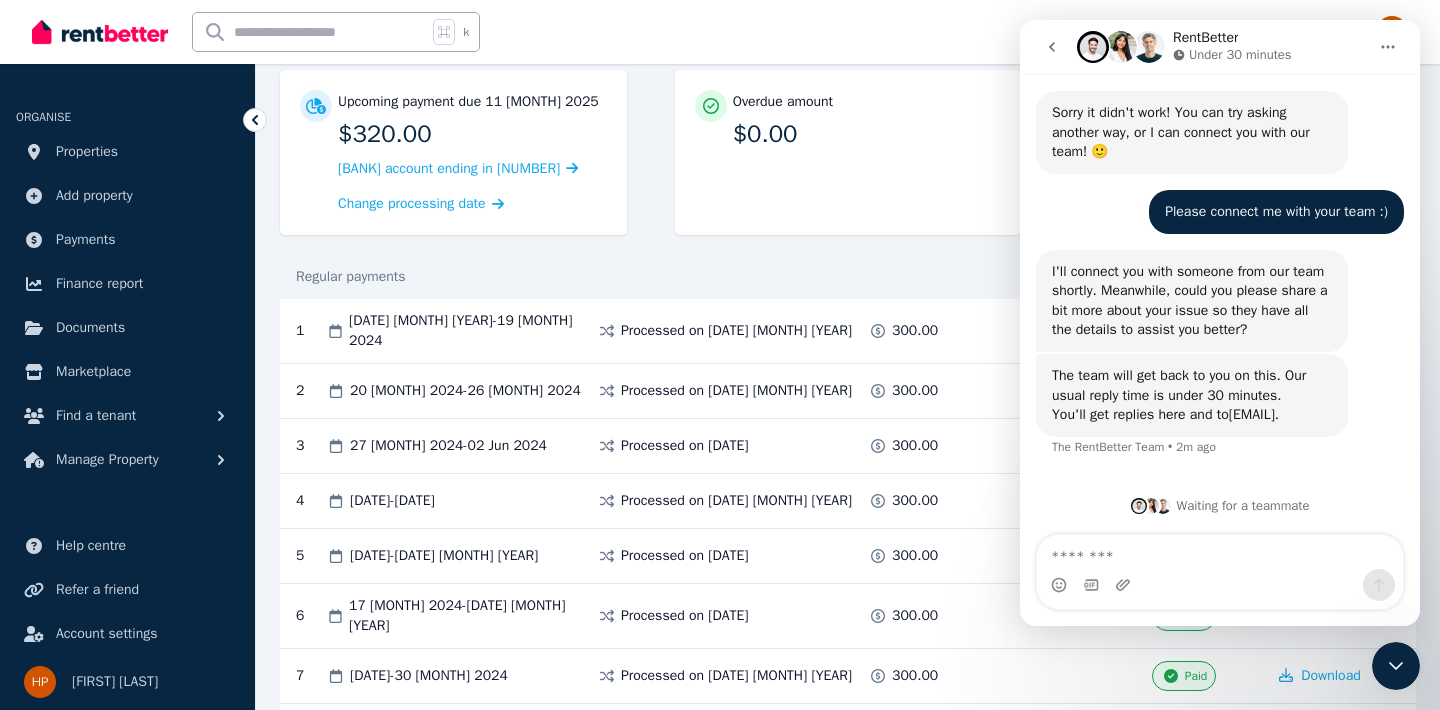 click 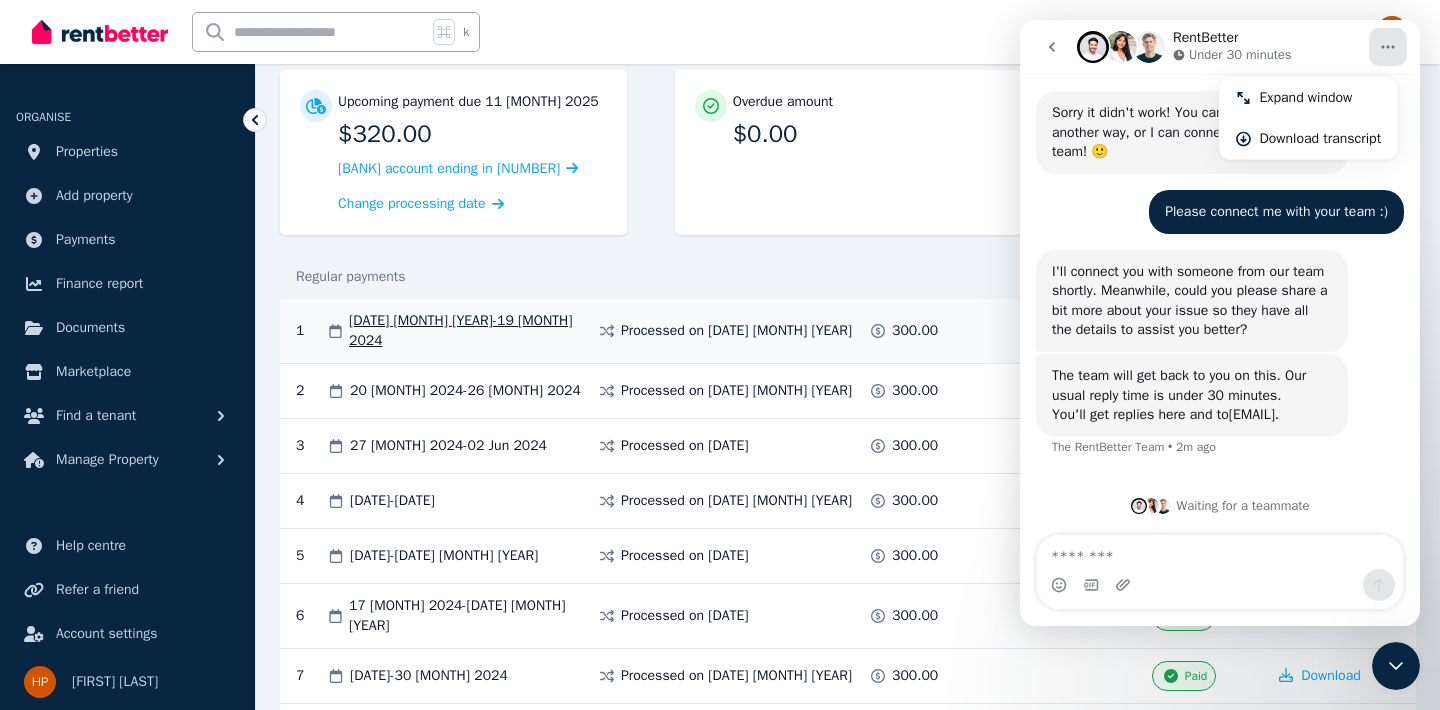 click on "300.00" at bounding box center [913, 331] 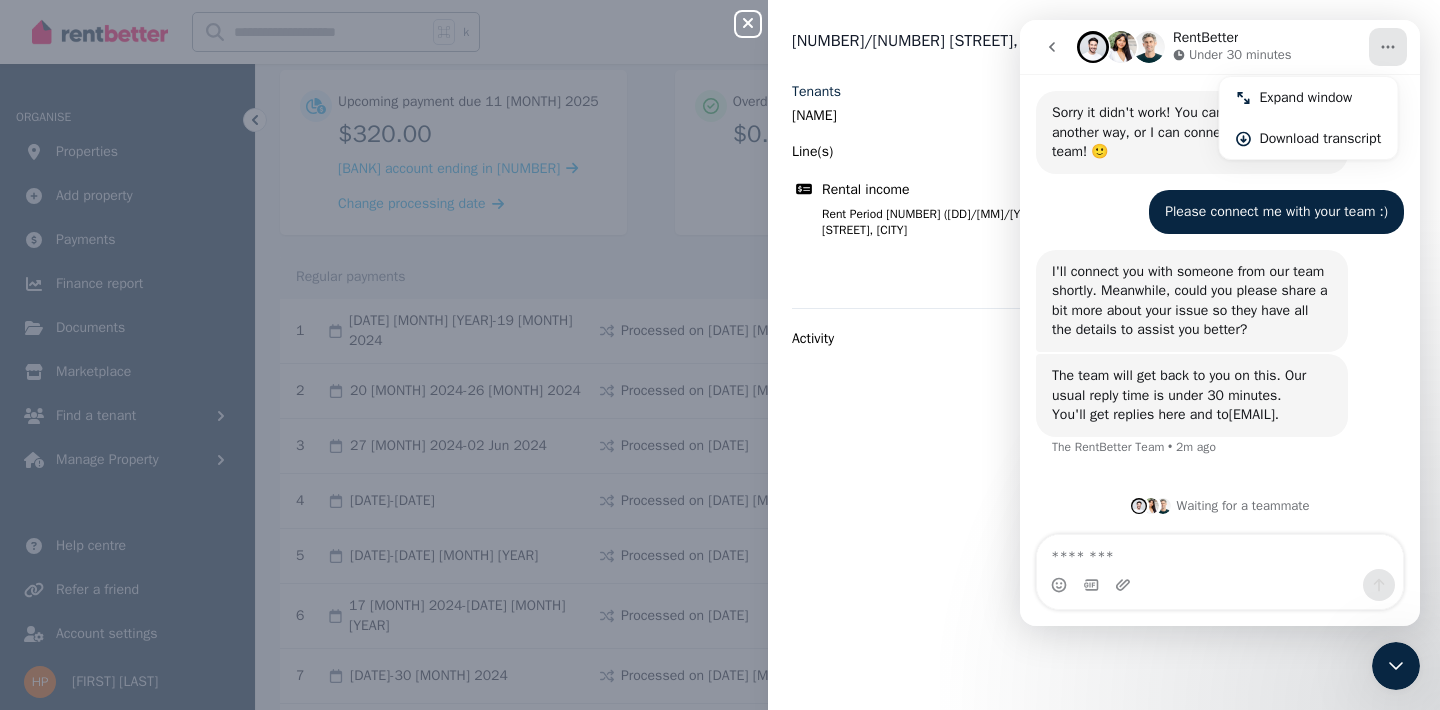 click at bounding box center (1396, 666) 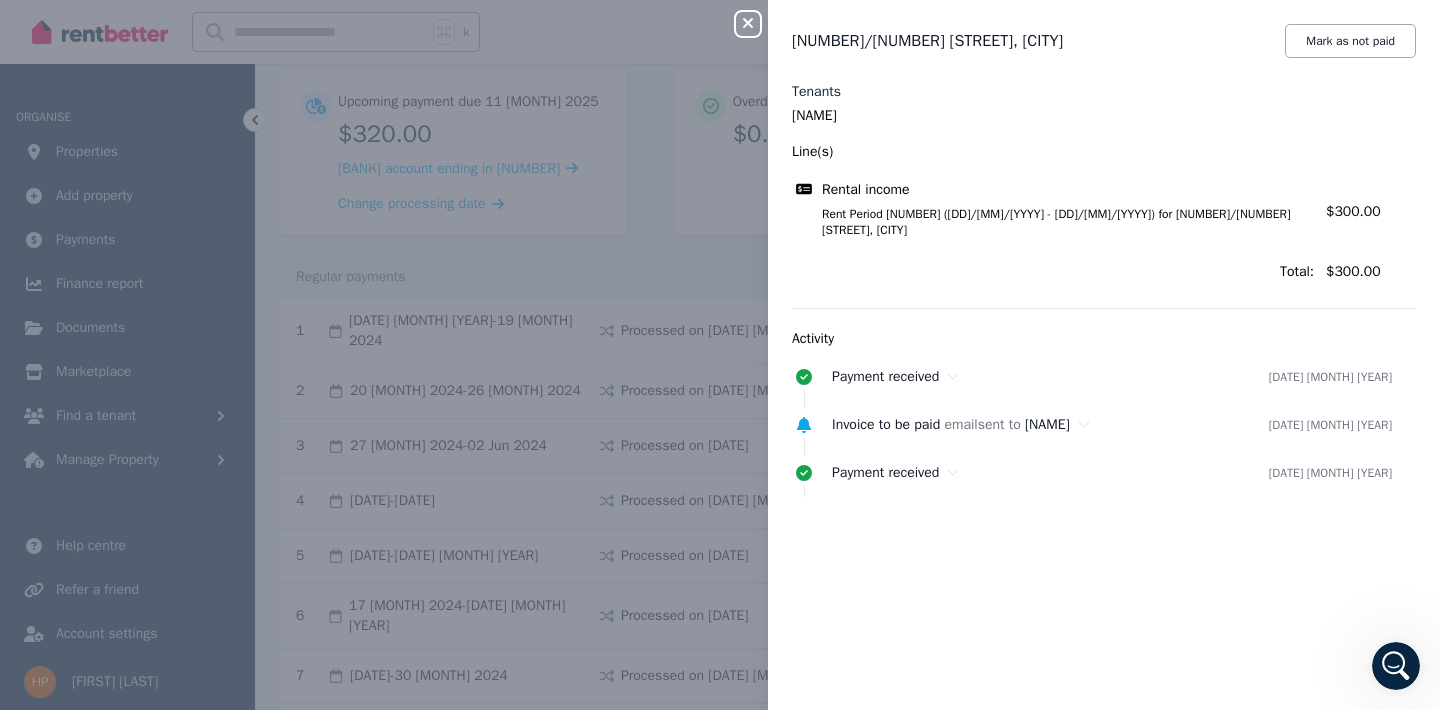 scroll, scrollTop: 0, scrollLeft: 0, axis: both 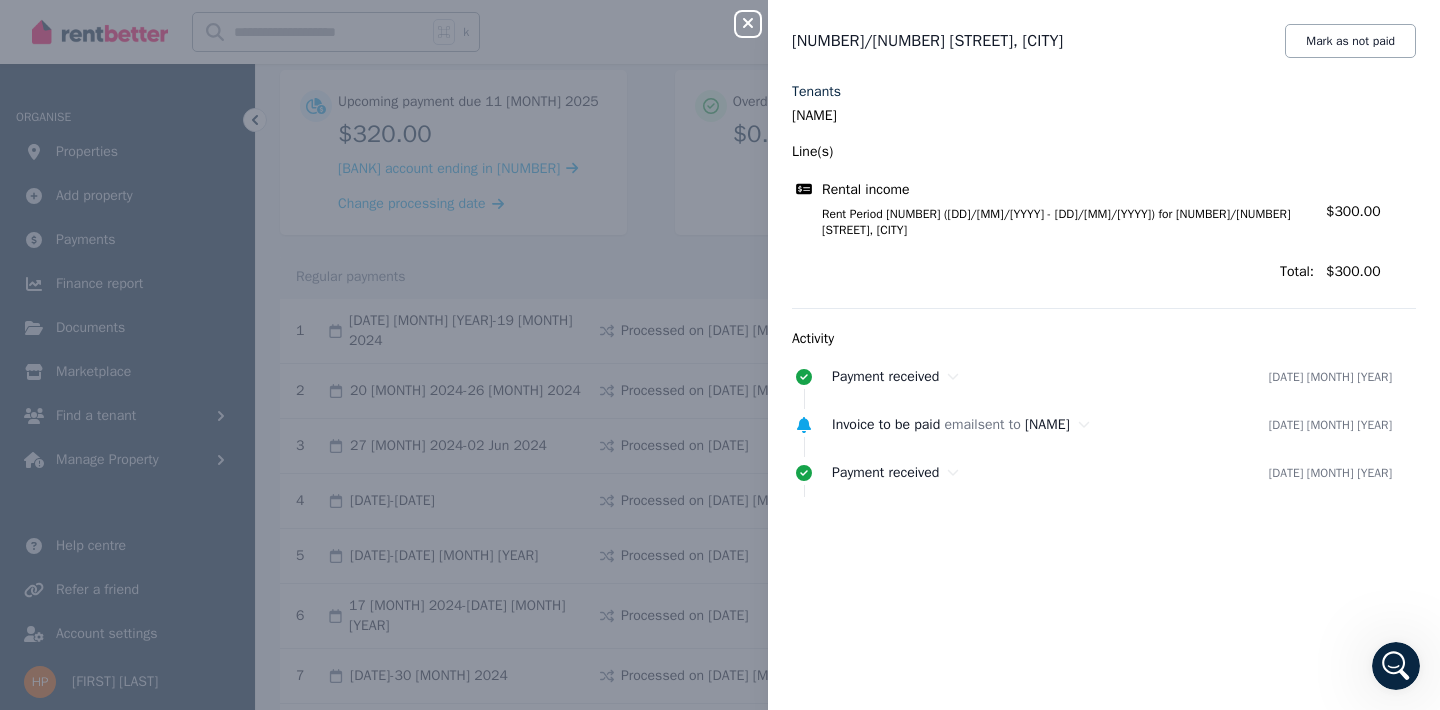 click 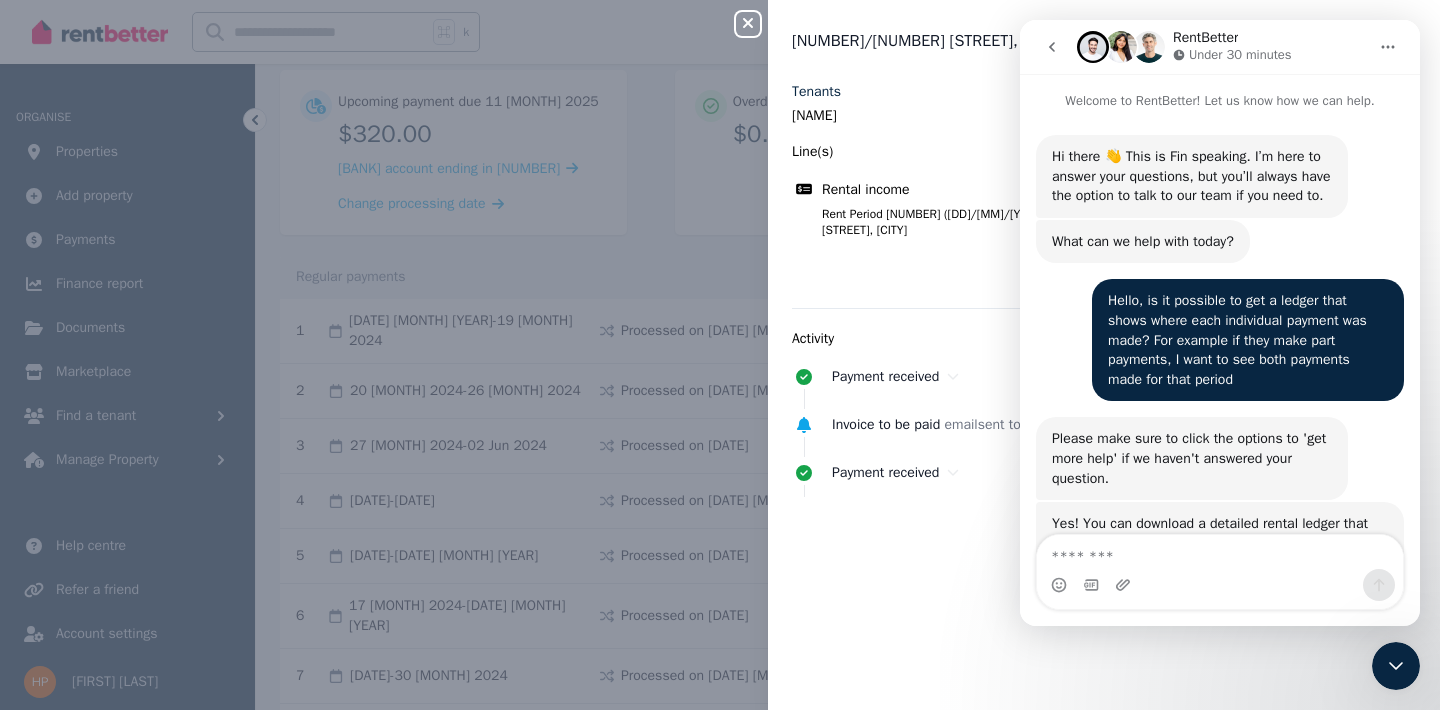 scroll, scrollTop: 1108, scrollLeft: 0, axis: vertical 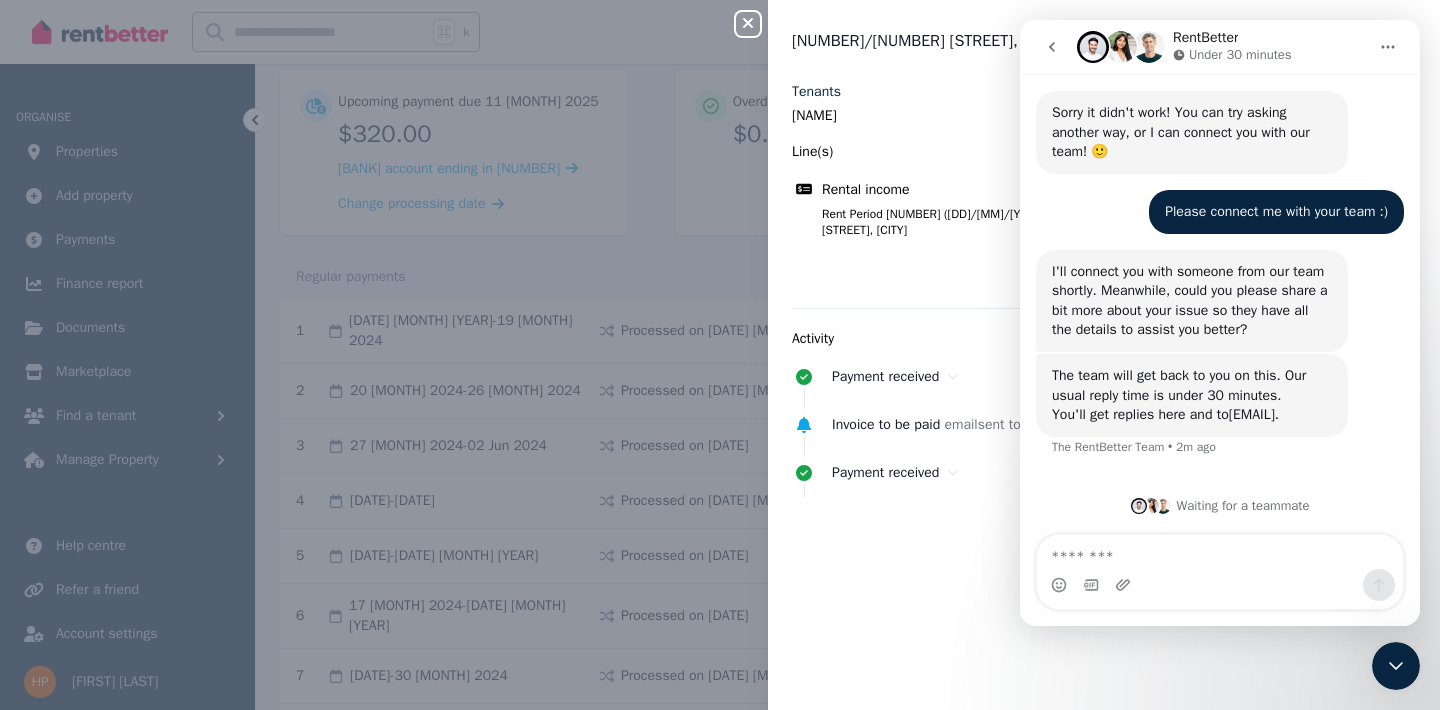 click 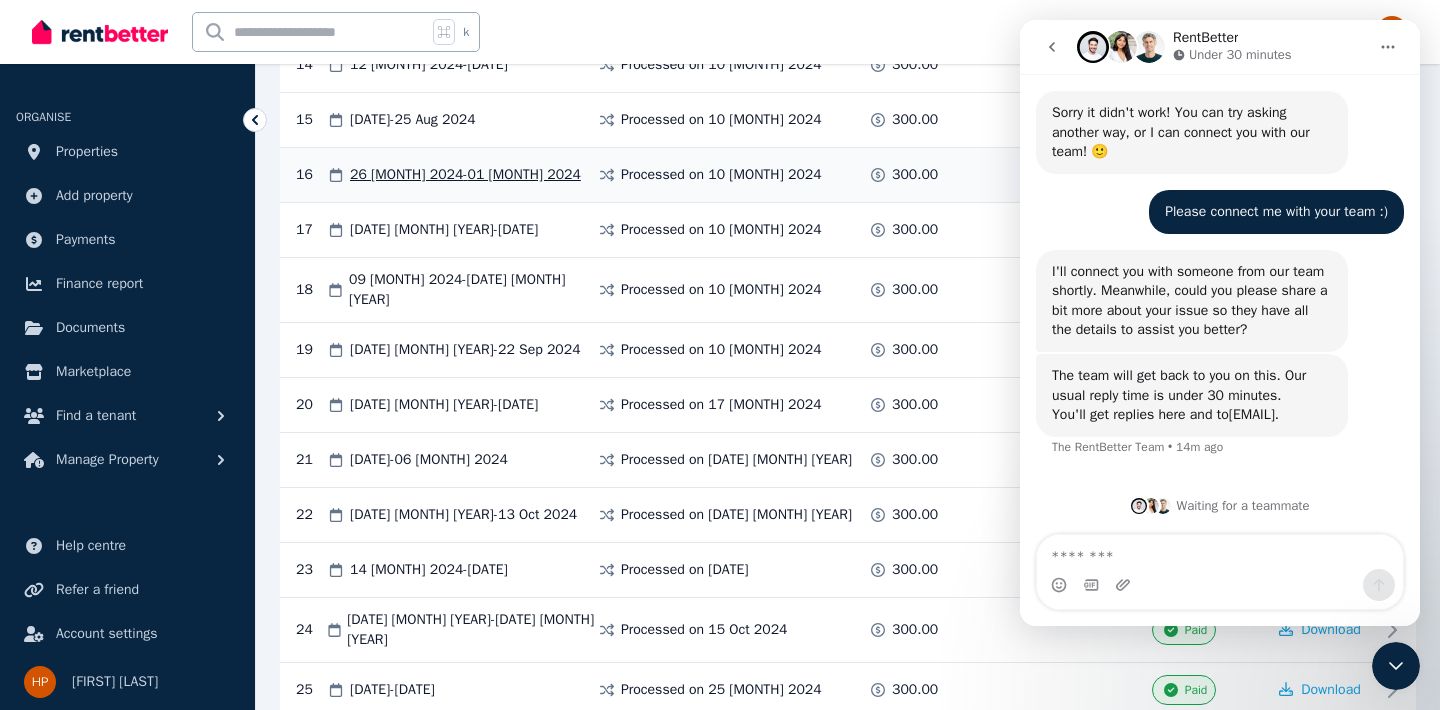 scroll, scrollTop: 1221, scrollLeft: 0, axis: vertical 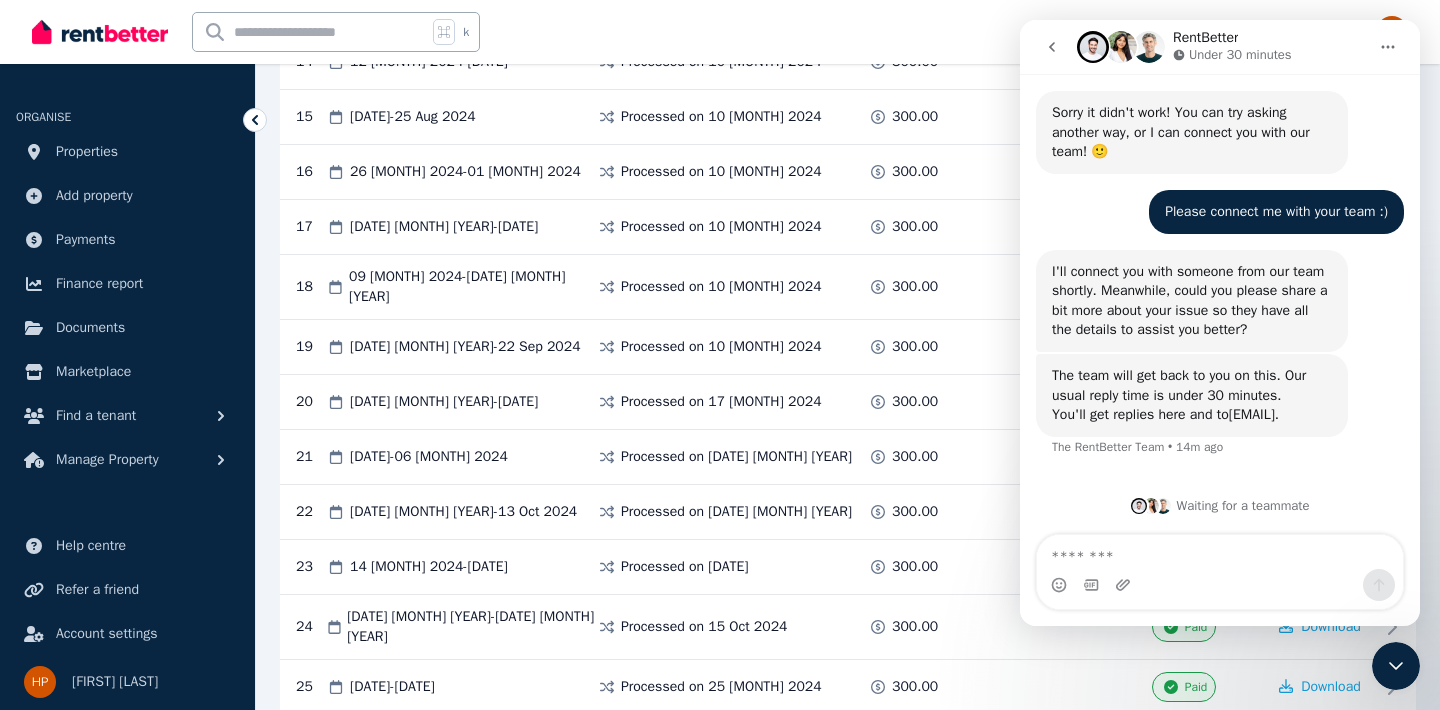 click on "**********" at bounding box center [848, 2054] 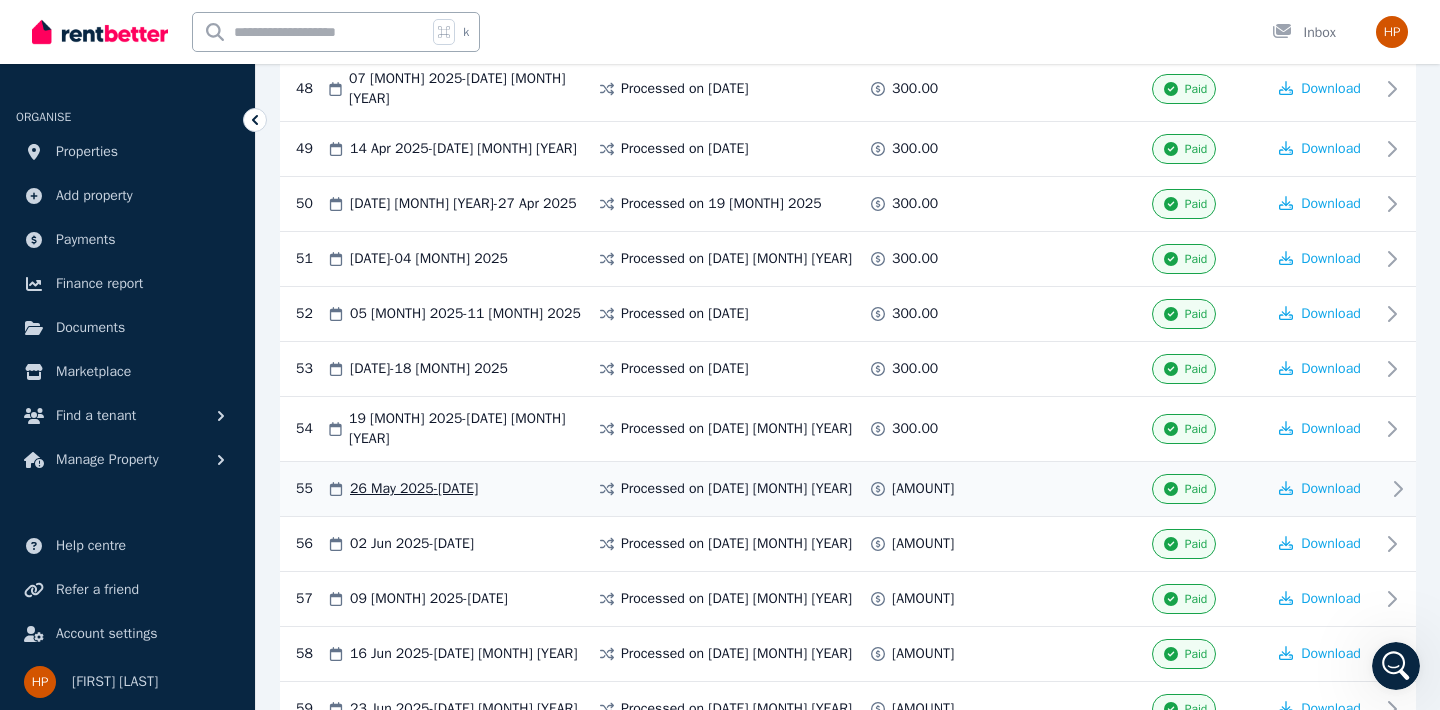 scroll, scrollTop: 3115, scrollLeft: 0, axis: vertical 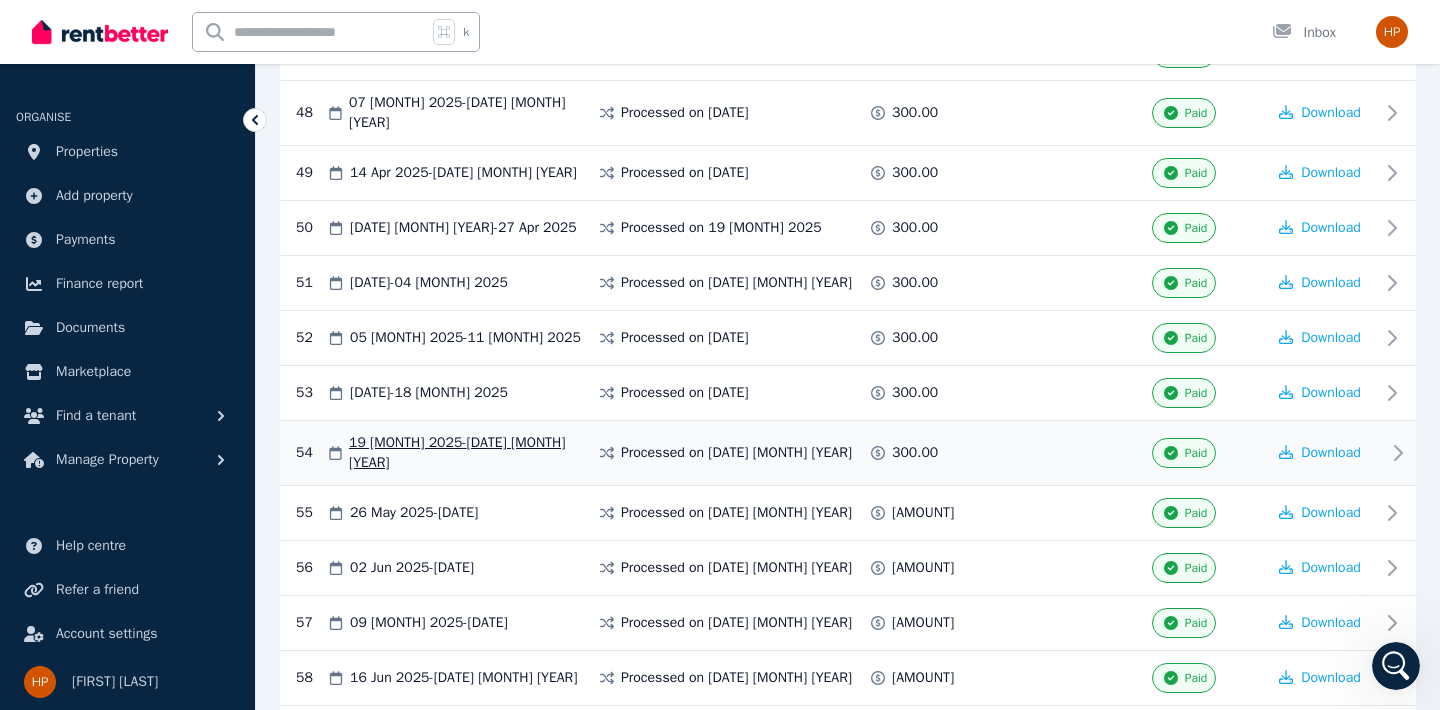 click at bounding box center [1033, 453] 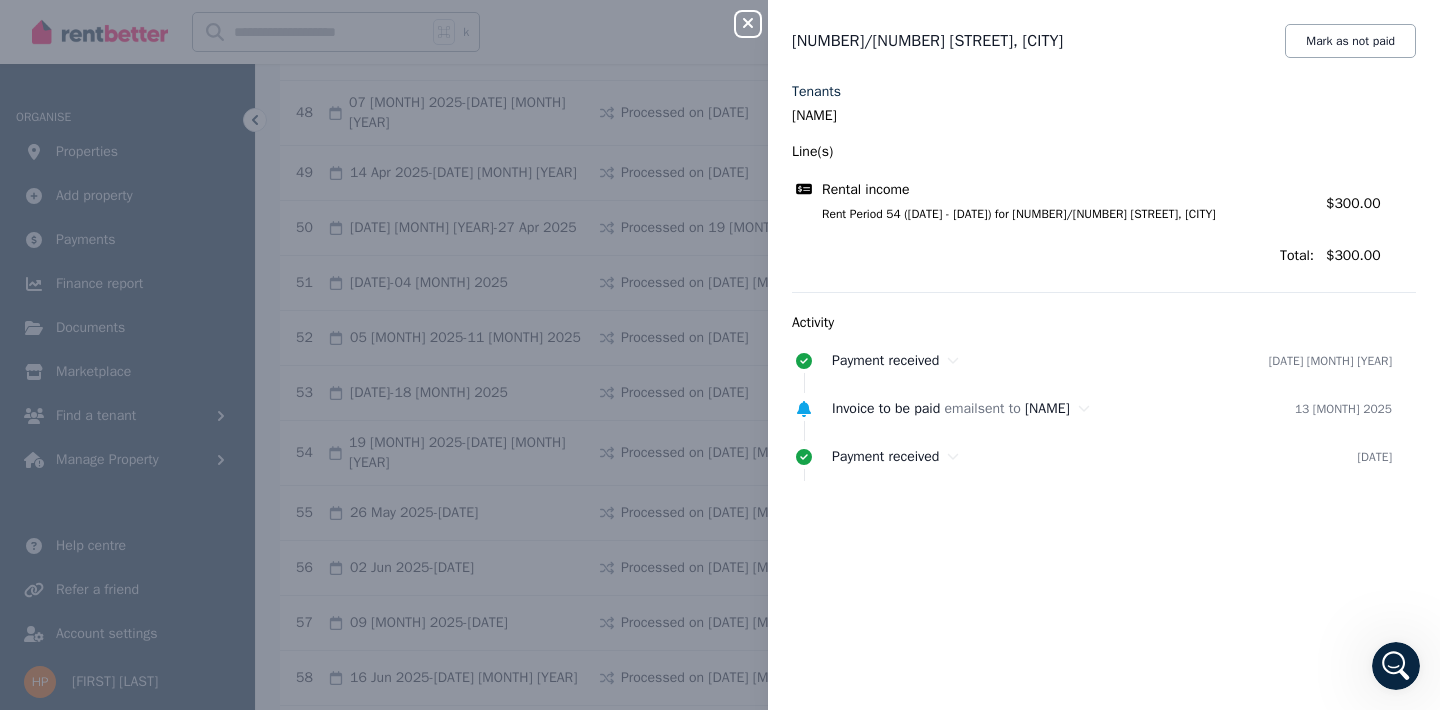 click 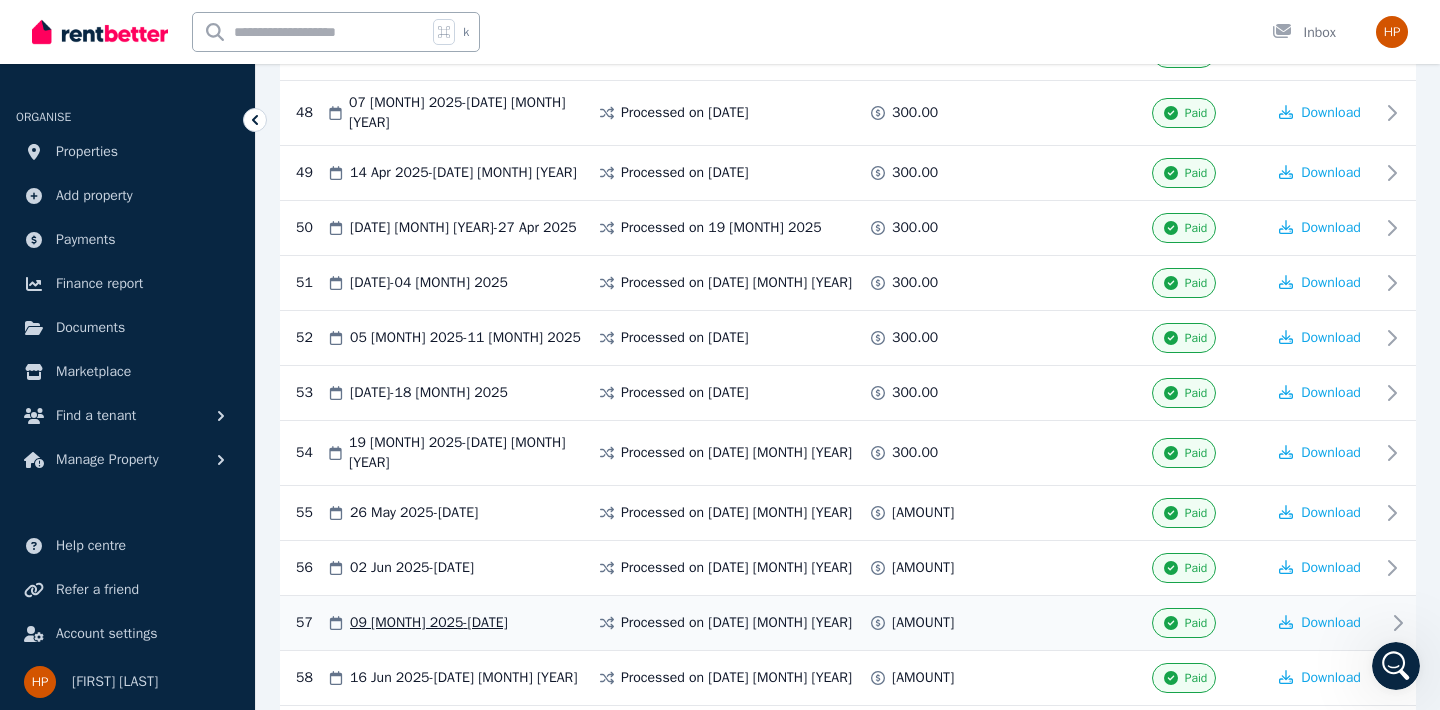 click on "Processed on   17 May 2025" at bounding box center (732, 623) 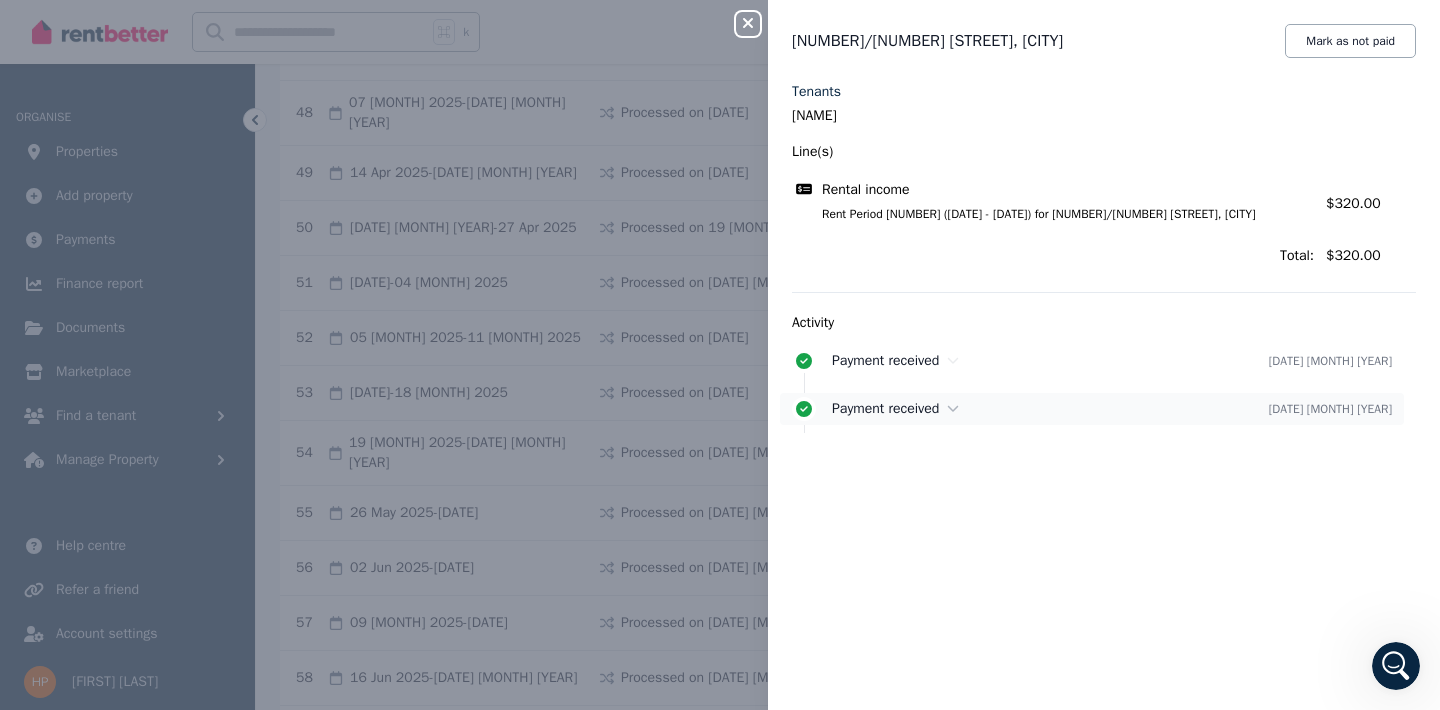 click on "Payment received" at bounding box center [1050, 409] 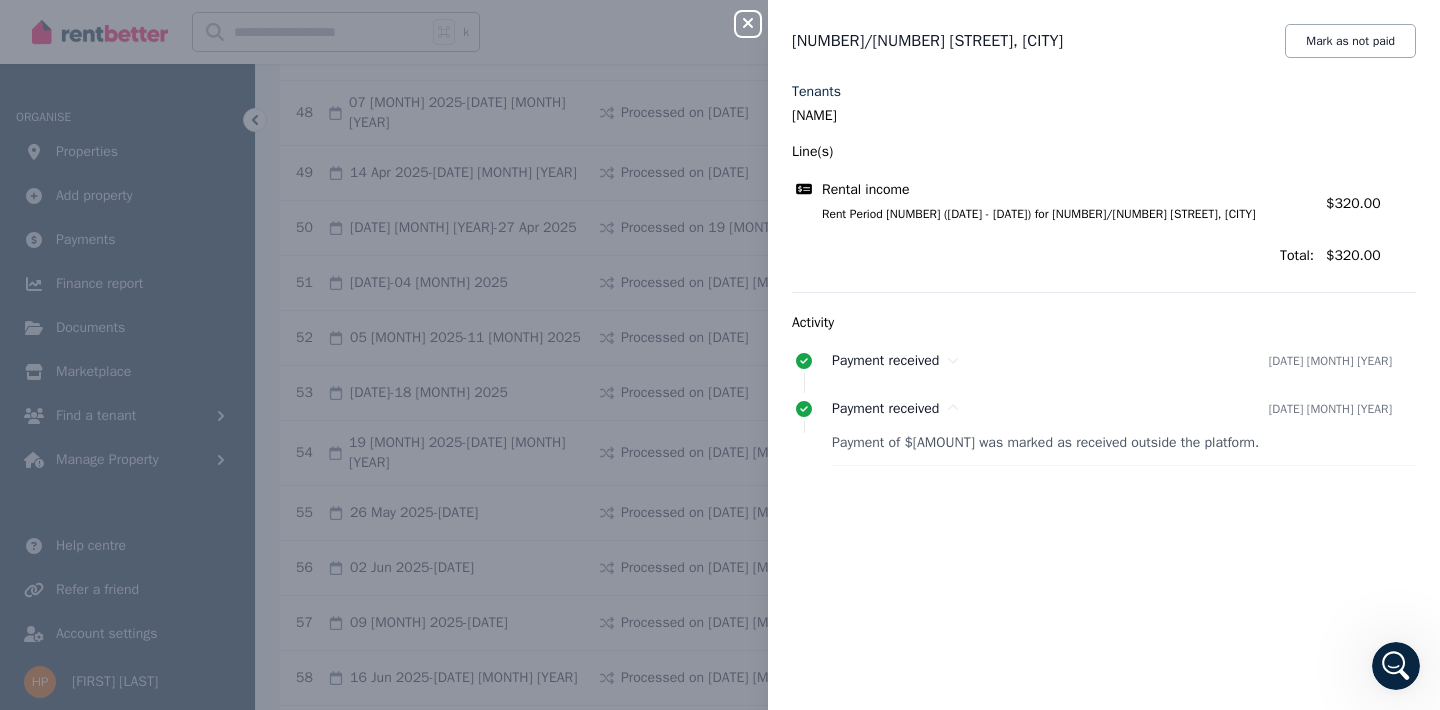 click on "Close panel 3/12 Frances Street, Gwynneville Mark as not paid Tenants Abbey Kolednik Roe Line(s) Rental income Rent Period 57 (09/06/2025 - 15/06/2025) for 3/12 Frances Street, Gwynneville Amount:  $320.00 Total: $320.00 Activity Payment received 17 May 2025 Payment received 16 May 2025 Payment of $99.32 was marked as received outside the platform." at bounding box center [720, 355] 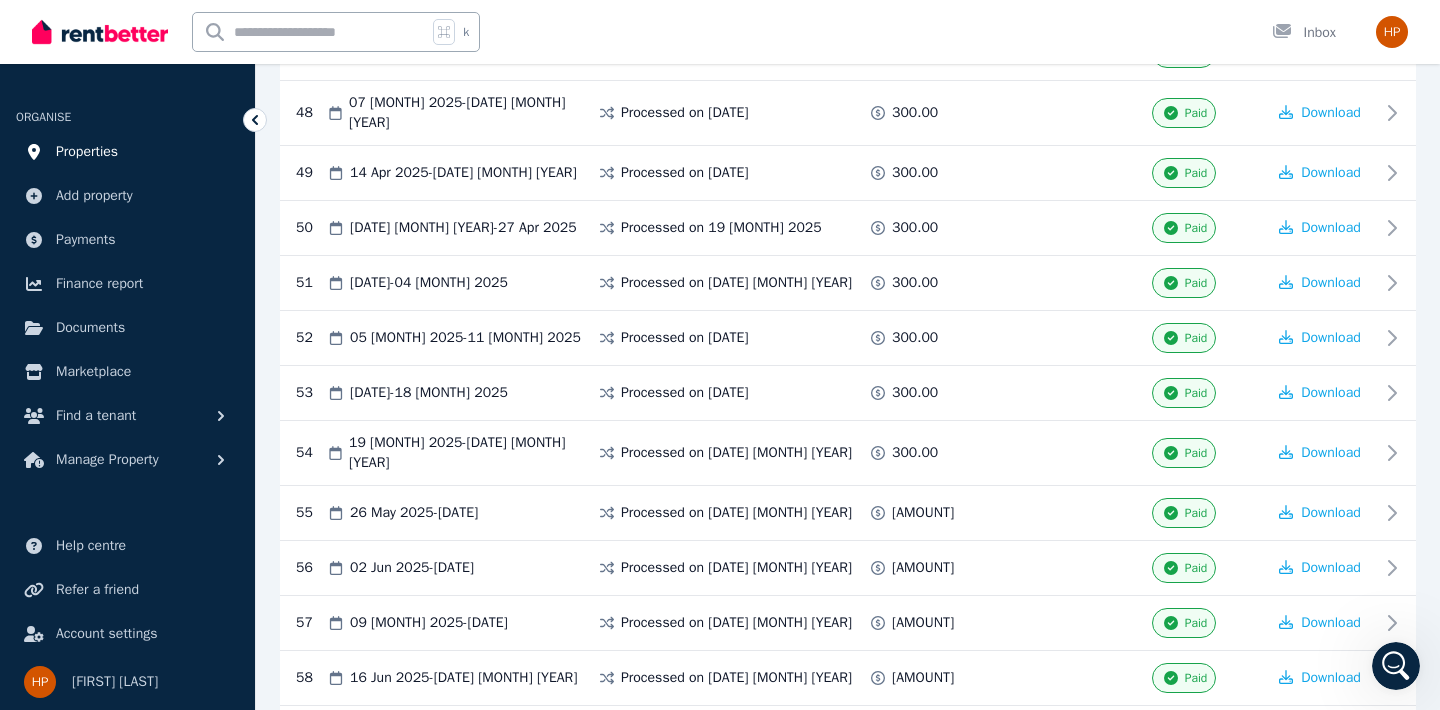 click on "Properties" at bounding box center (127, 152) 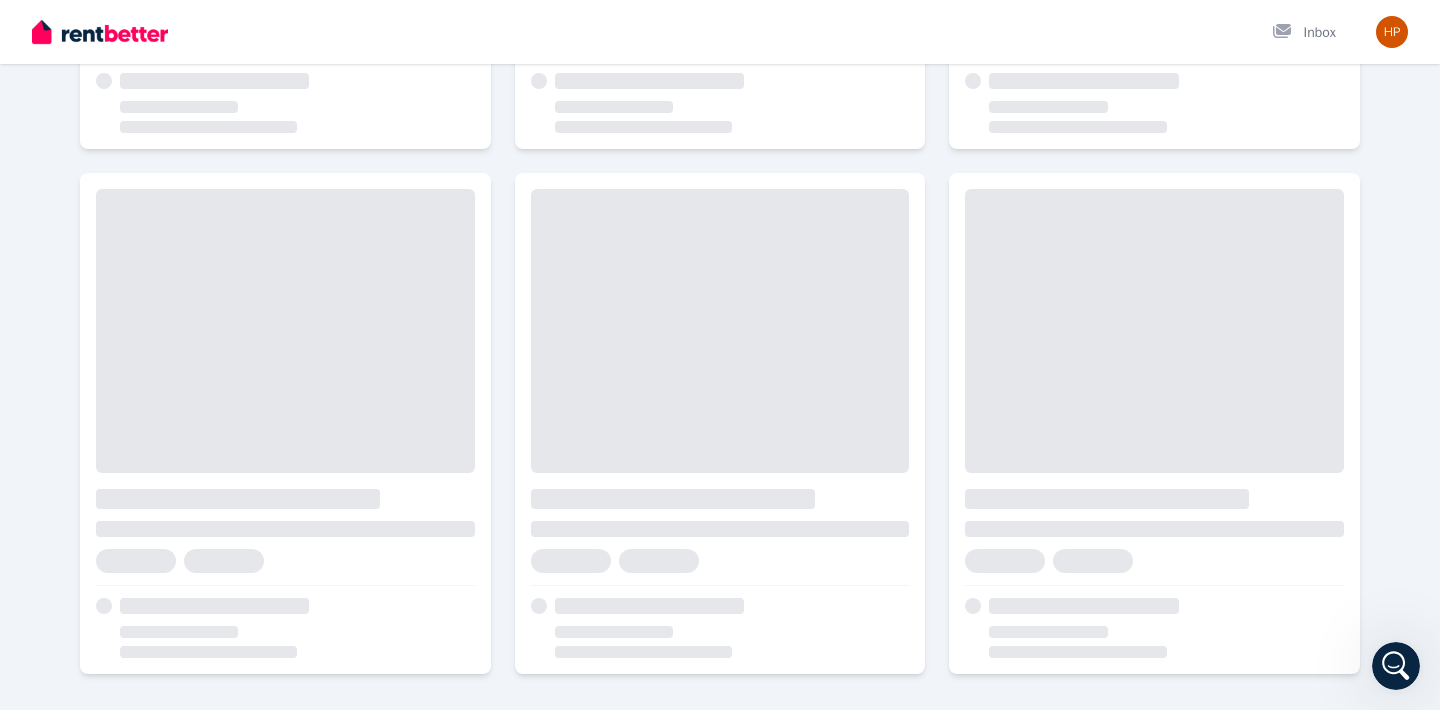 scroll, scrollTop: 0, scrollLeft: 0, axis: both 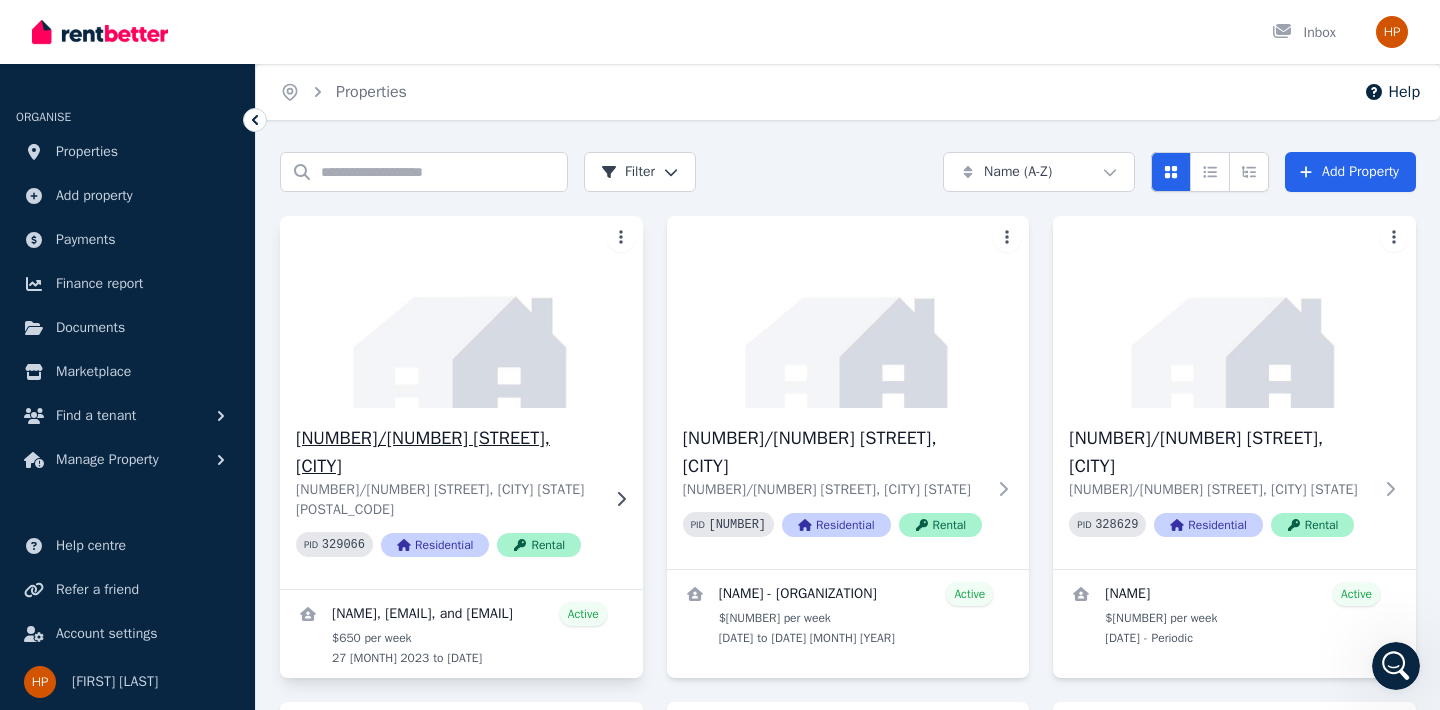 click at bounding box center (461, 312) 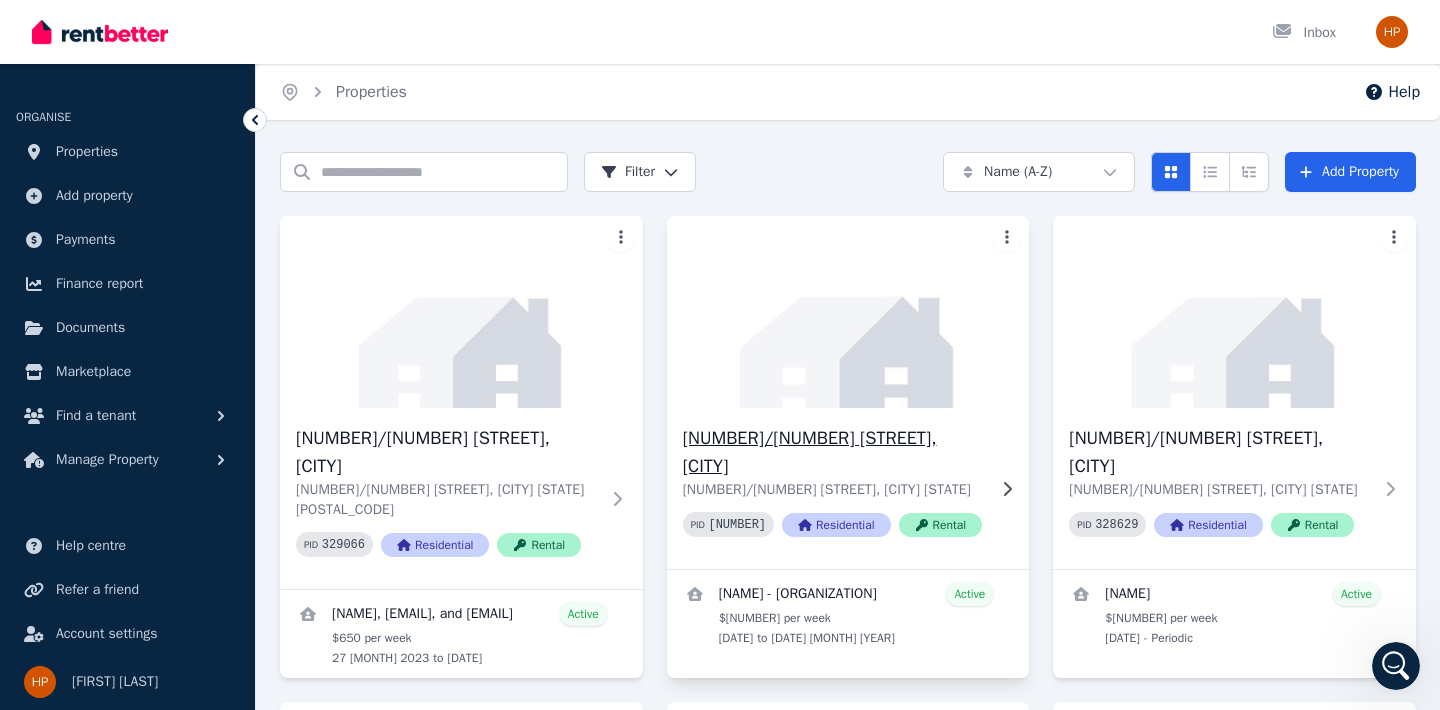 click on "2/12 Frances Street, Gwynneville 2/12 Frances Street, Gwynneville NSW 2500 PID   329069 Residential Rental" at bounding box center [848, 488] 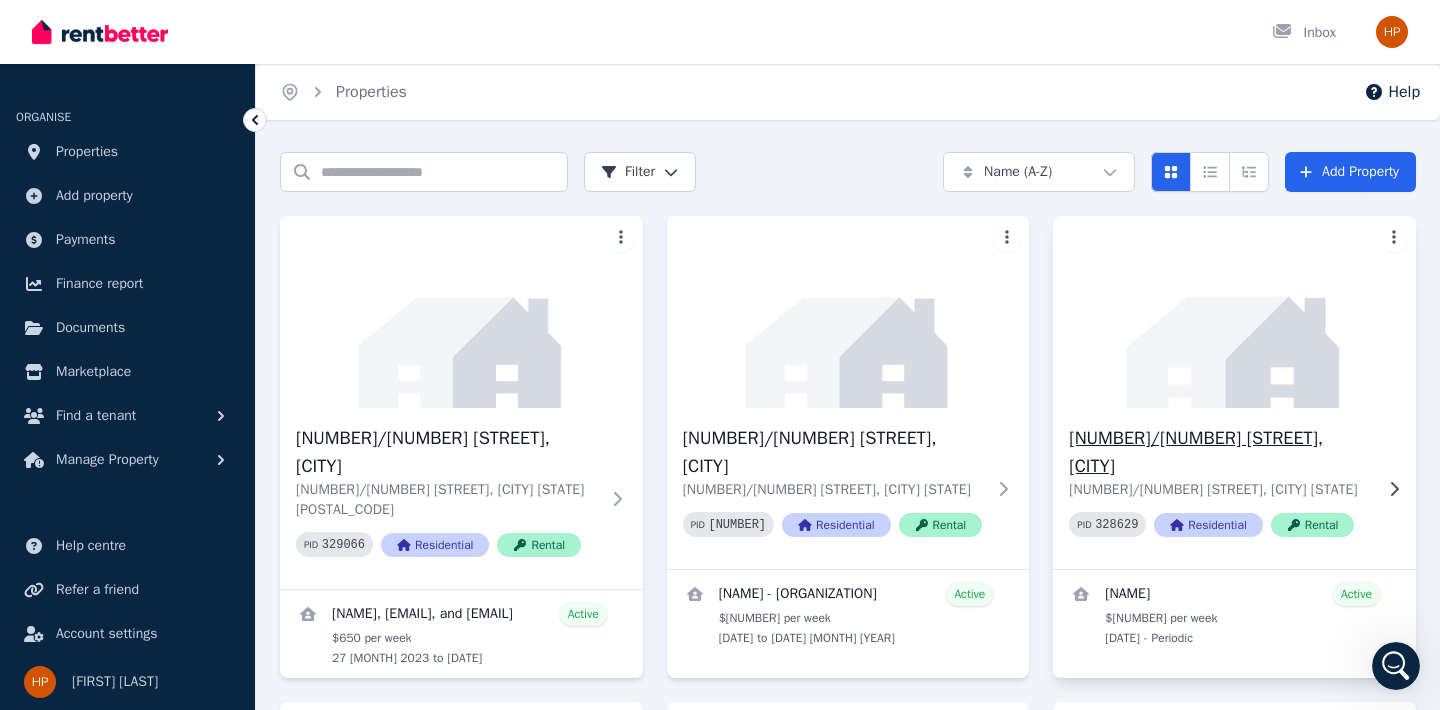 click at bounding box center (1234, 312) 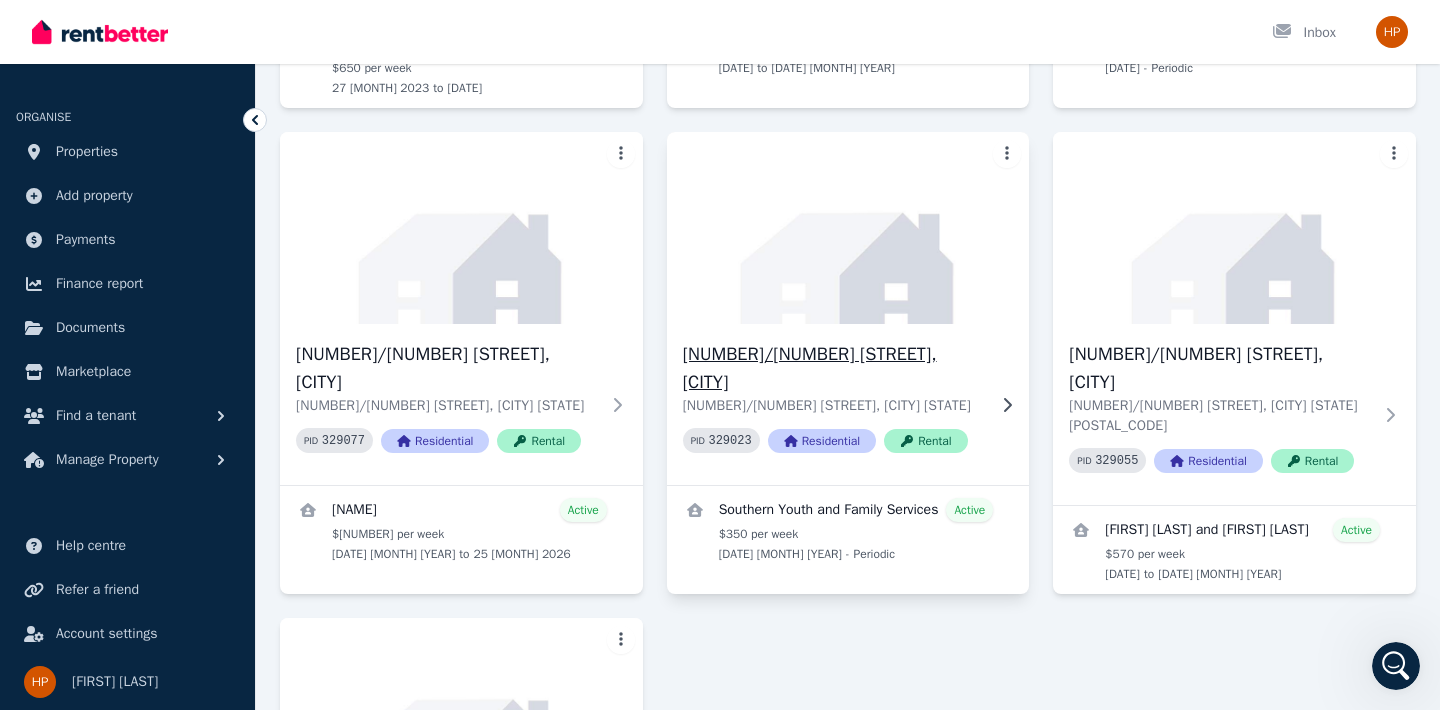 scroll, scrollTop: 573, scrollLeft: 0, axis: vertical 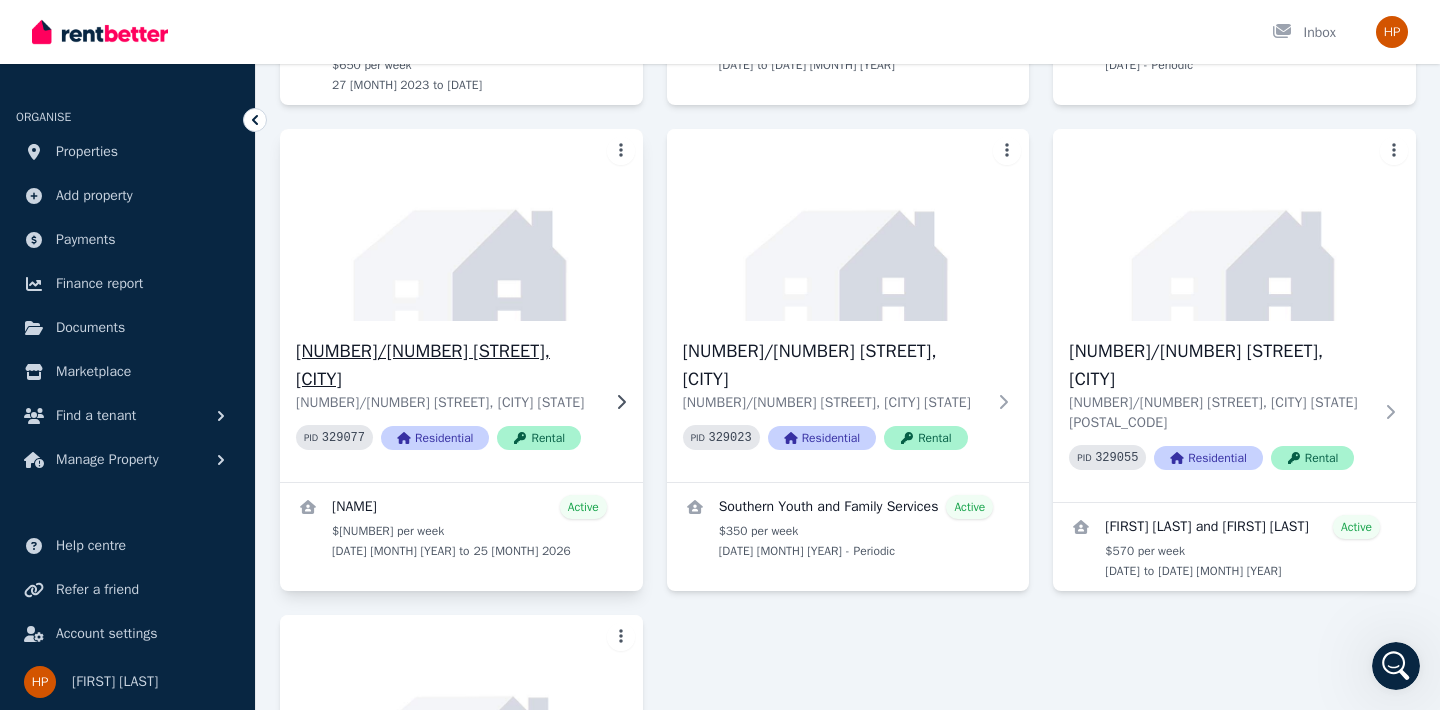 click on "3/12 Frances Street, Gwynneville" at bounding box center [447, 365] 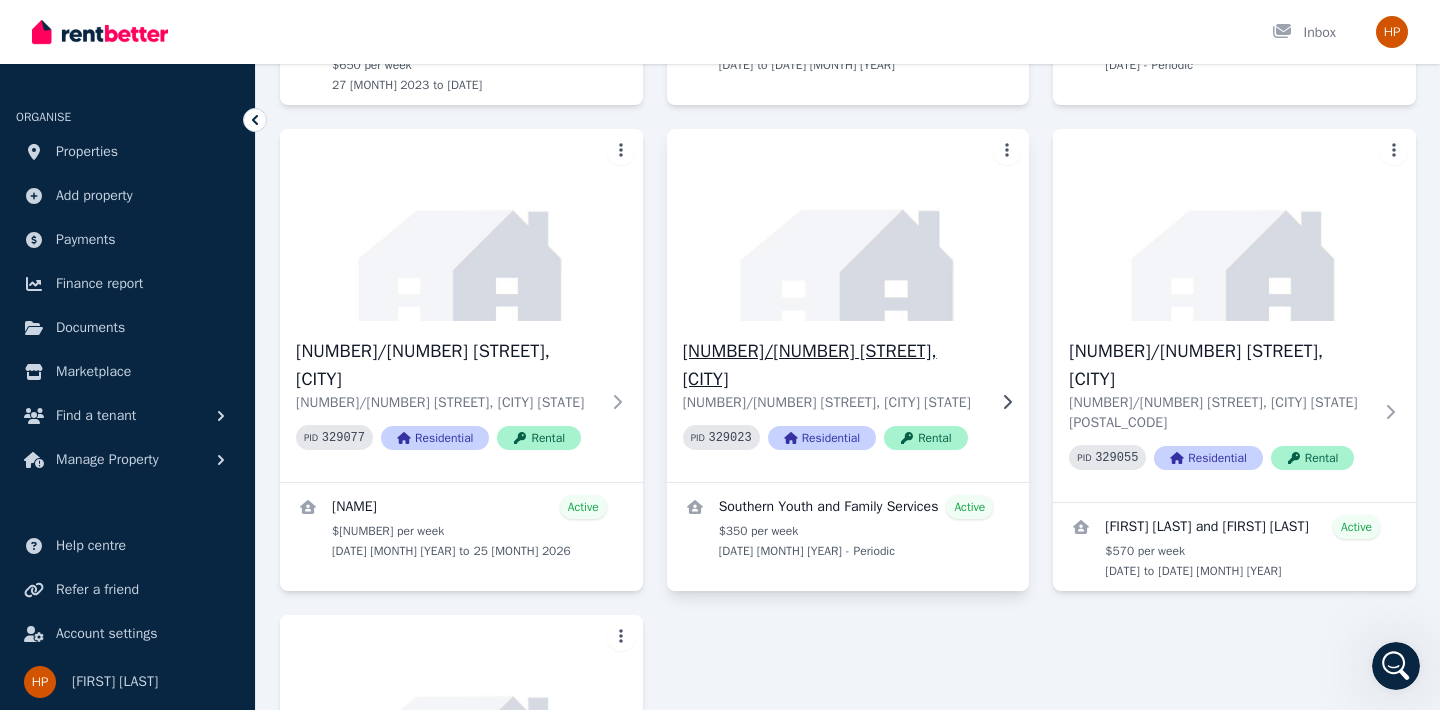 click on "3/124 Mount Keira Road, West Wollongong" at bounding box center [834, 365] 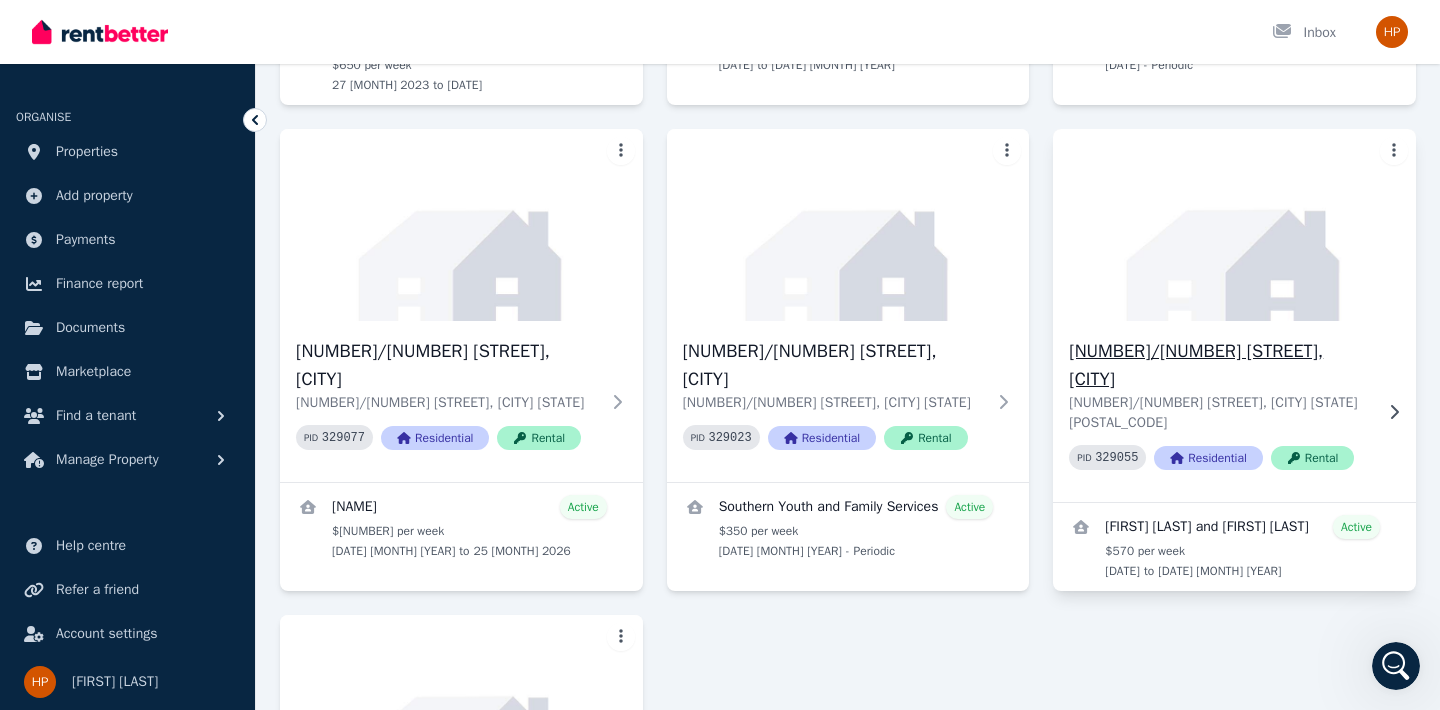 click on "4/124 Mount Keira Road, West Wollongong" at bounding box center (1220, 365) 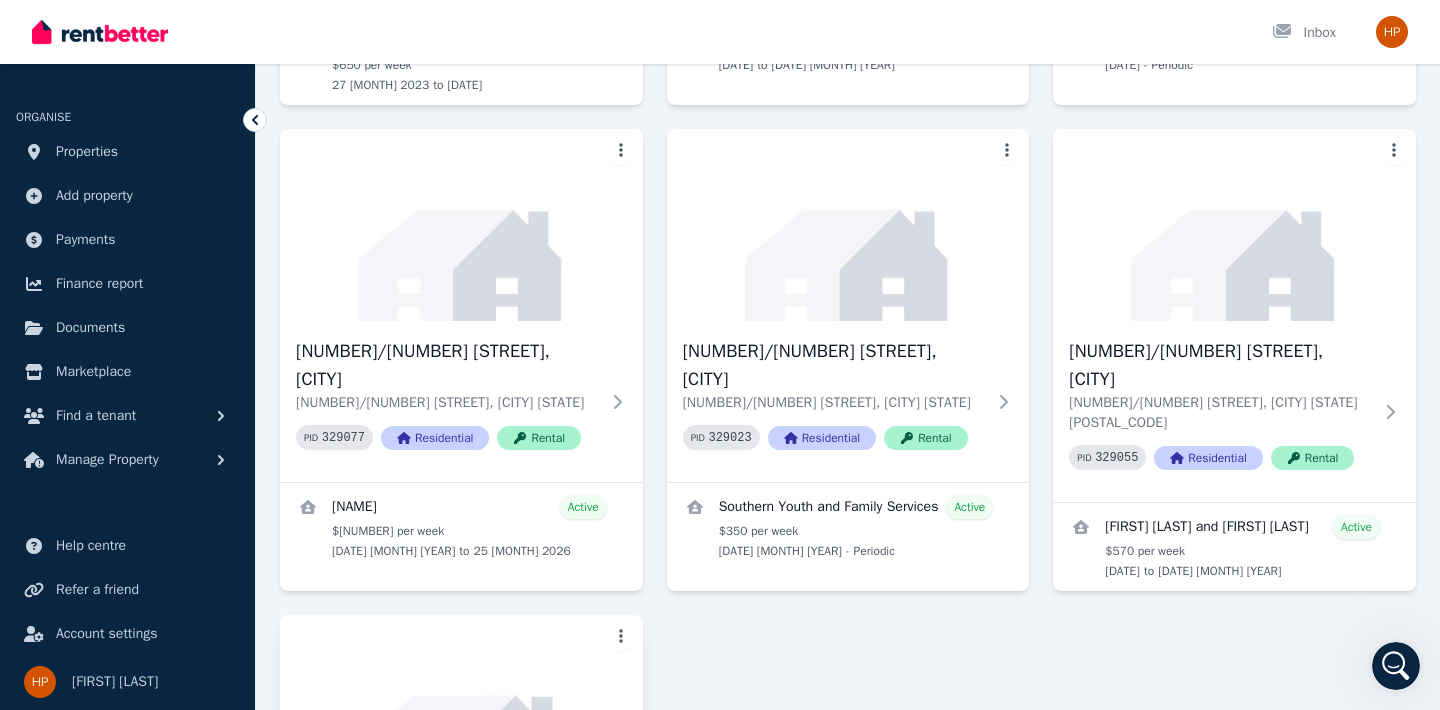 scroll, scrollTop: 899, scrollLeft: 0, axis: vertical 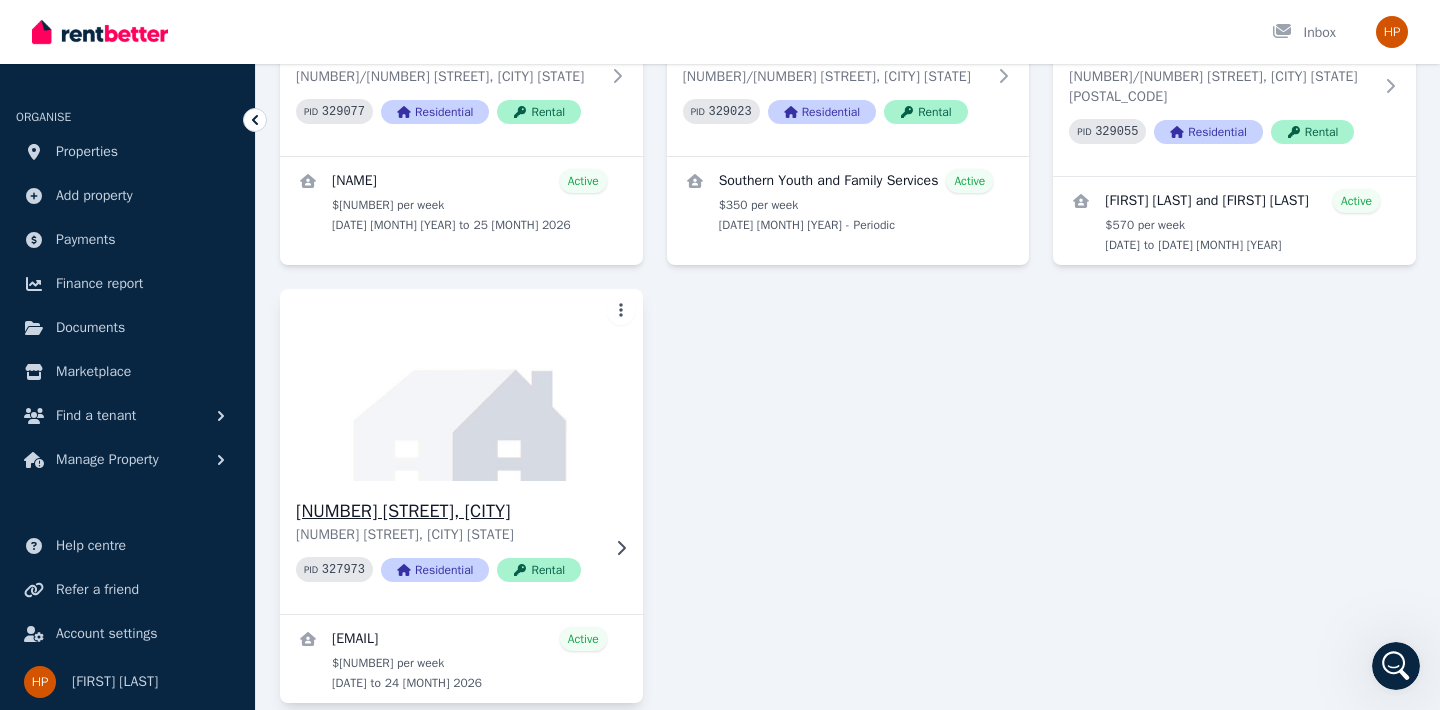 click on "[NUMBER] [STREET], [CITY]" at bounding box center (447, 511) 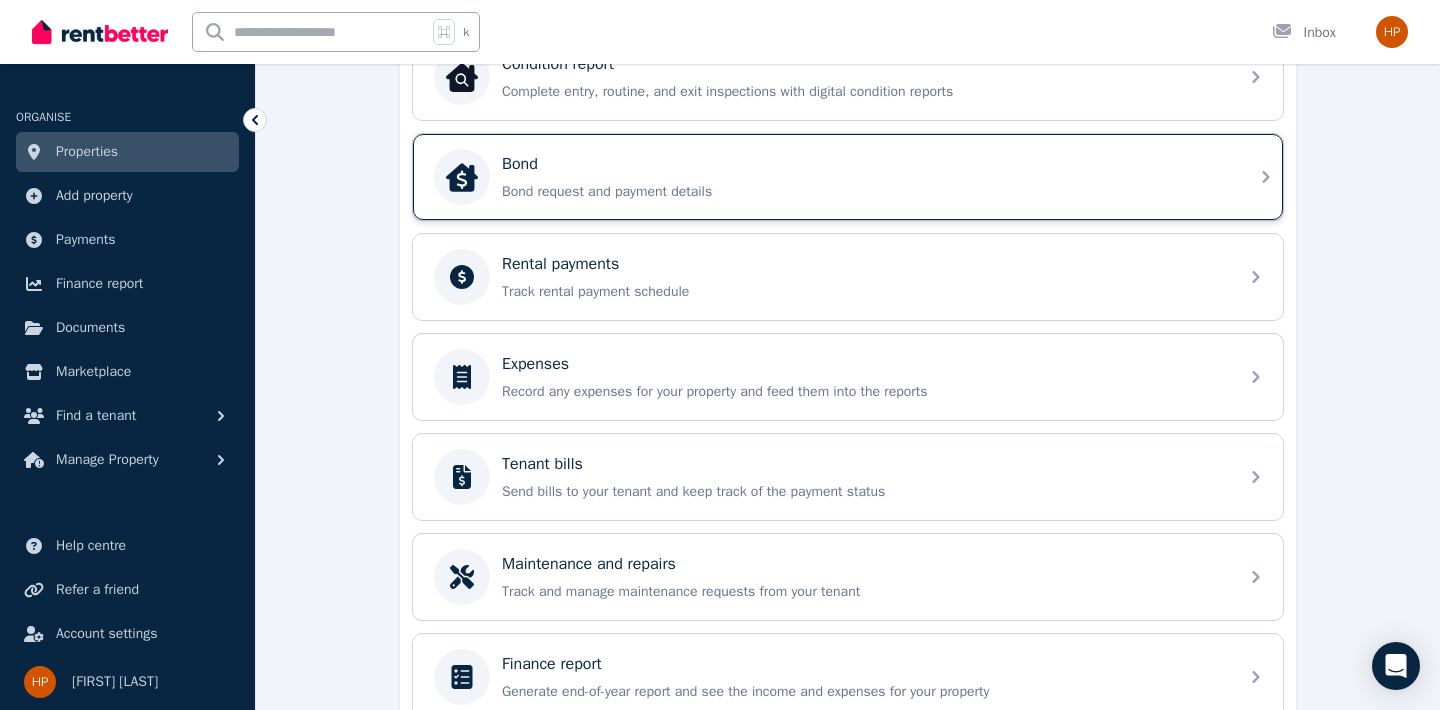 scroll, scrollTop: 602, scrollLeft: 0, axis: vertical 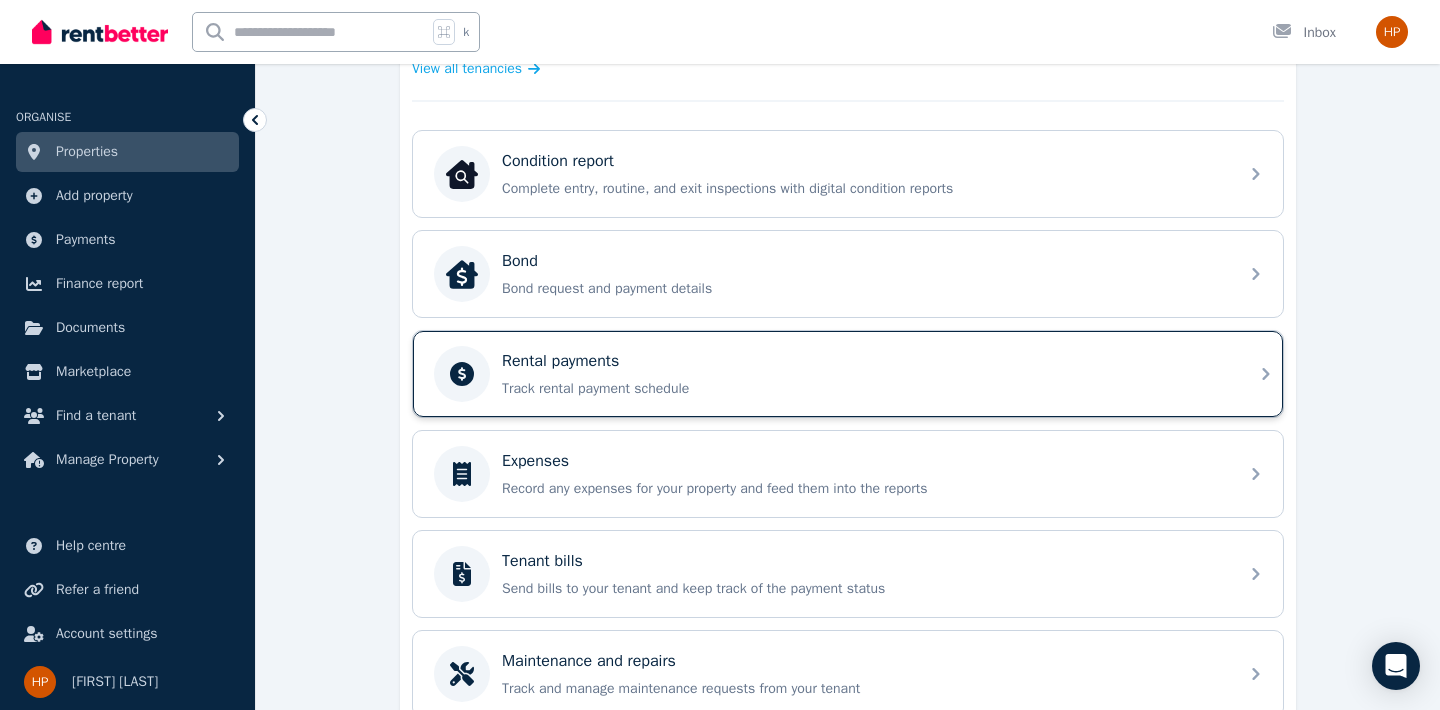 click on "Track rental payment schedule" at bounding box center [864, 389] 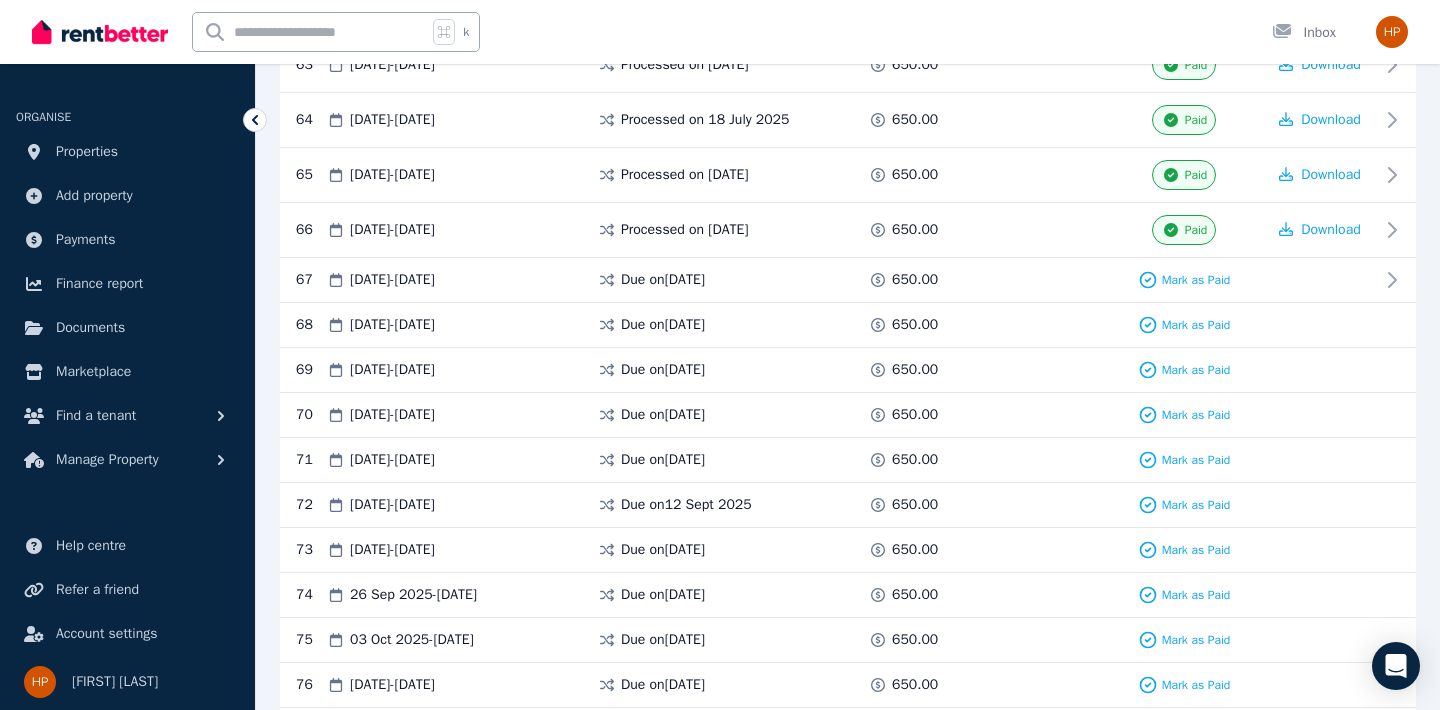 scroll, scrollTop: 3857, scrollLeft: 0, axis: vertical 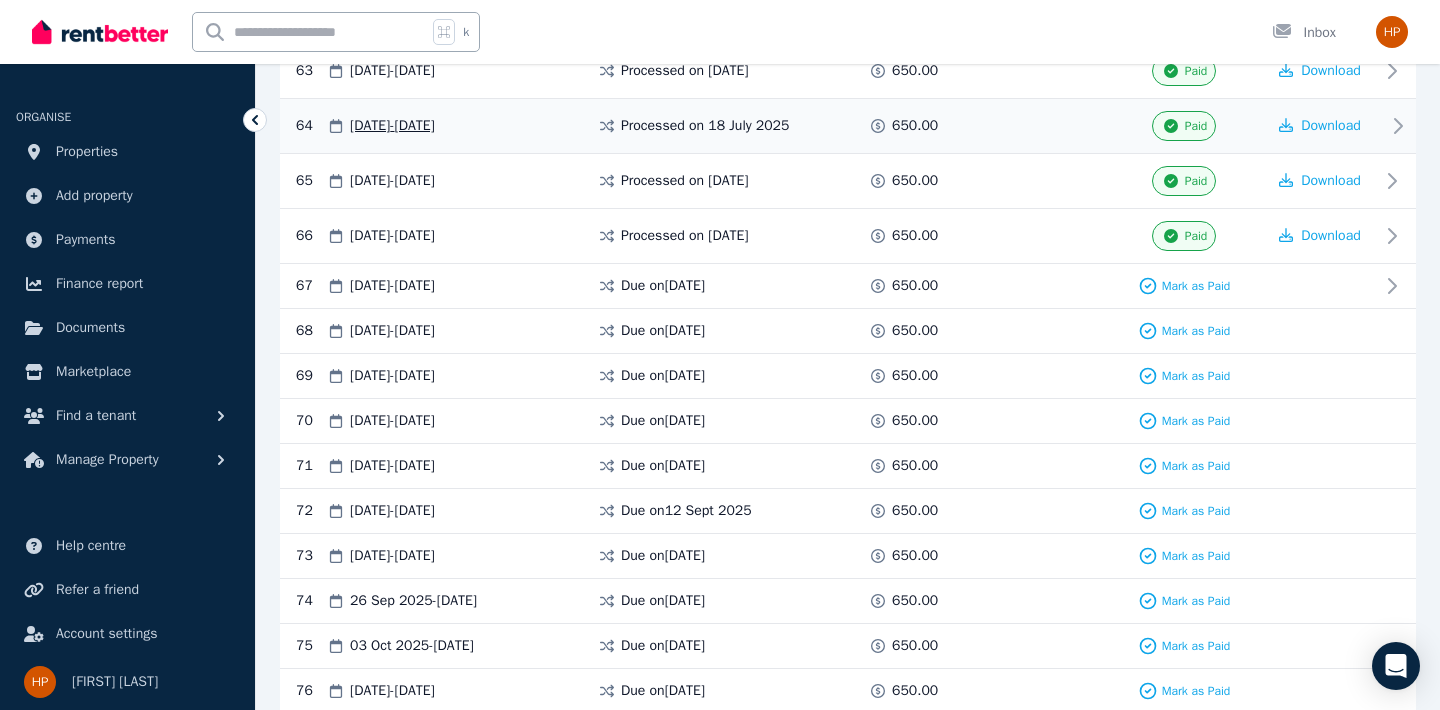 click on "18 Jul 2025  -  24 Jul 2025" at bounding box center [461, 126] 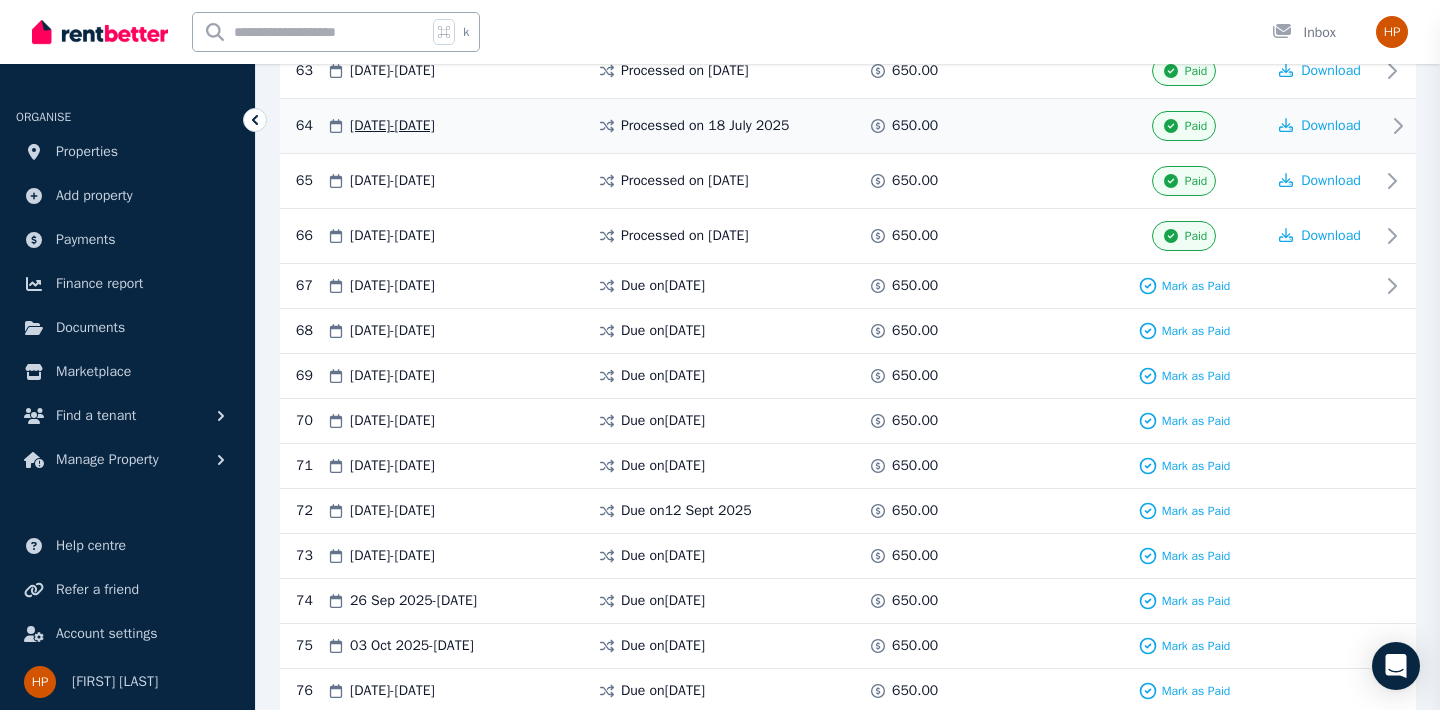 type 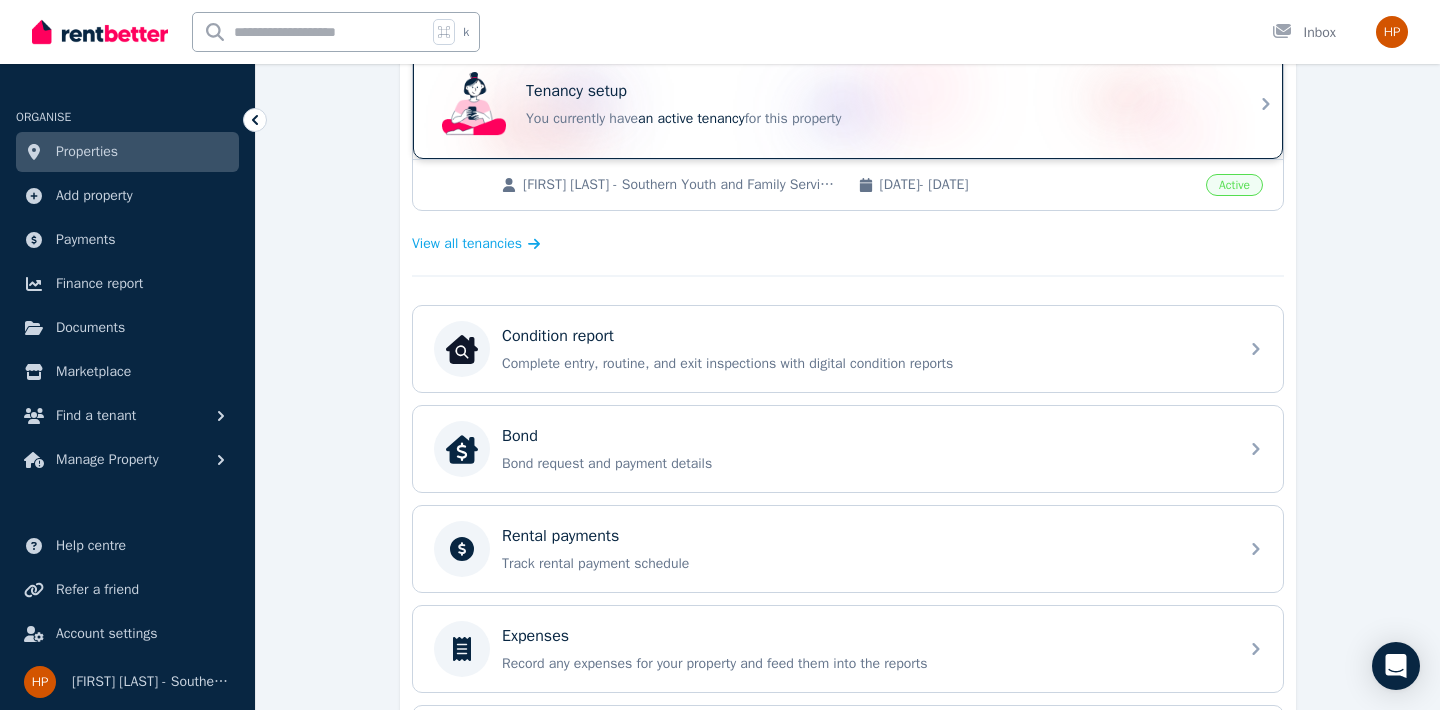 scroll, scrollTop: 434, scrollLeft: 0, axis: vertical 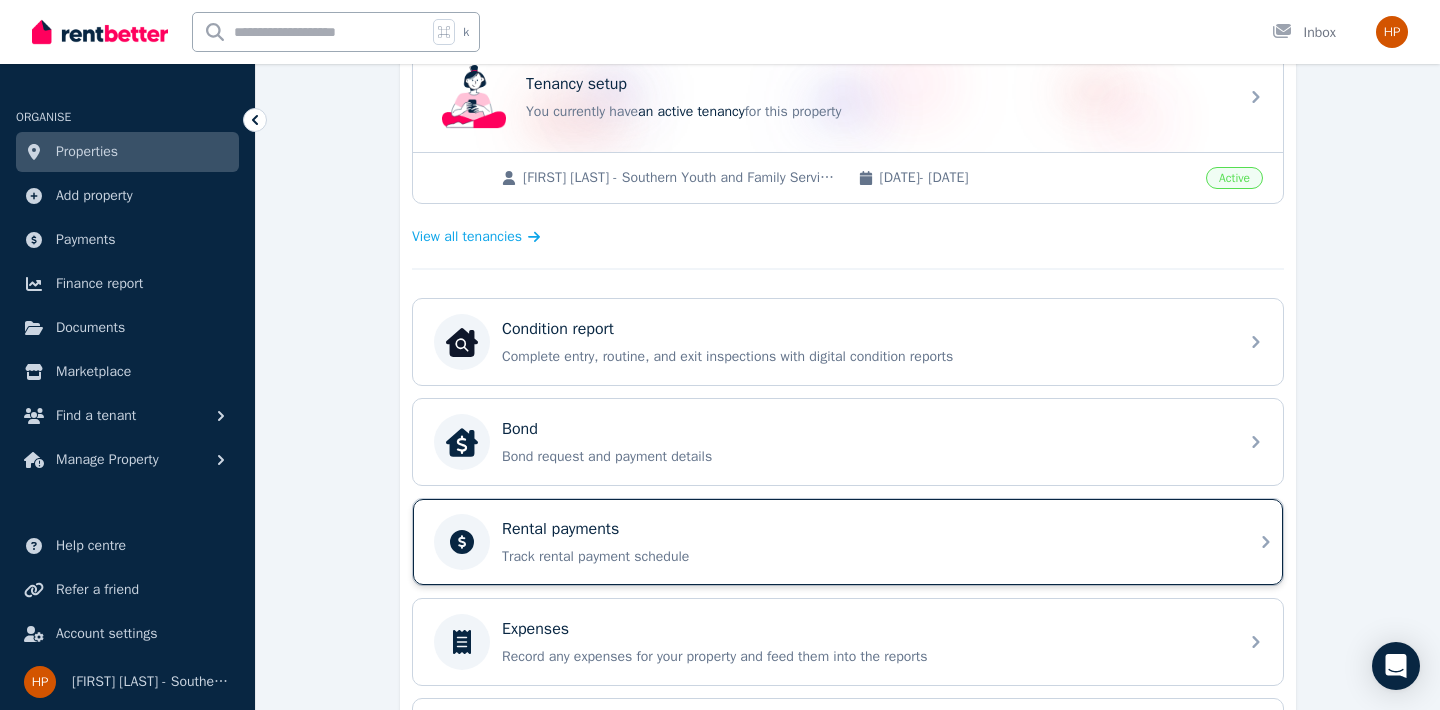 click on "Track rental payment schedule" at bounding box center (864, 557) 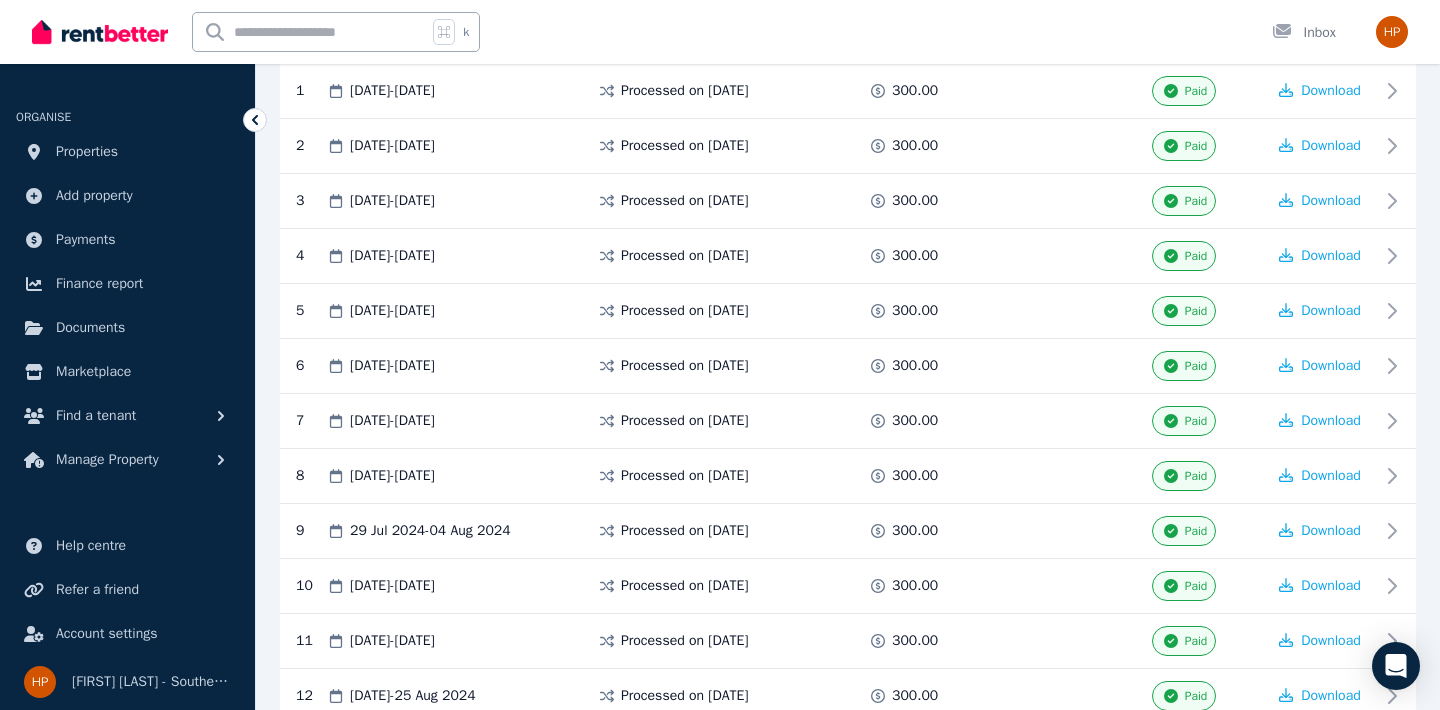scroll, scrollTop: 0, scrollLeft: 0, axis: both 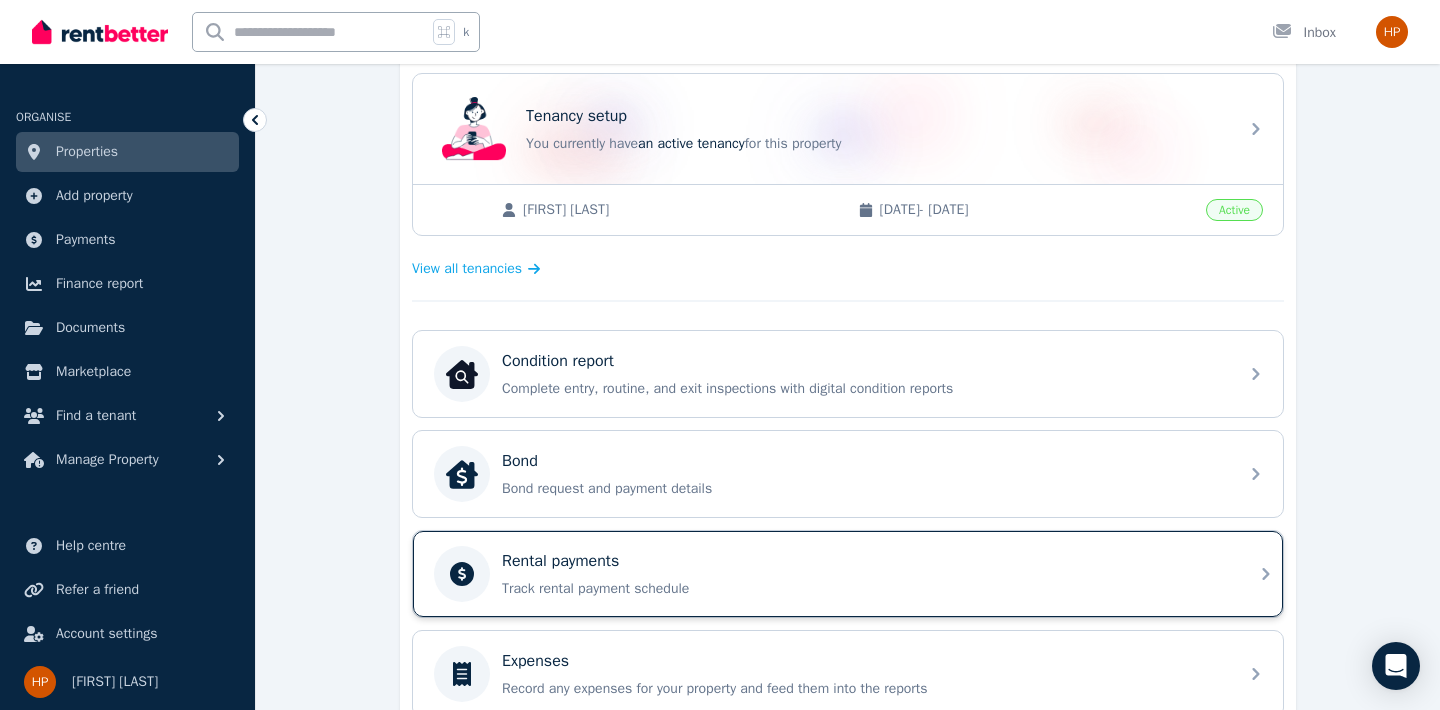 click on "Rental payments Track rental payment schedule" at bounding box center (864, 574) 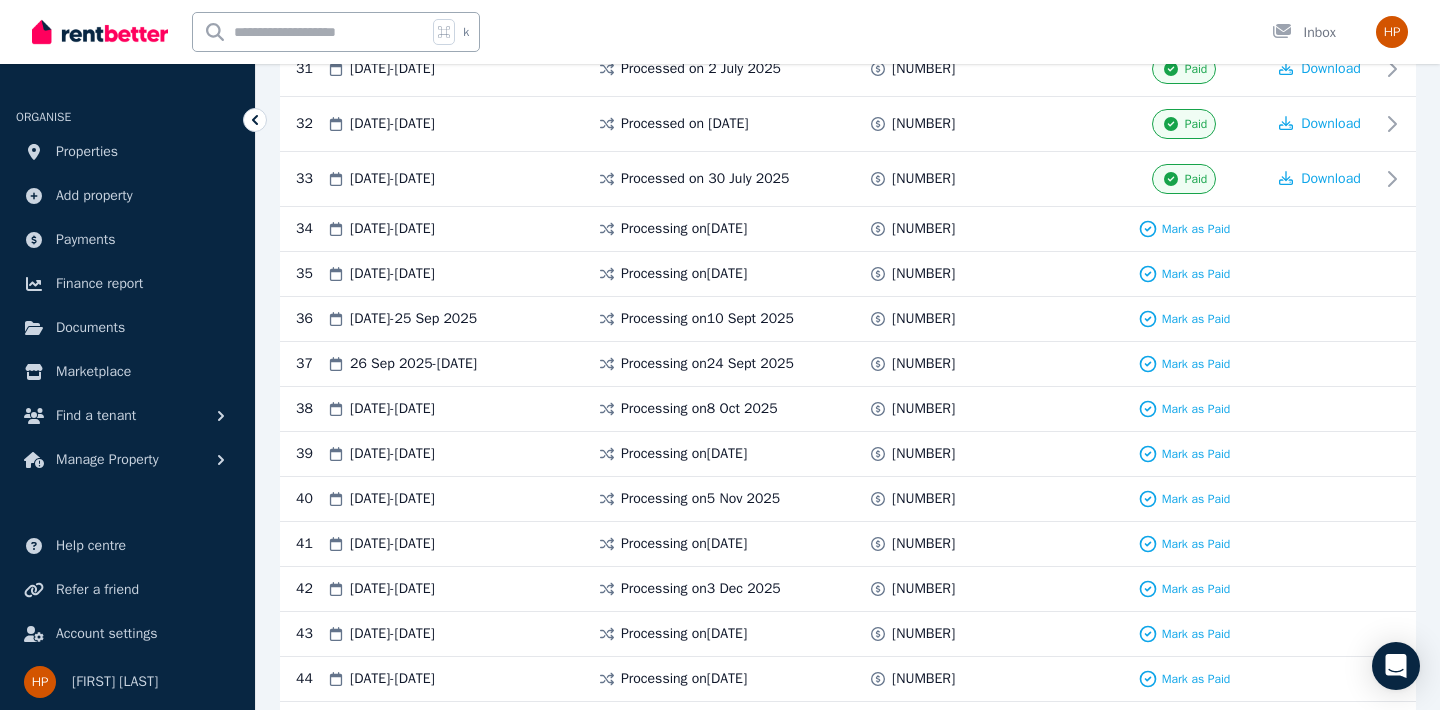 scroll, scrollTop: 2119, scrollLeft: 0, axis: vertical 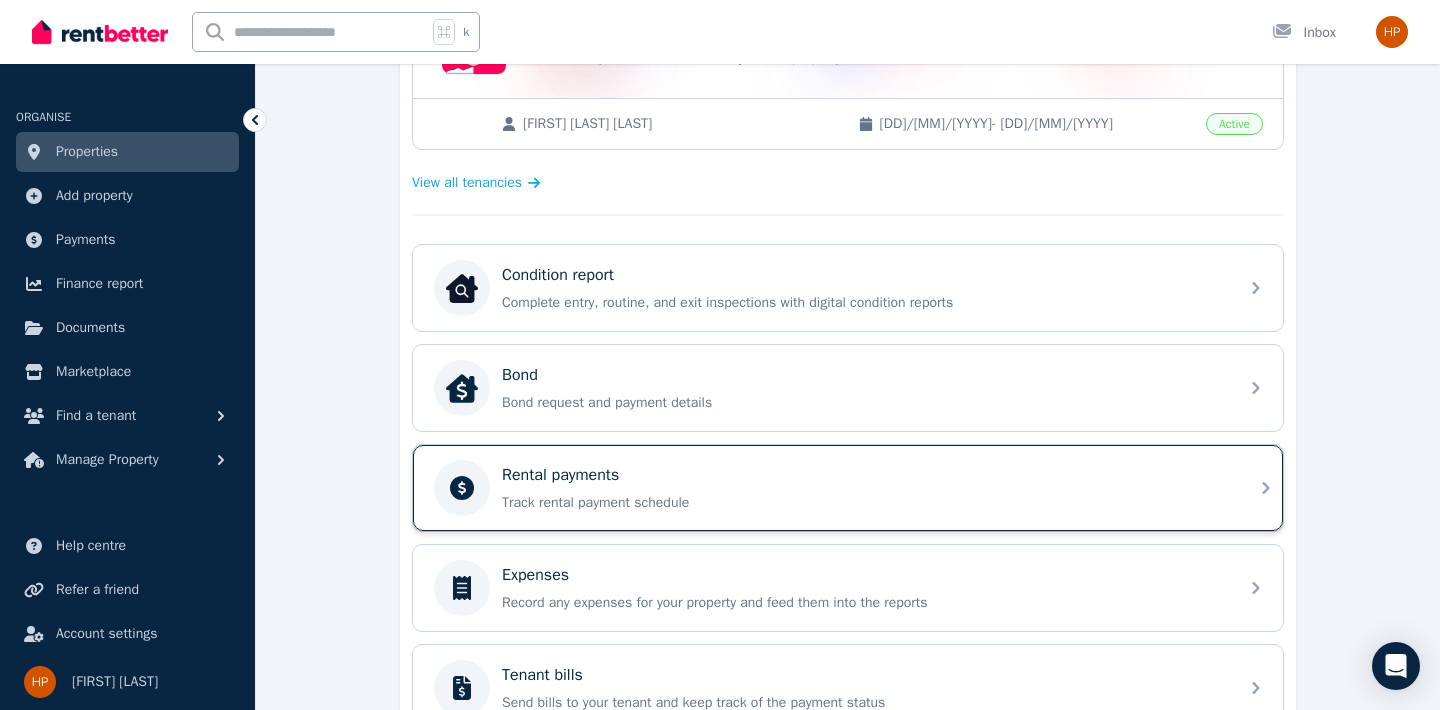 click on "Rental payments" at bounding box center [864, 475] 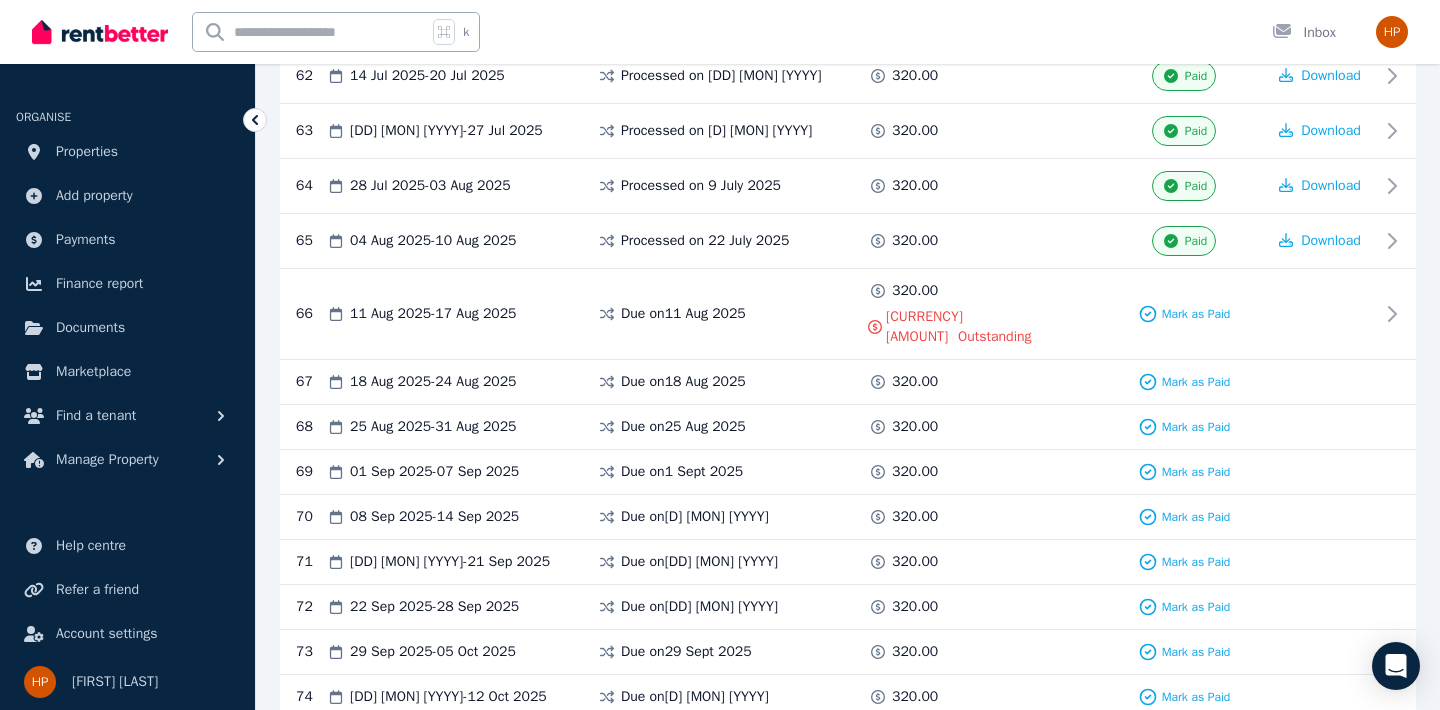 scroll, scrollTop: 3743, scrollLeft: 0, axis: vertical 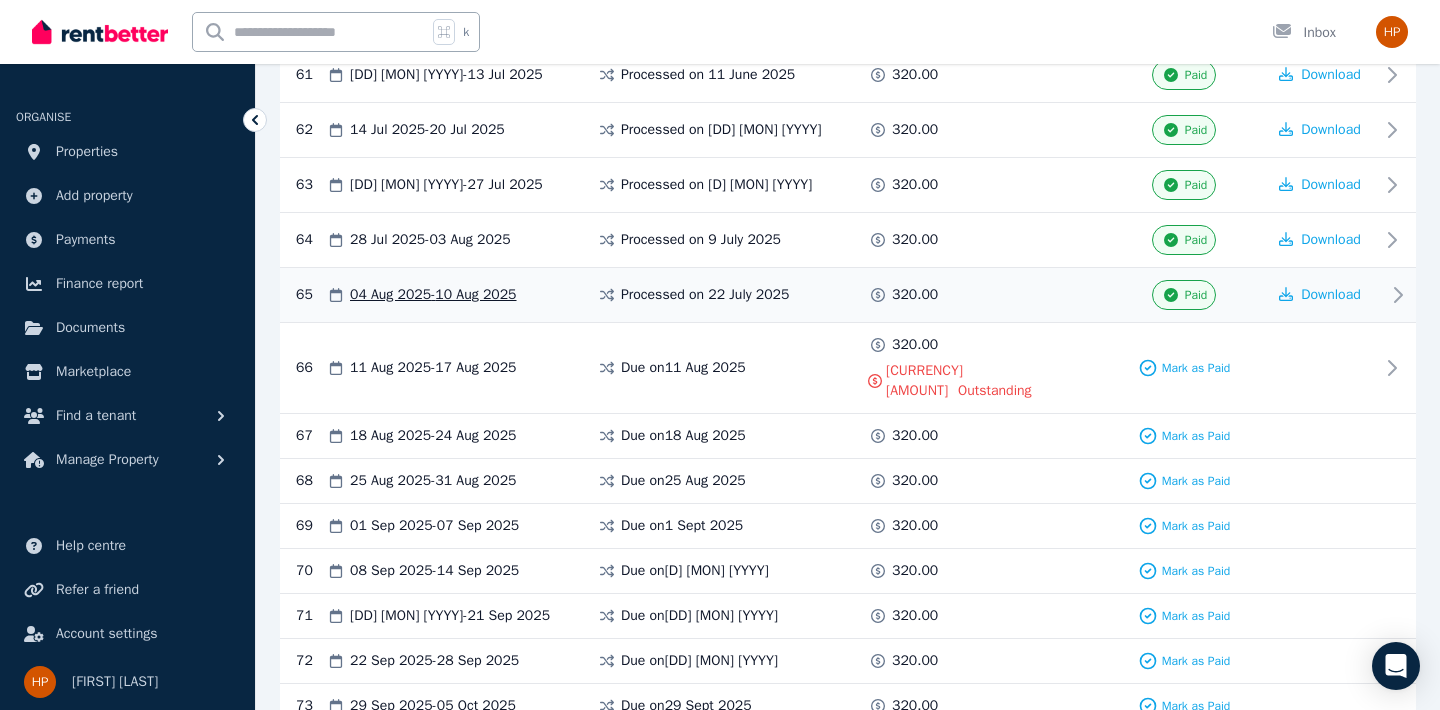 click at bounding box center (1033, 295) 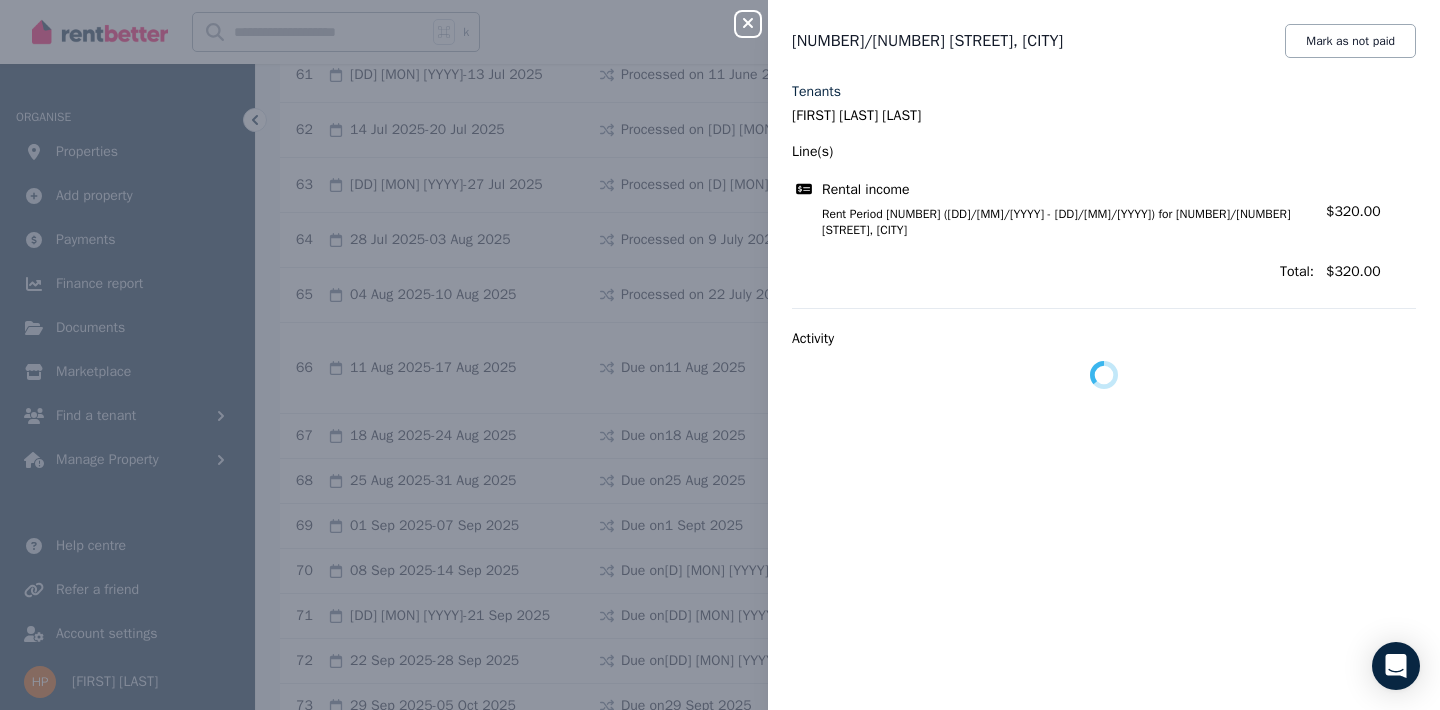 click 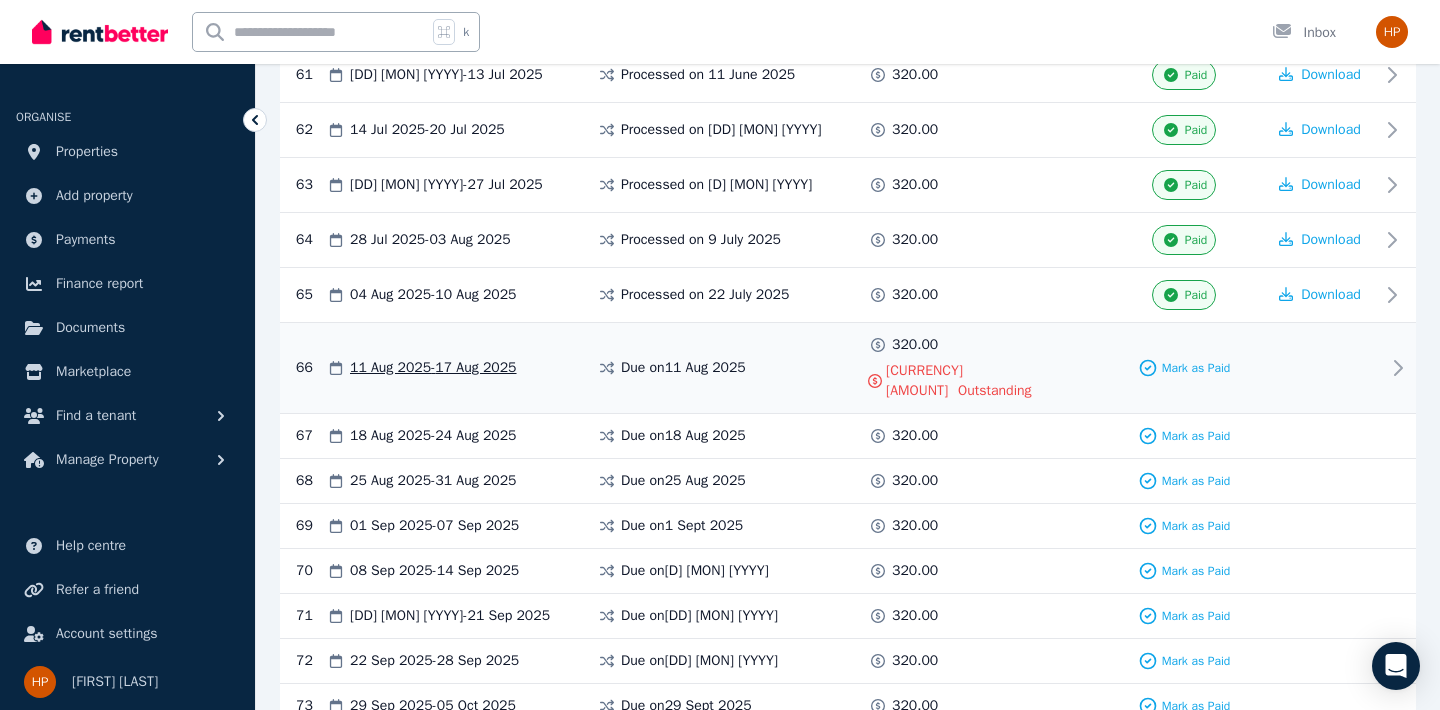 click at bounding box center (1320, 368) 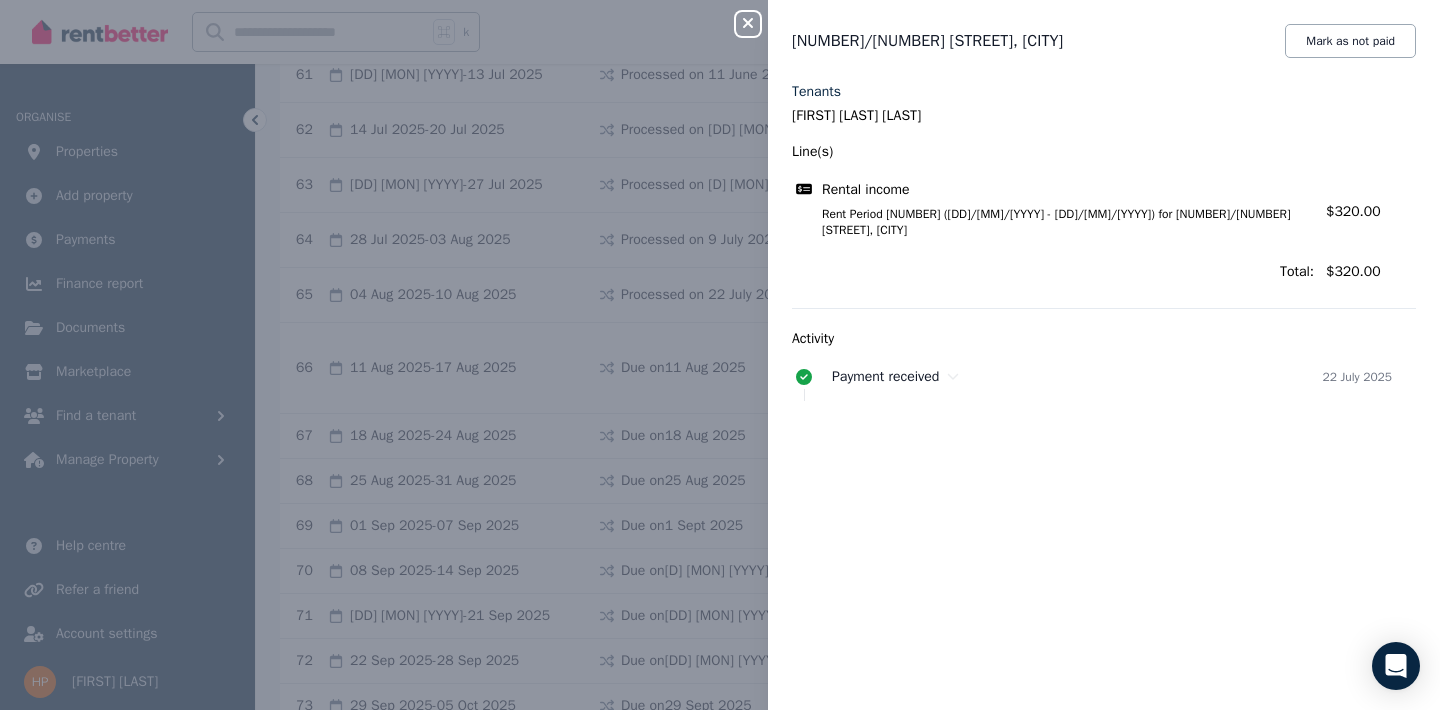 type 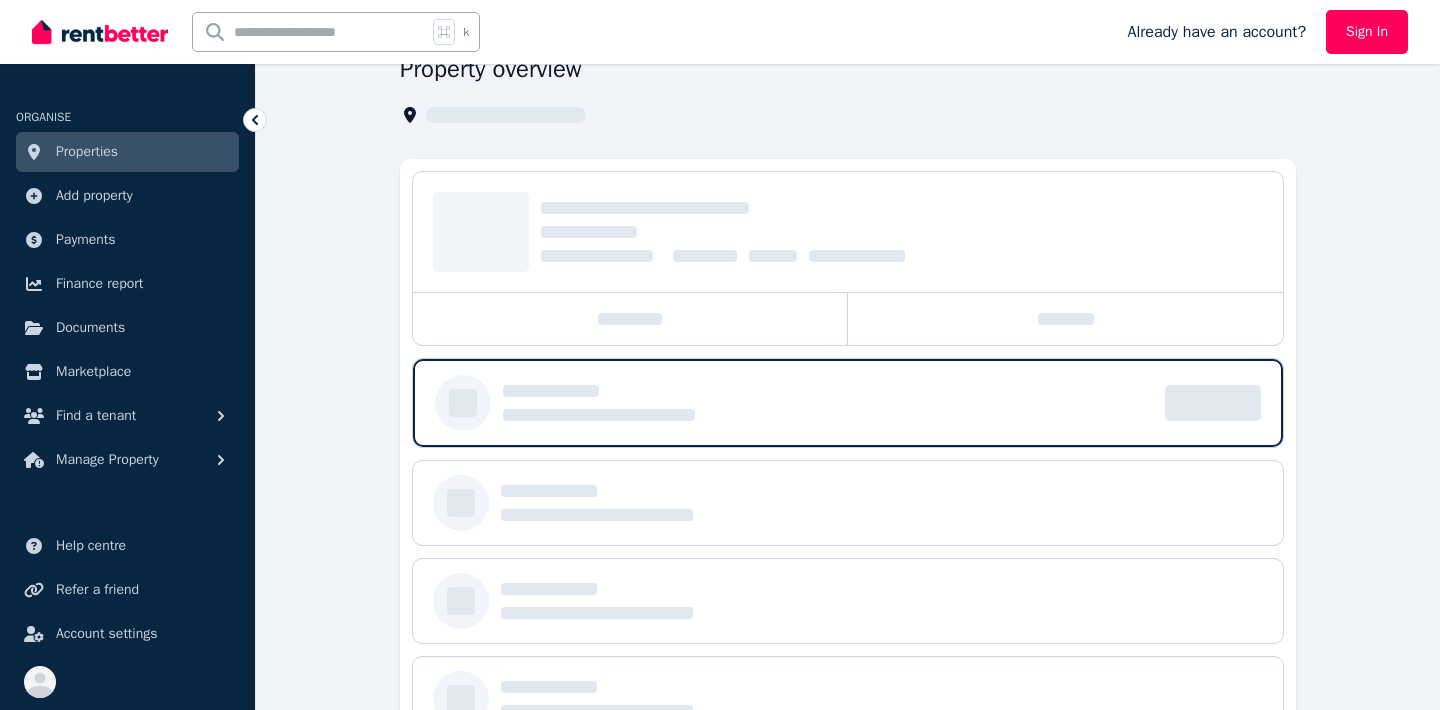 scroll, scrollTop: 0, scrollLeft: 0, axis: both 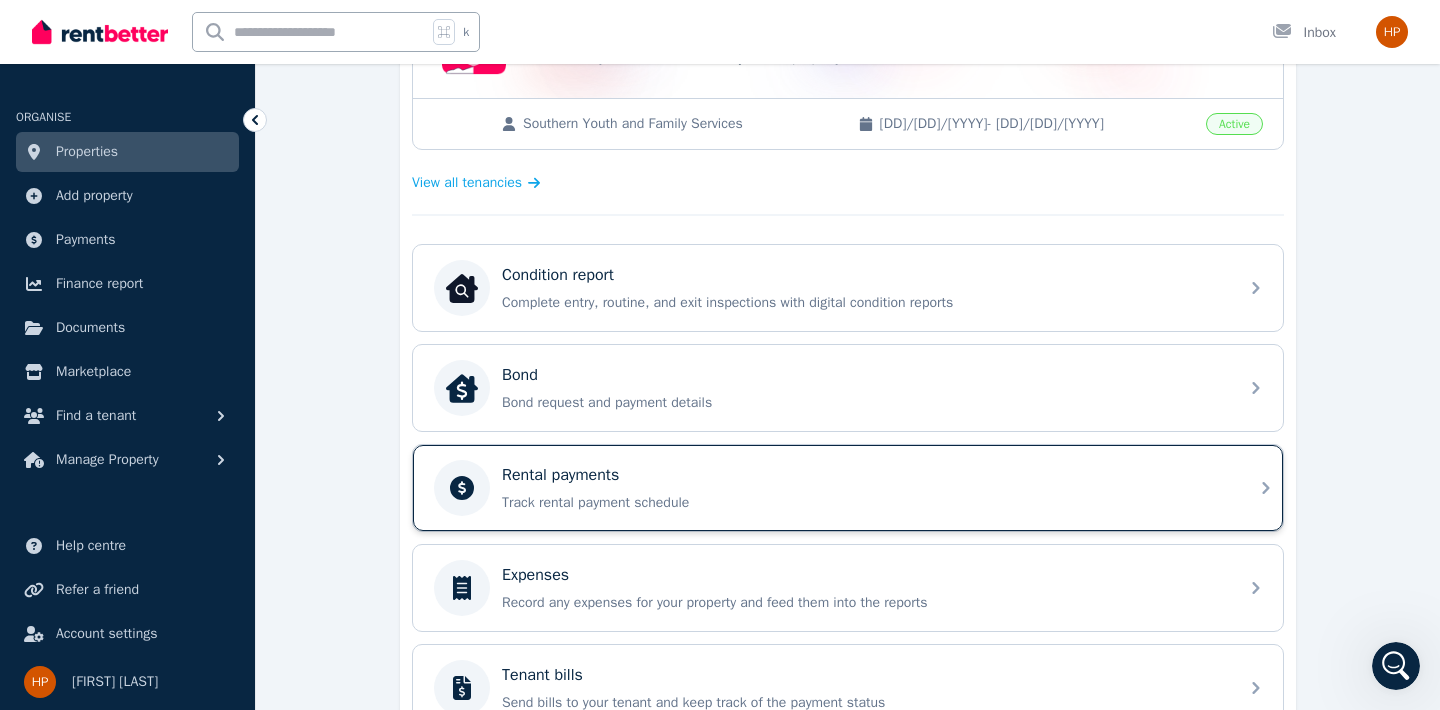 click on "Rental payments Track rental payment schedule" at bounding box center (864, 488) 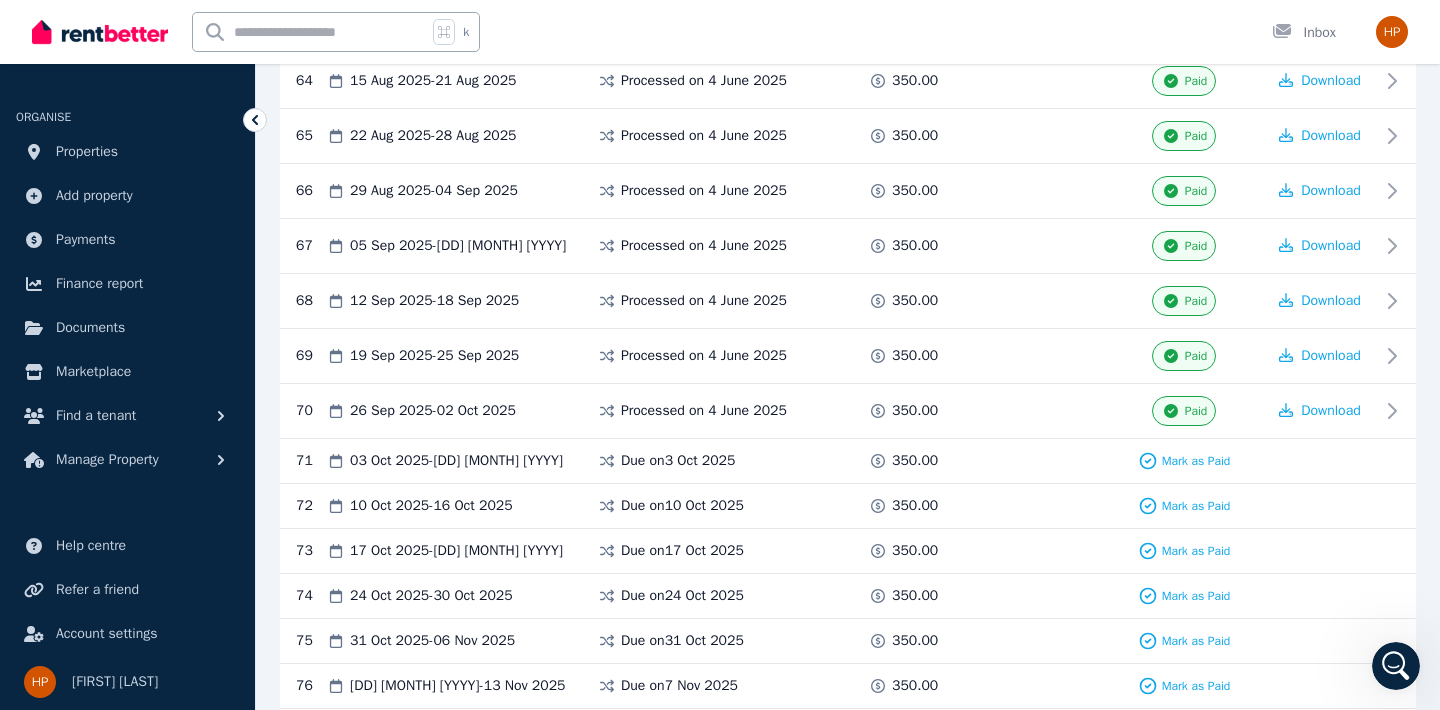 scroll, scrollTop: 4015, scrollLeft: 0, axis: vertical 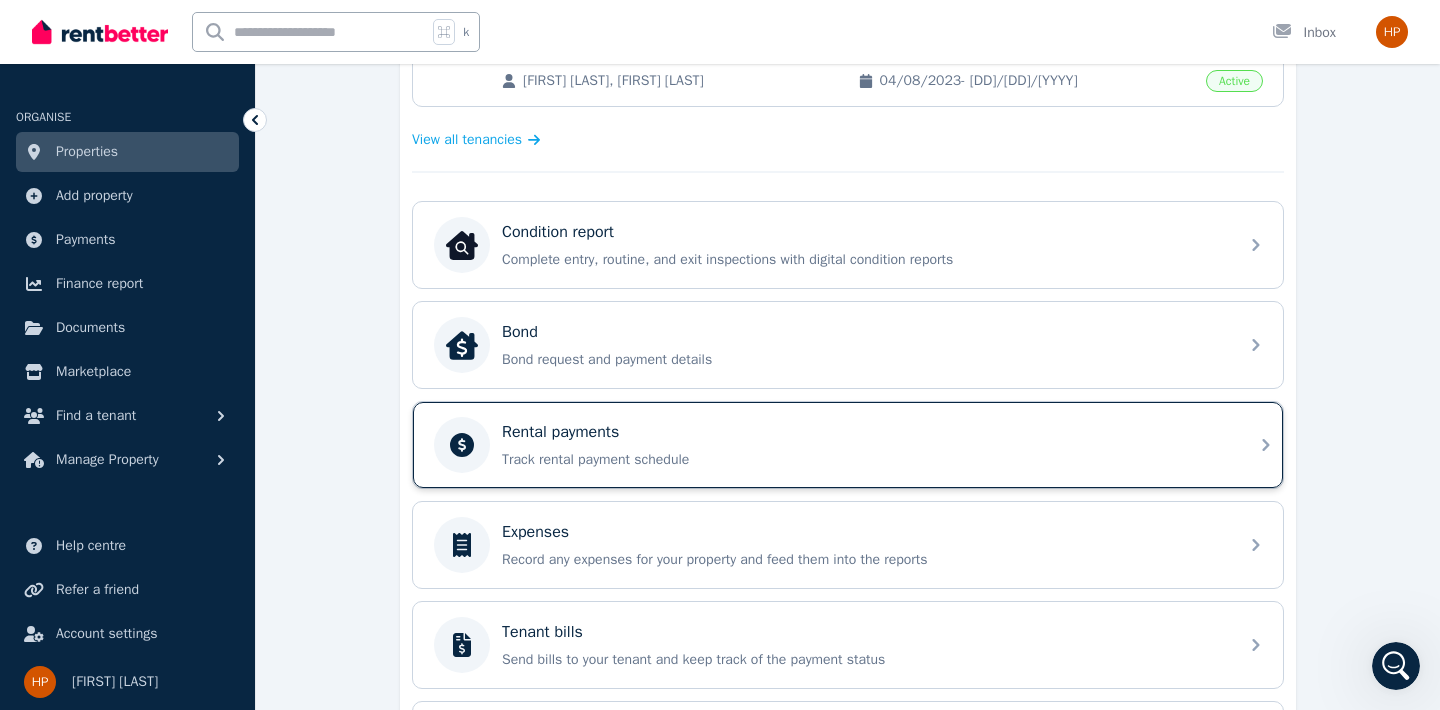 click on "Rental payments Track rental payment schedule" at bounding box center [864, 445] 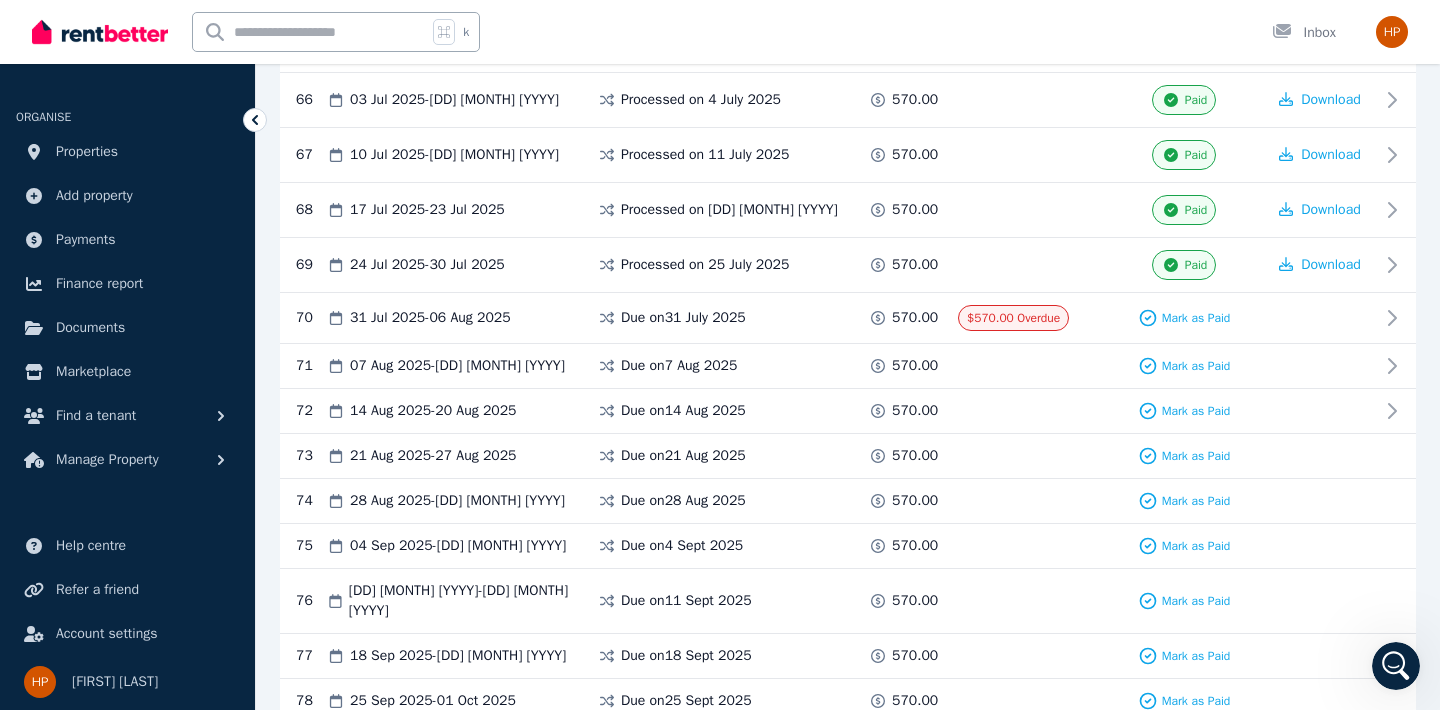 scroll, scrollTop: 4098, scrollLeft: 0, axis: vertical 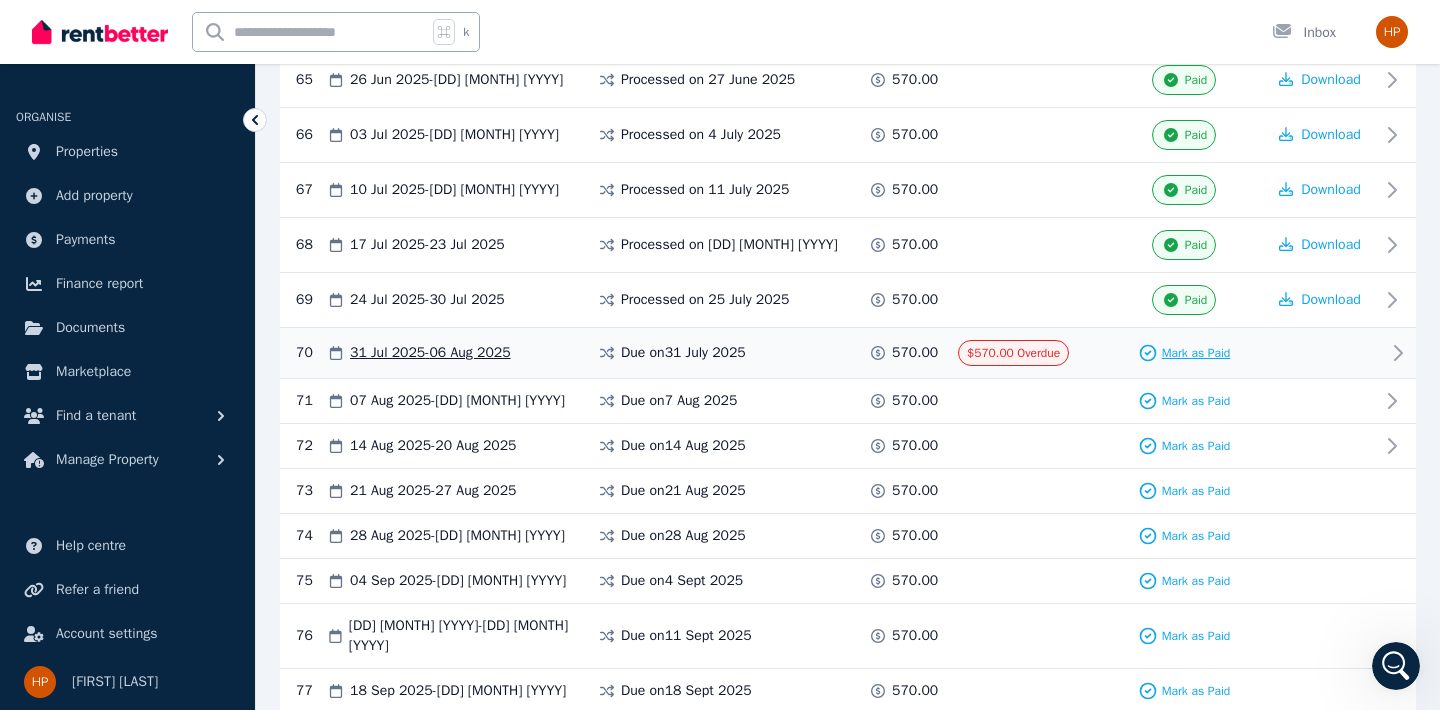 click on "Mark as Paid" at bounding box center [1196, 353] 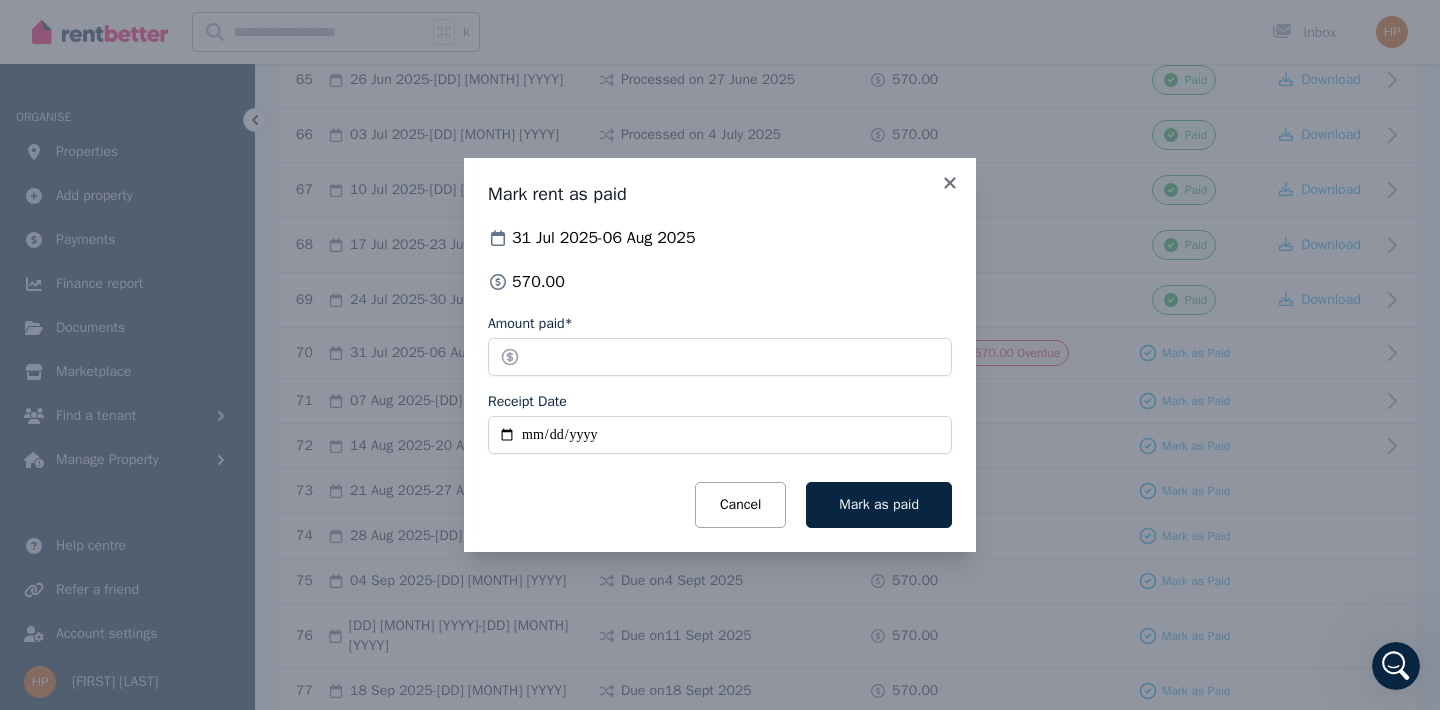 click on "Receipt Date" at bounding box center [720, 435] 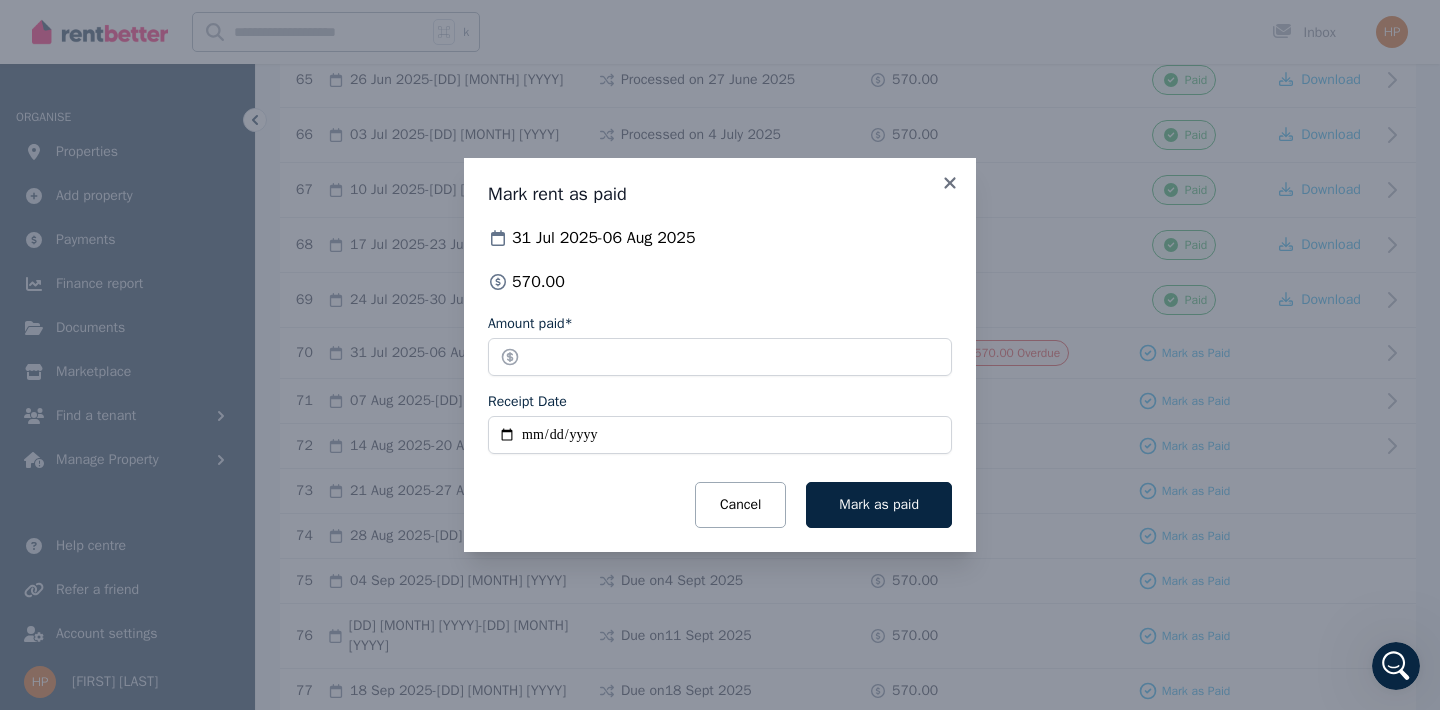 type on "**********" 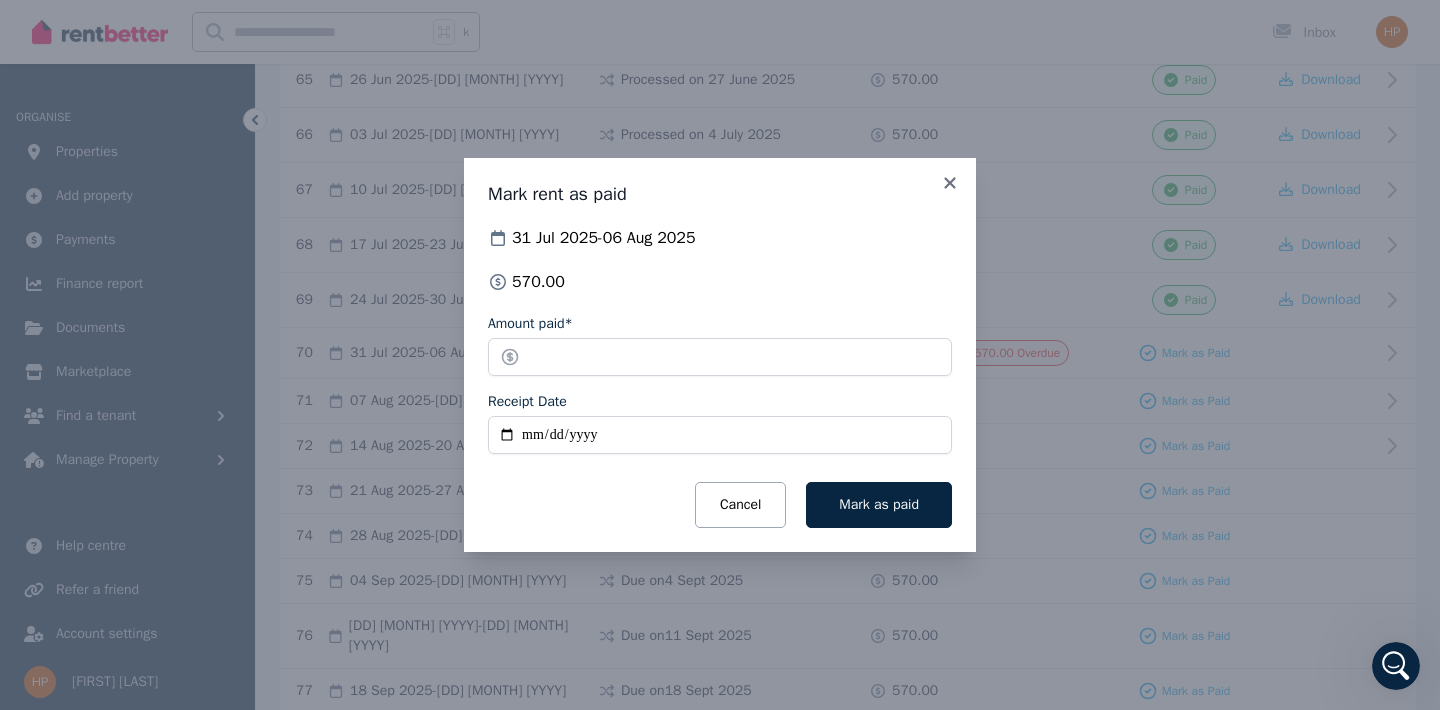 click on "**********" at bounding box center (720, 355) 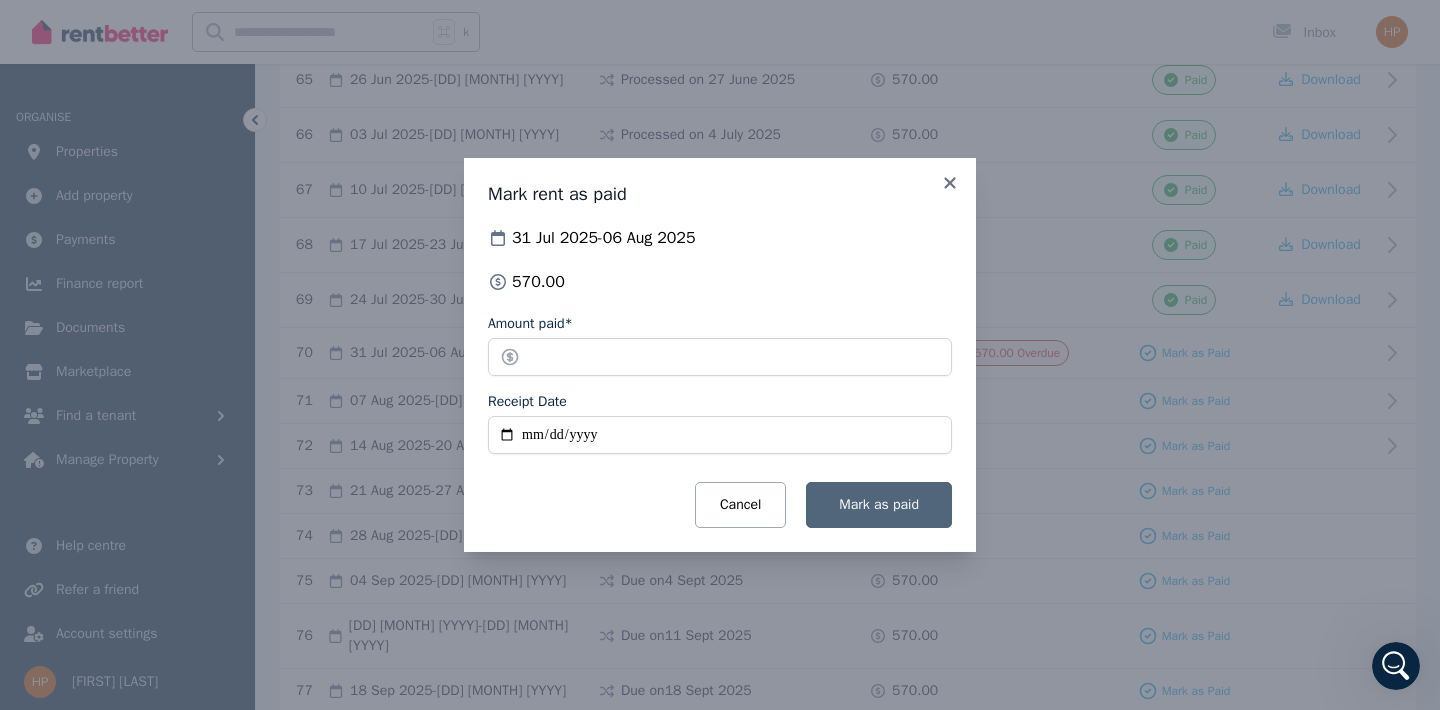 click on "Mark as paid" at bounding box center (879, 504) 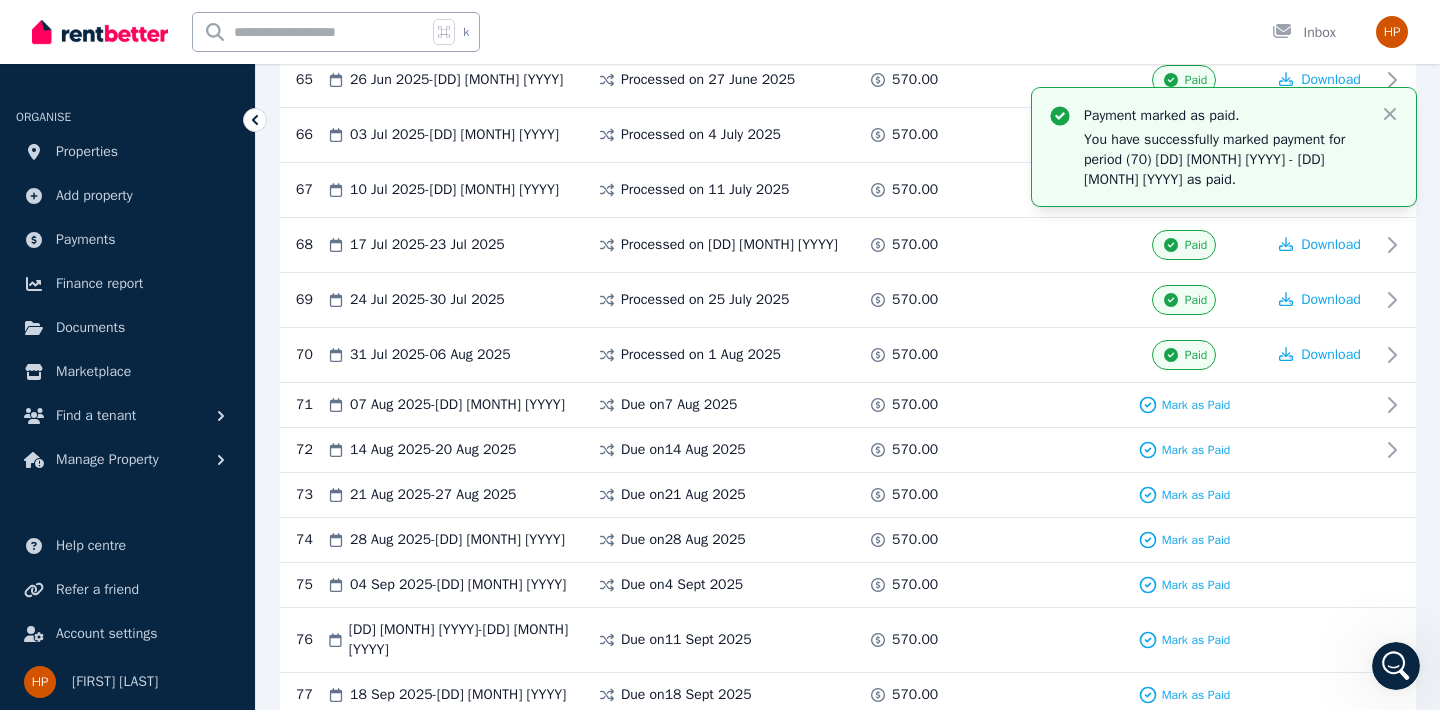 scroll, scrollTop: 4004, scrollLeft: 0, axis: vertical 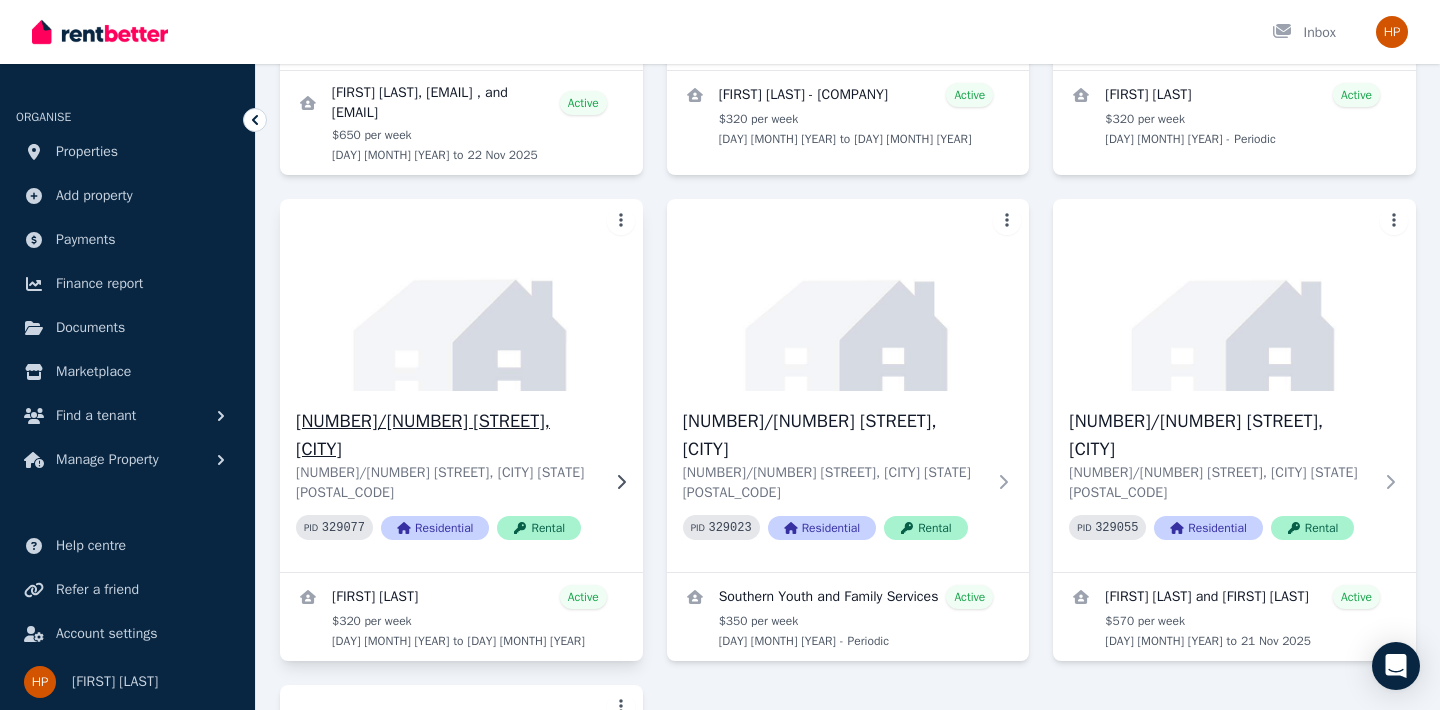 click on "[NUMBER]/[NUMBER] [STREET], [CITY]" at bounding box center [447, 435] 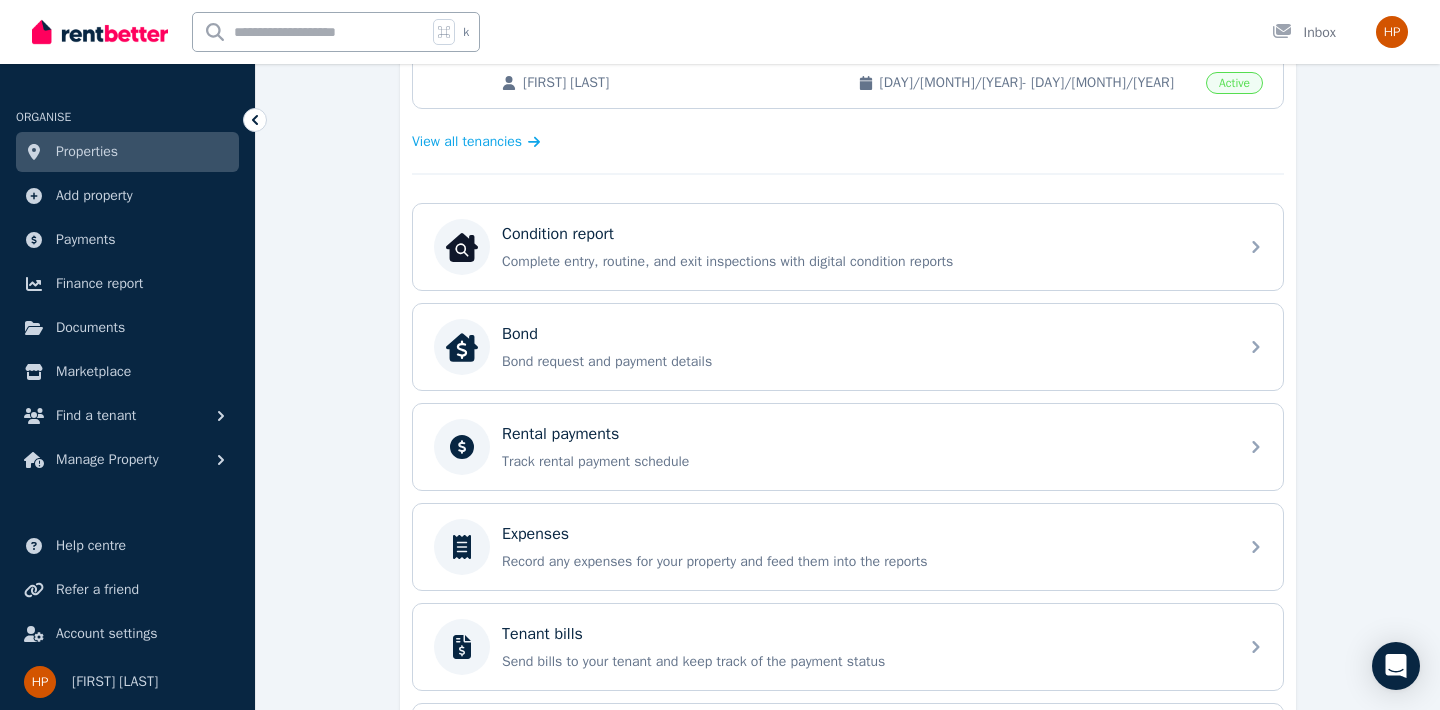 scroll, scrollTop: 537, scrollLeft: 0, axis: vertical 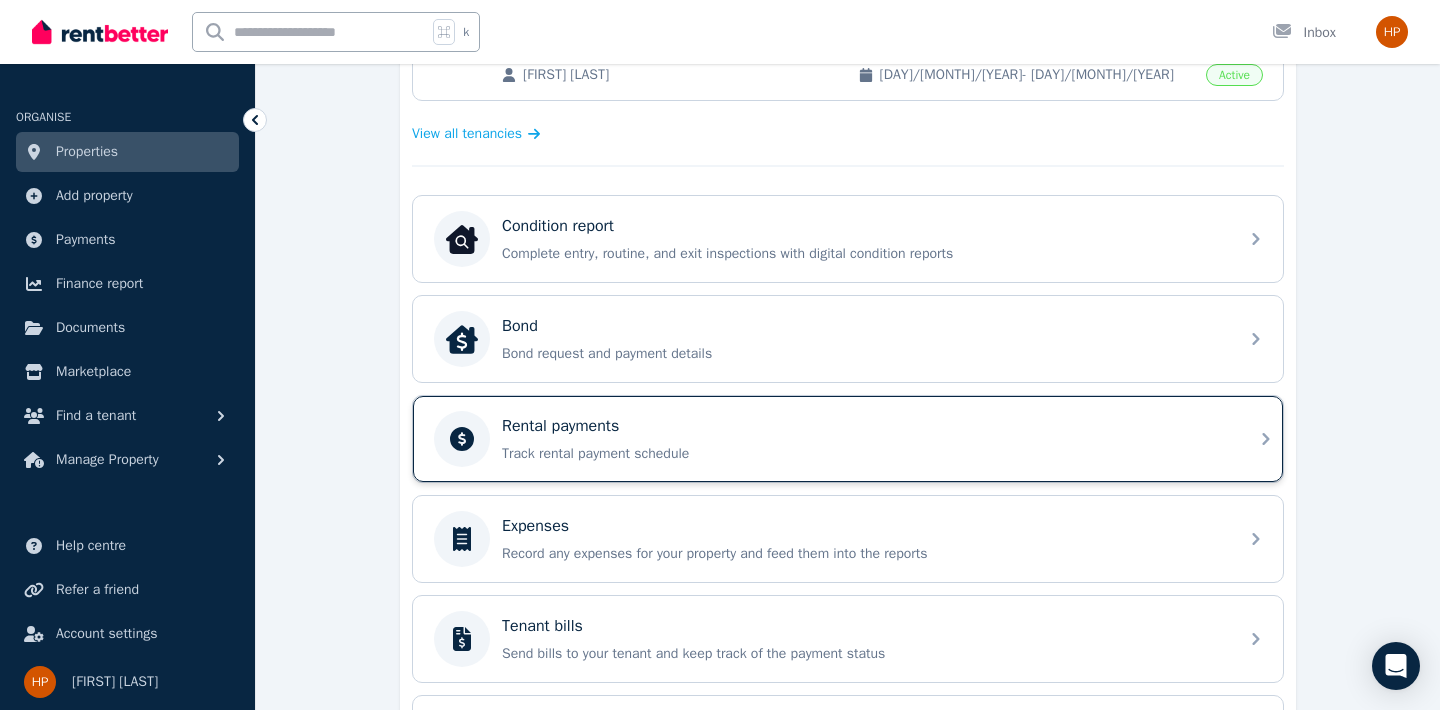 click on "Rental payments" at bounding box center (560, 426) 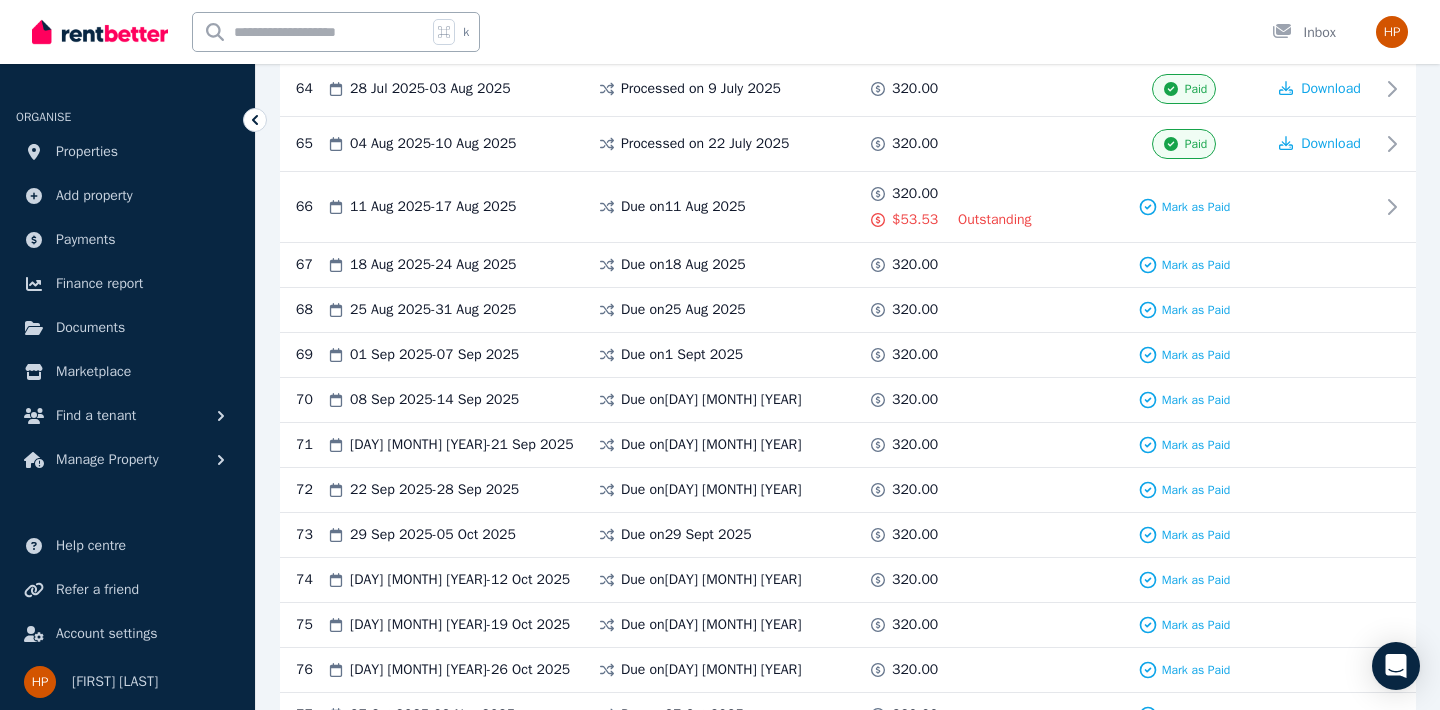 scroll, scrollTop: 3947, scrollLeft: 0, axis: vertical 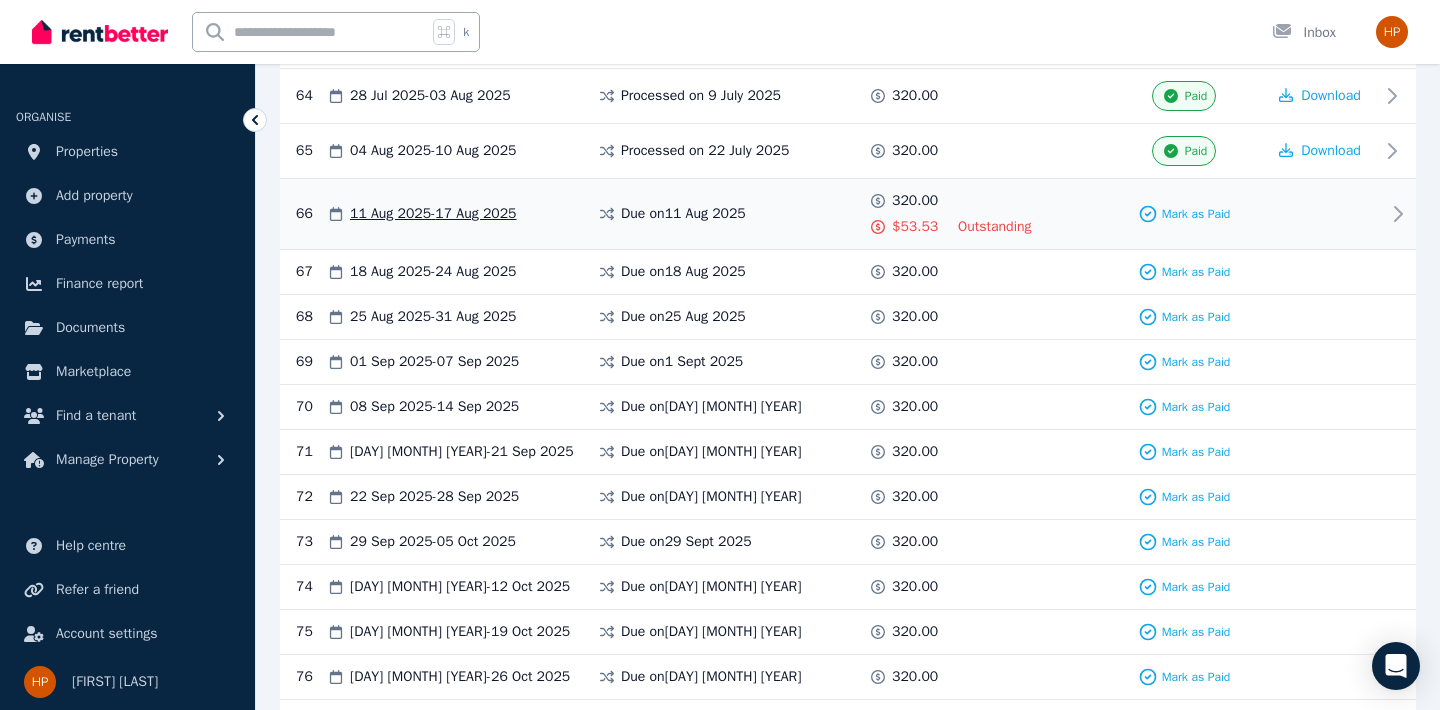 click on "Outstanding" at bounding box center (1033, 214) 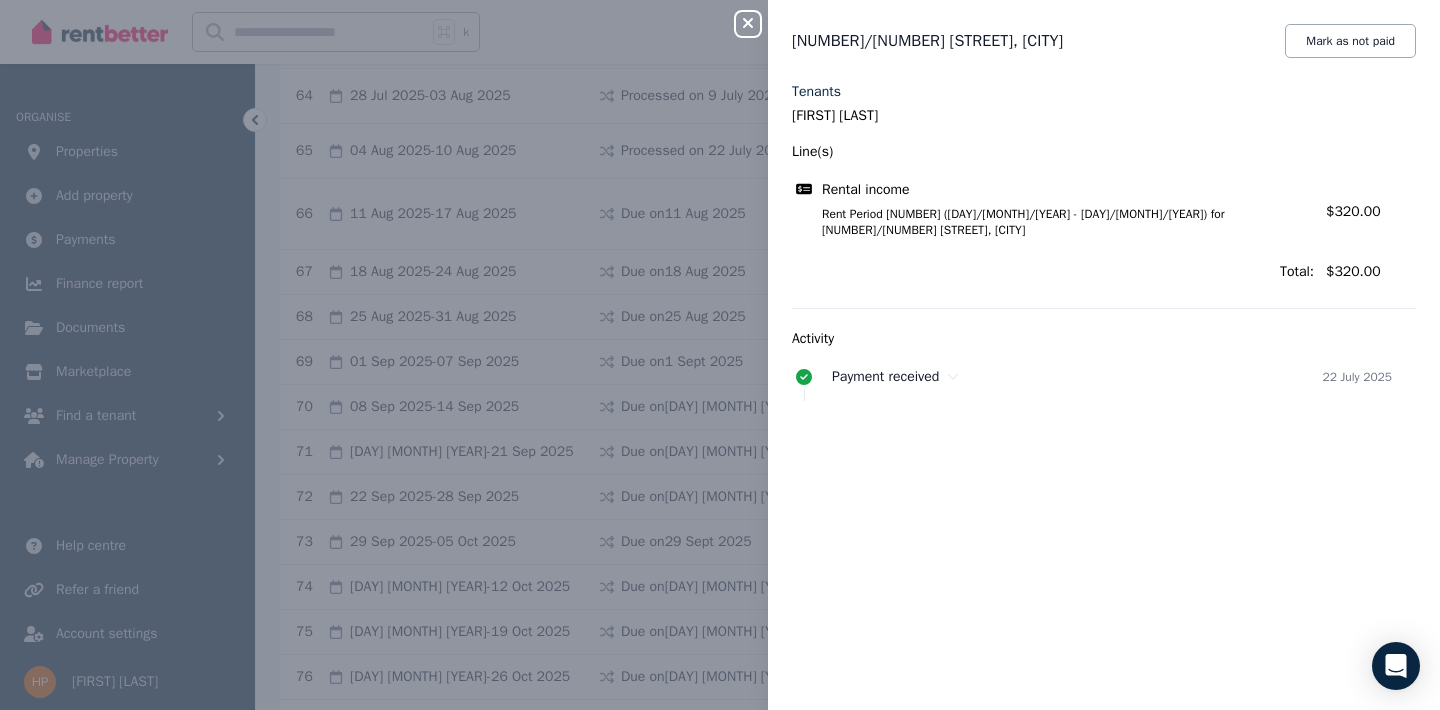 click 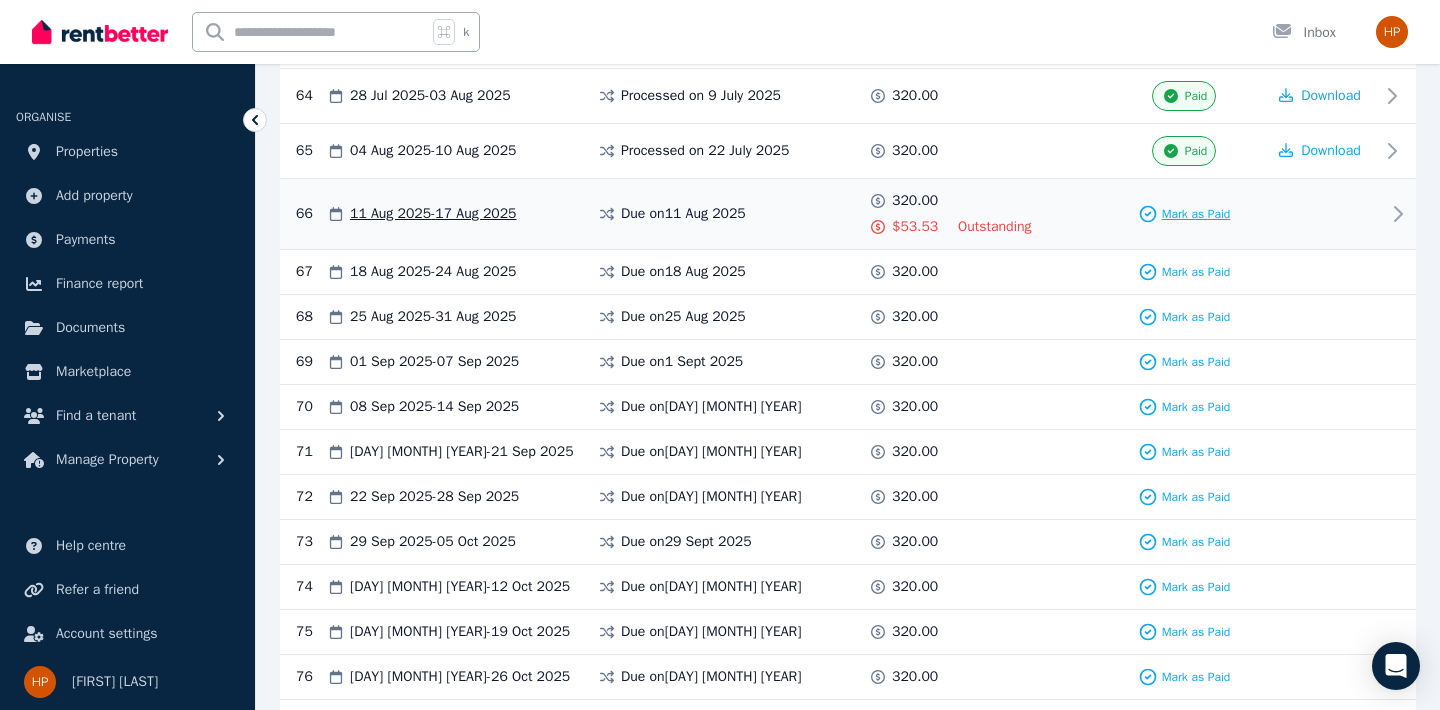 click on "Mark as Paid" at bounding box center (1196, 214) 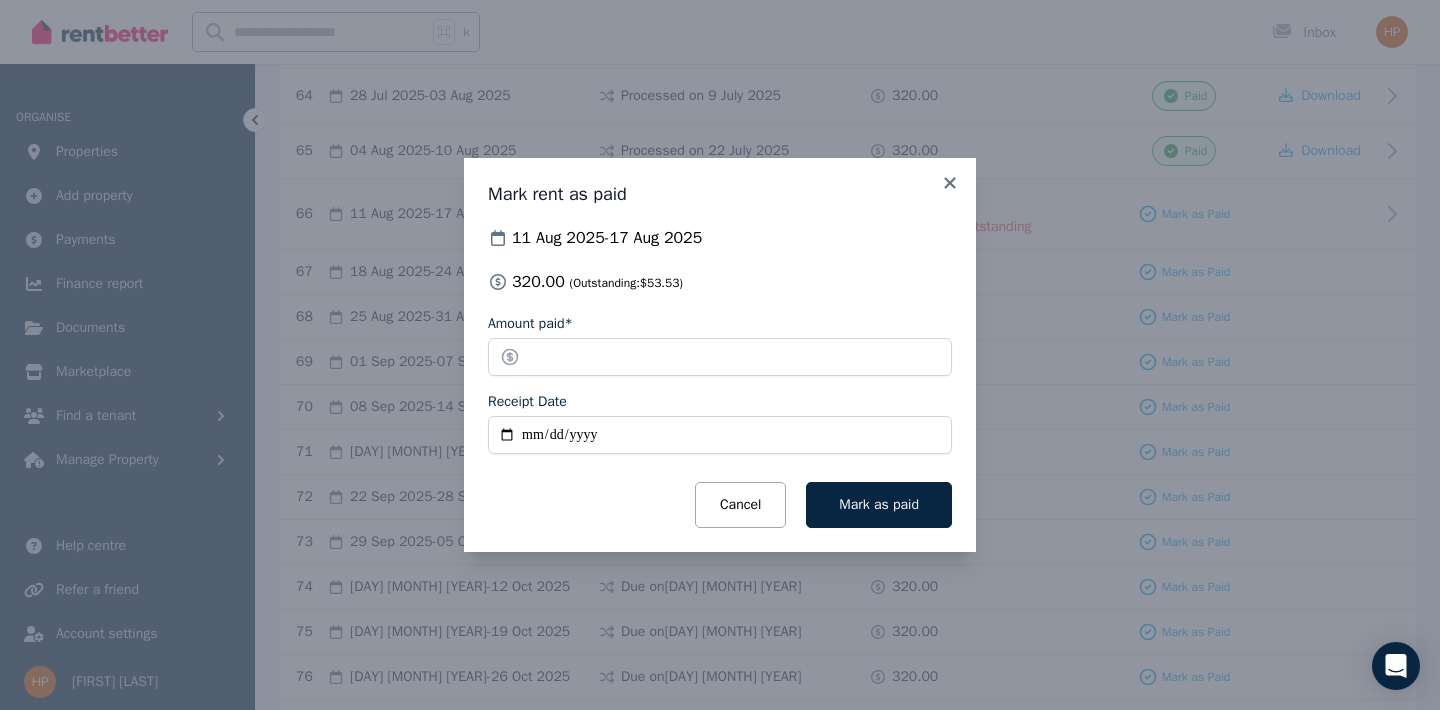 click on "Receipt Date" at bounding box center (720, 435) 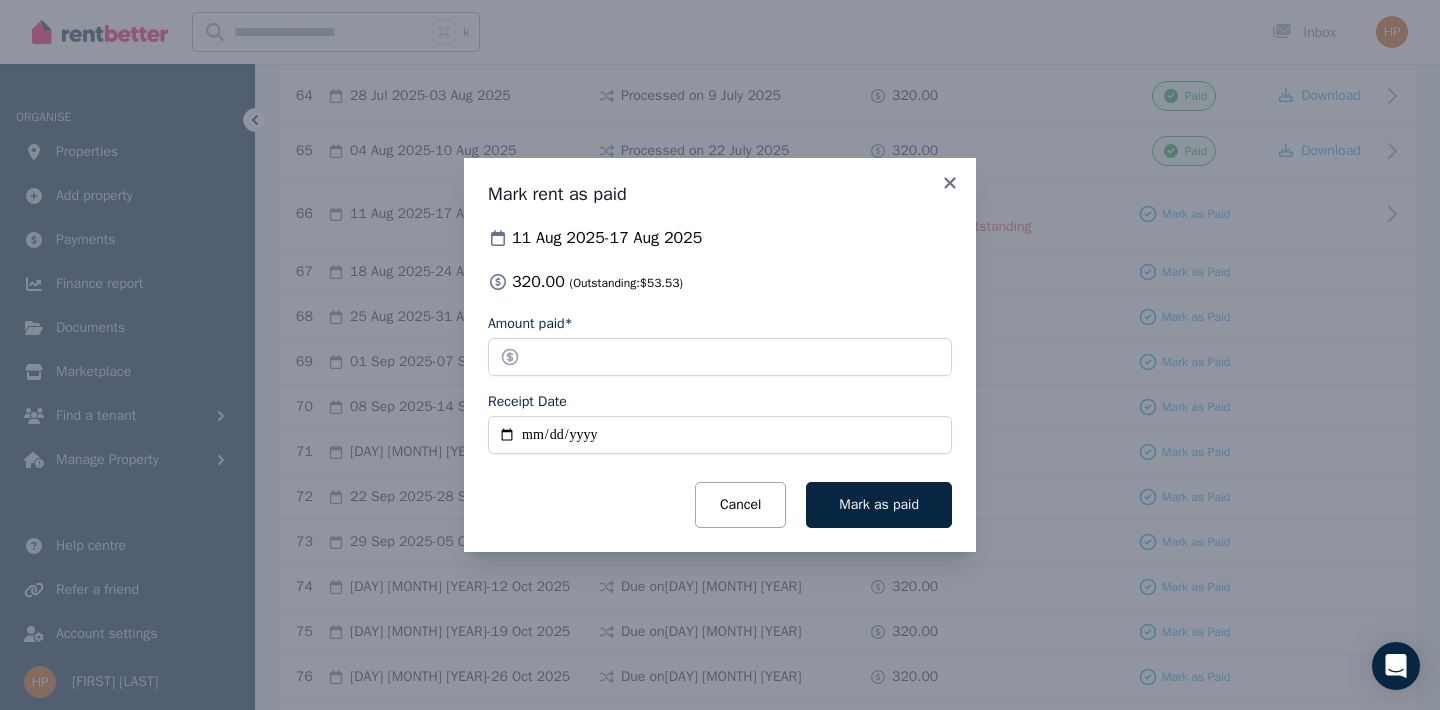type on "**********" 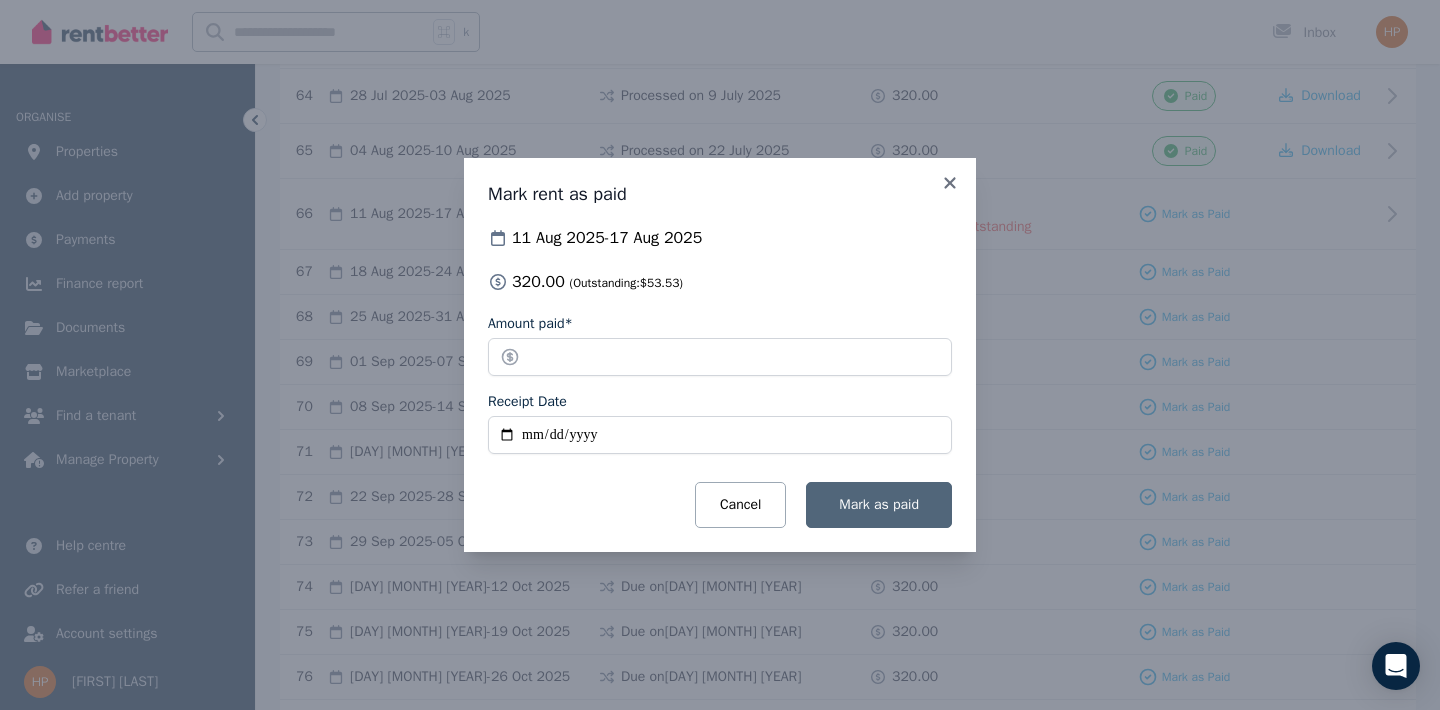 click on "Mark as paid" at bounding box center [879, 505] 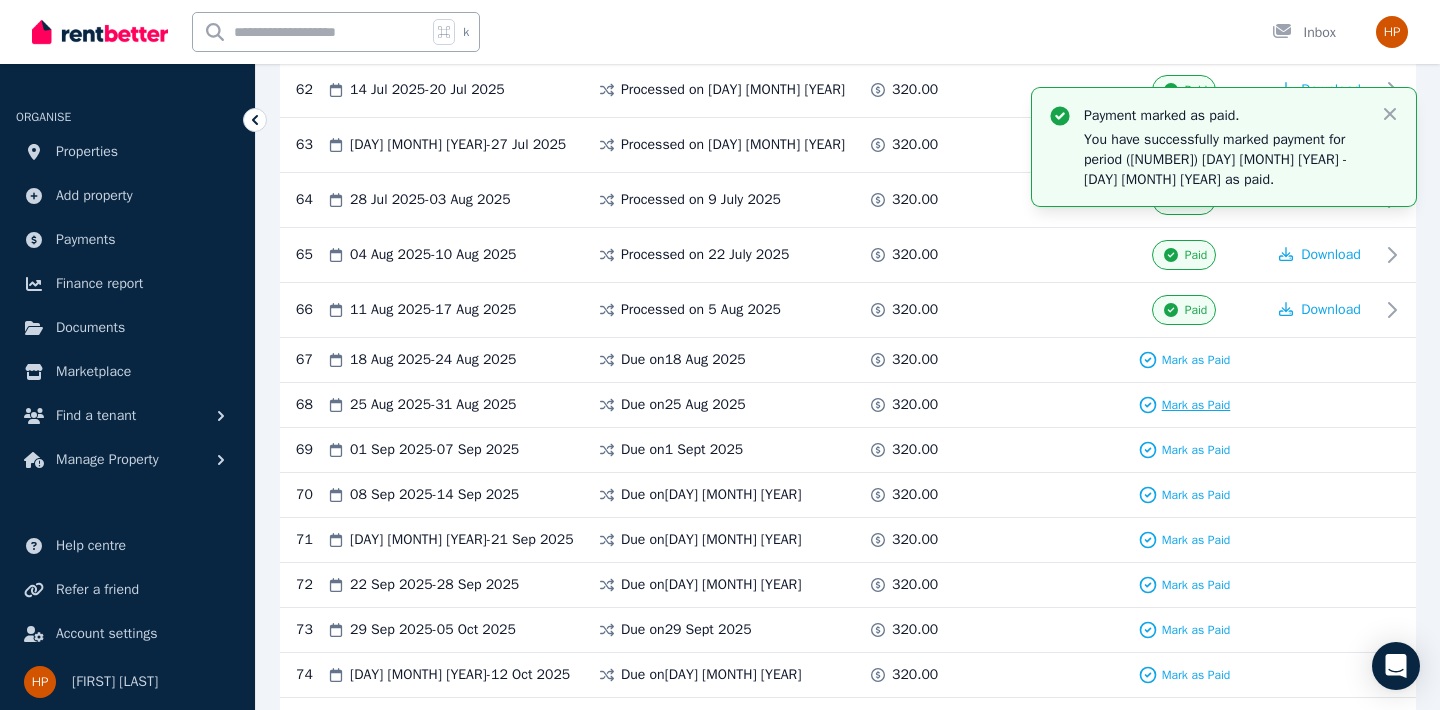scroll, scrollTop: 3842, scrollLeft: 0, axis: vertical 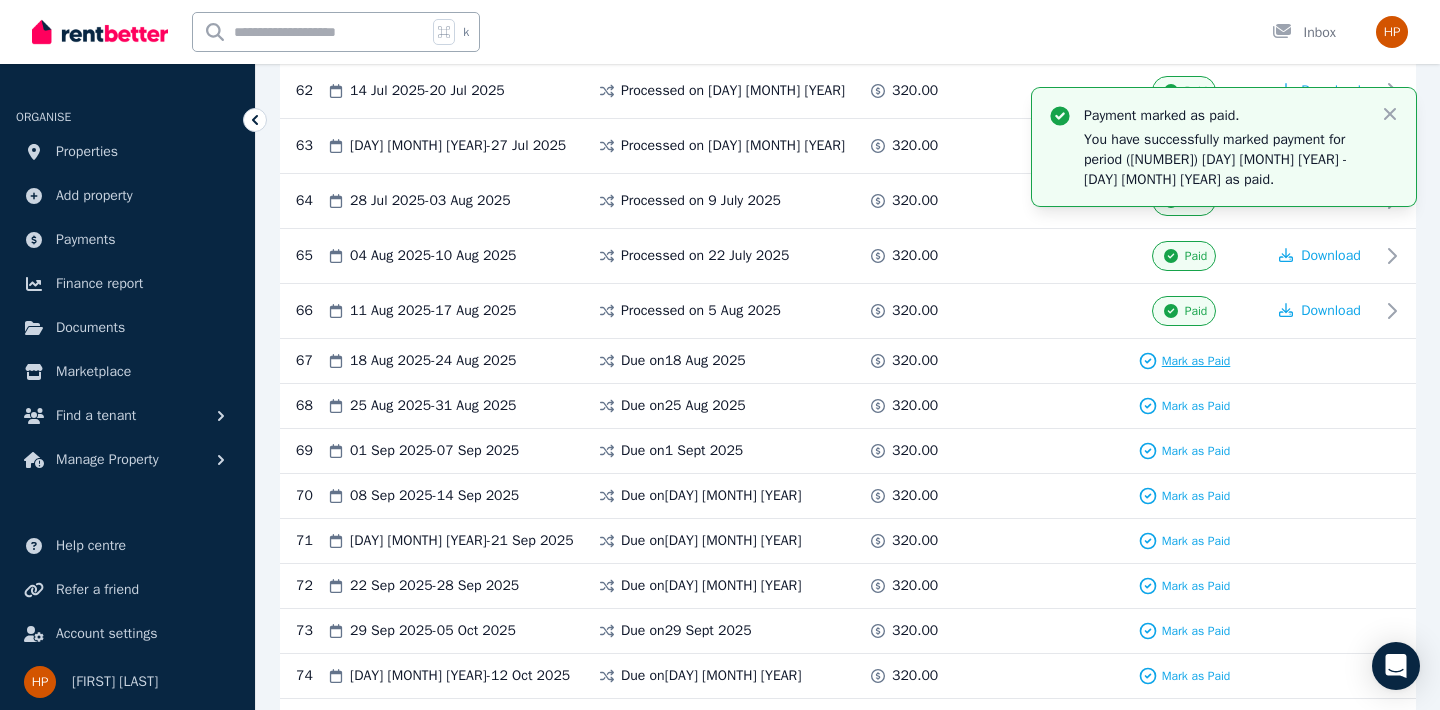 click on "Mark as Paid" at bounding box center (1196, 361) 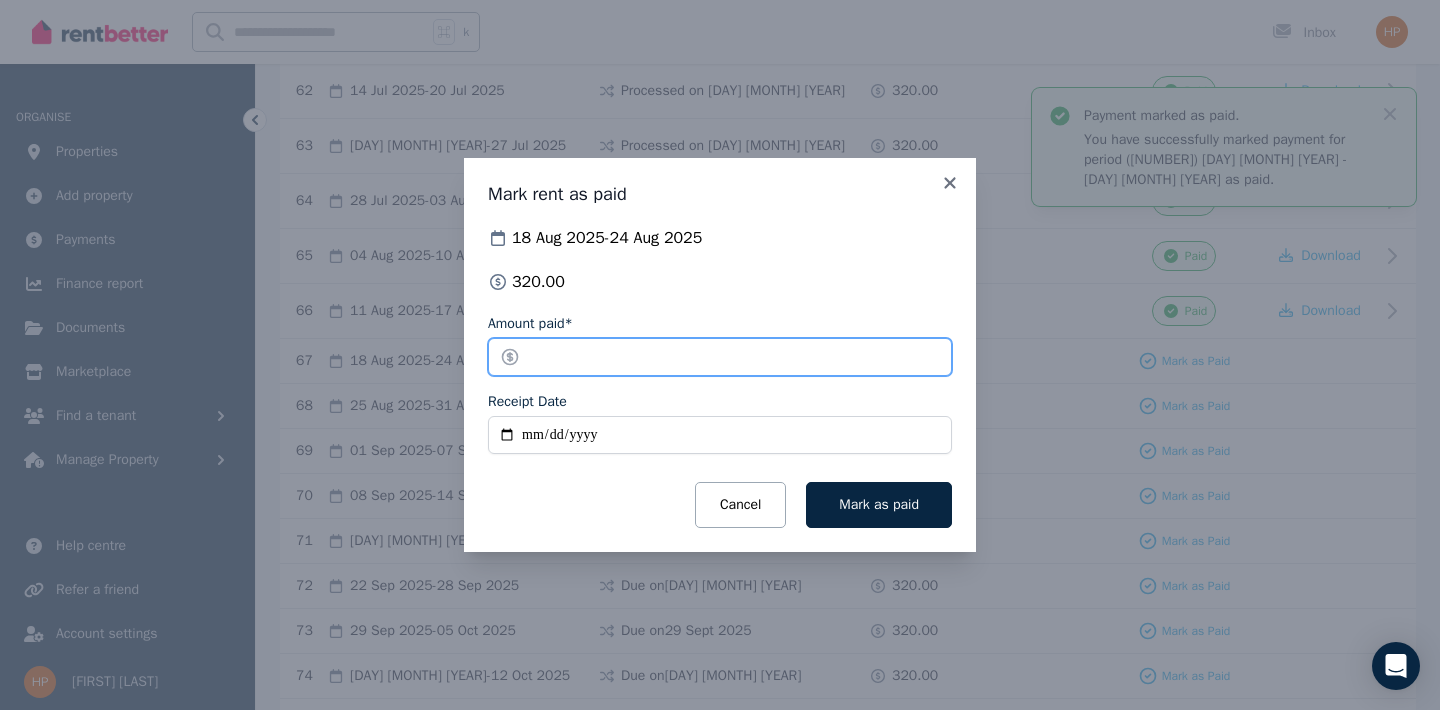 drag, startPoint x: 645, startPoint y: 361, endPoint x: 479, endPoint y: 349, distance: 166.43317 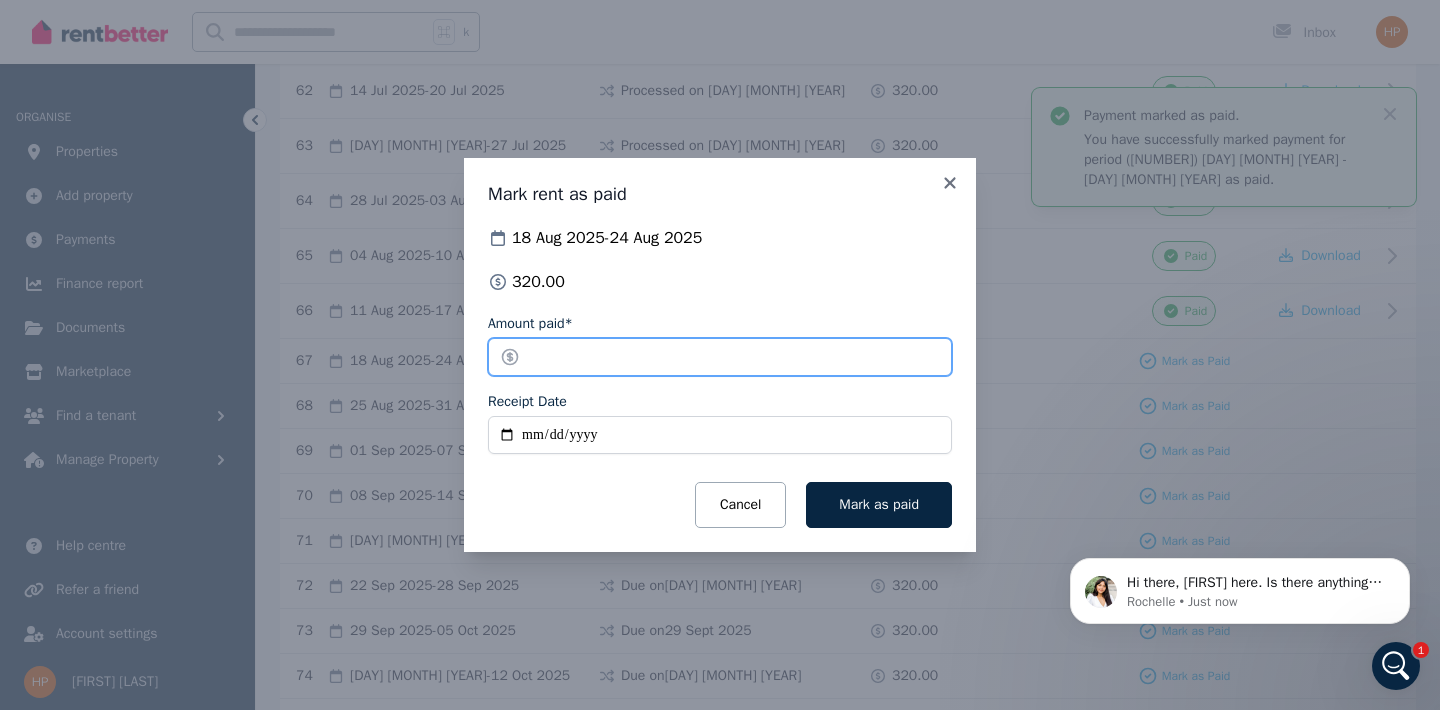 scroll, scrollTop: 0, scrollLeft: 0, axis: both 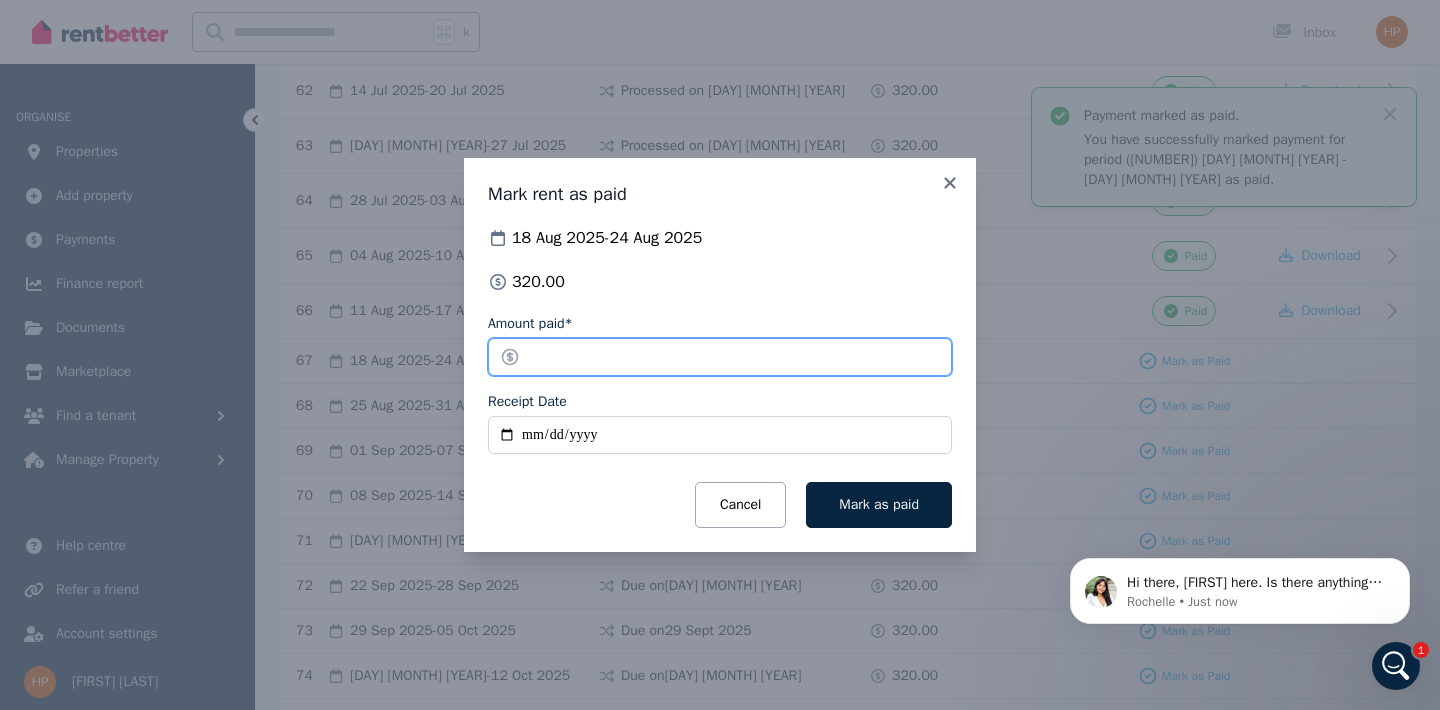 type on "******" 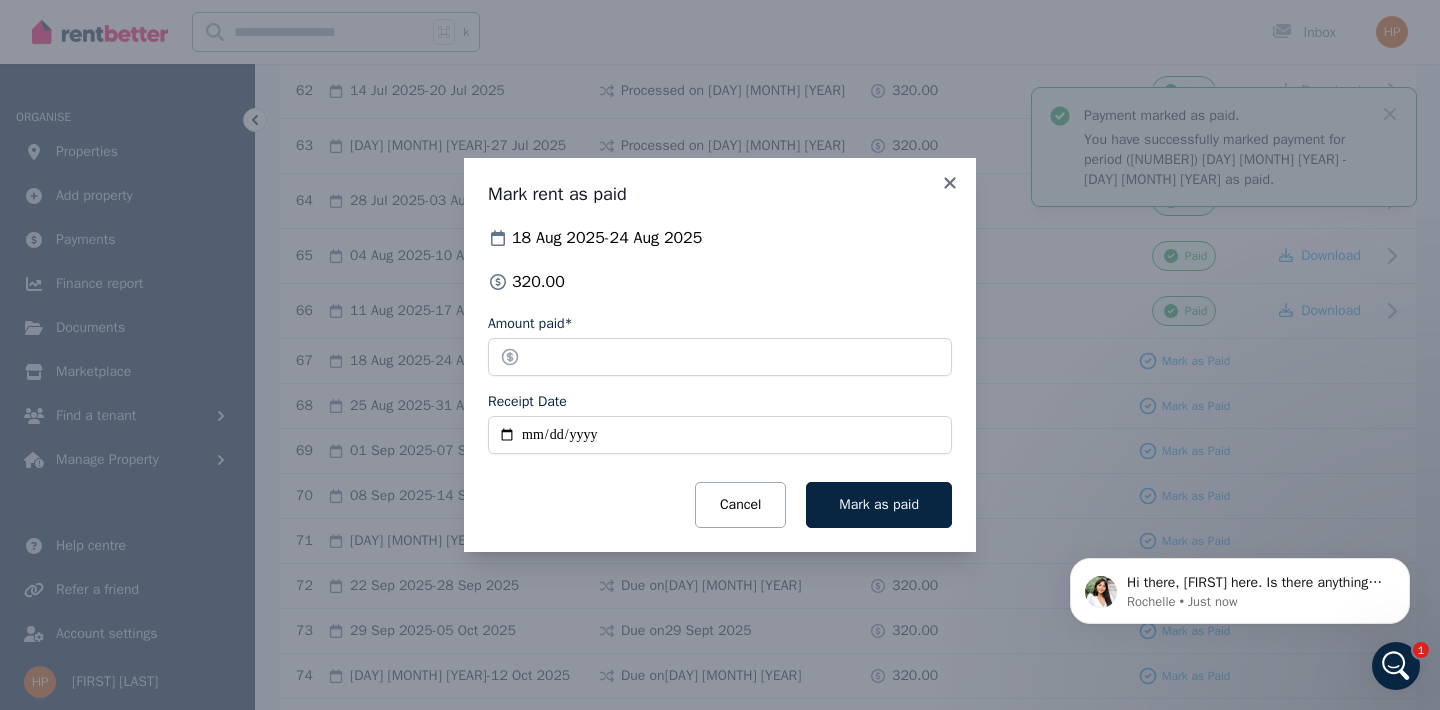 click on "Receipt Date" at bounding box center [720, 435] 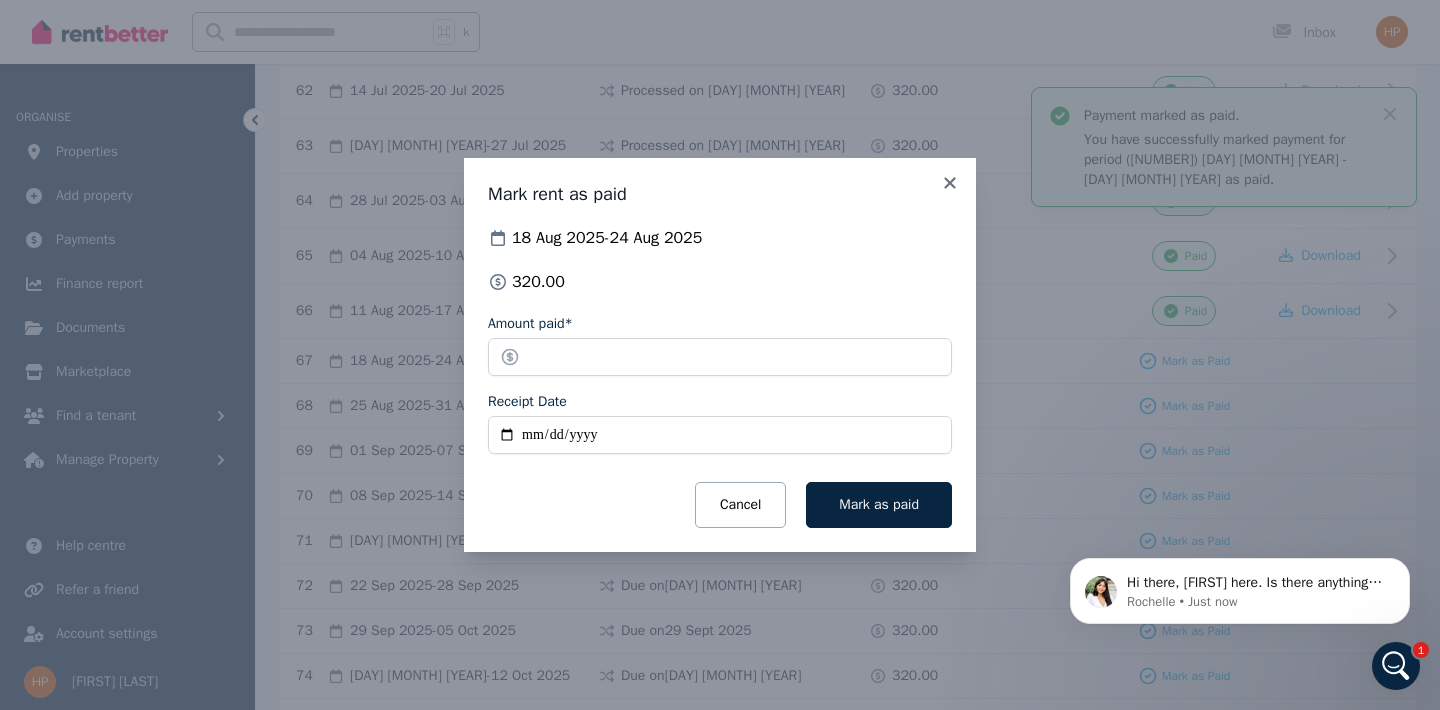 type on "**********" 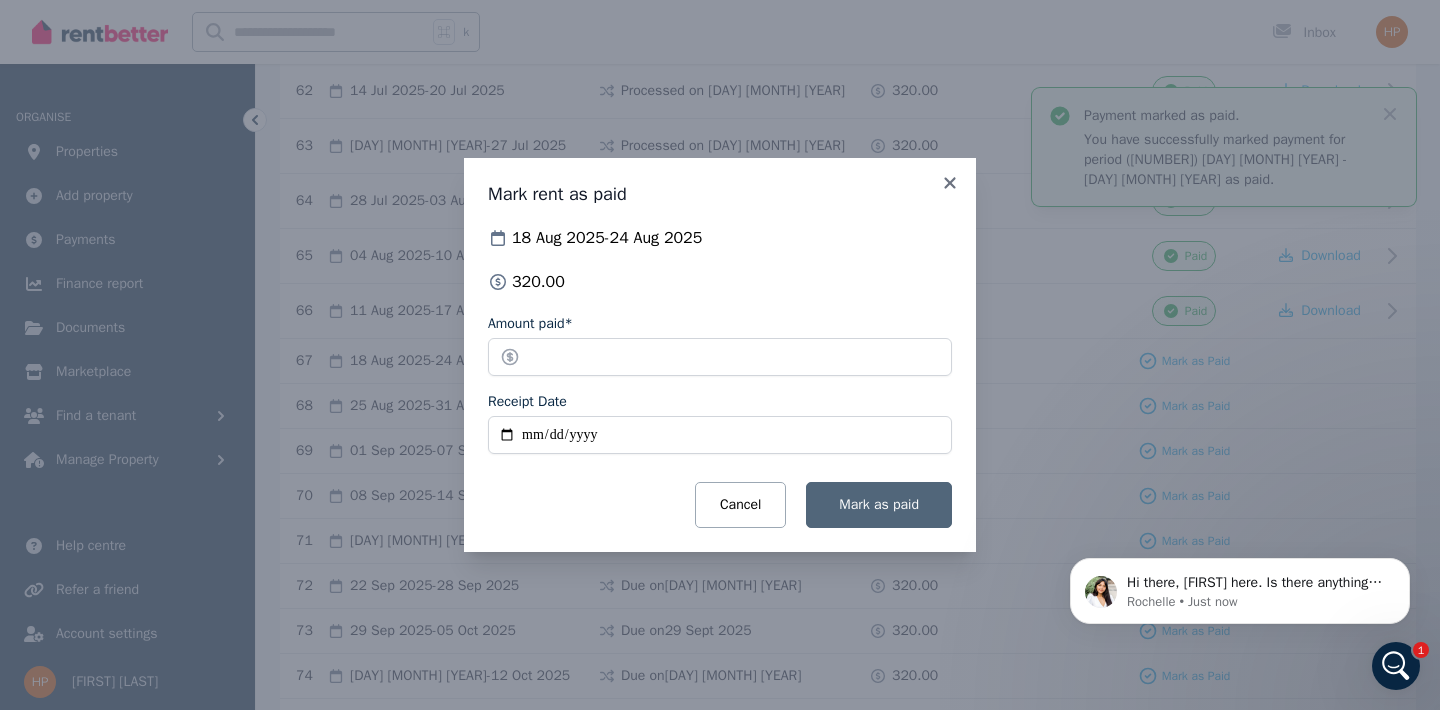 click on "Mark as paid" at bounding box center [879, 504] 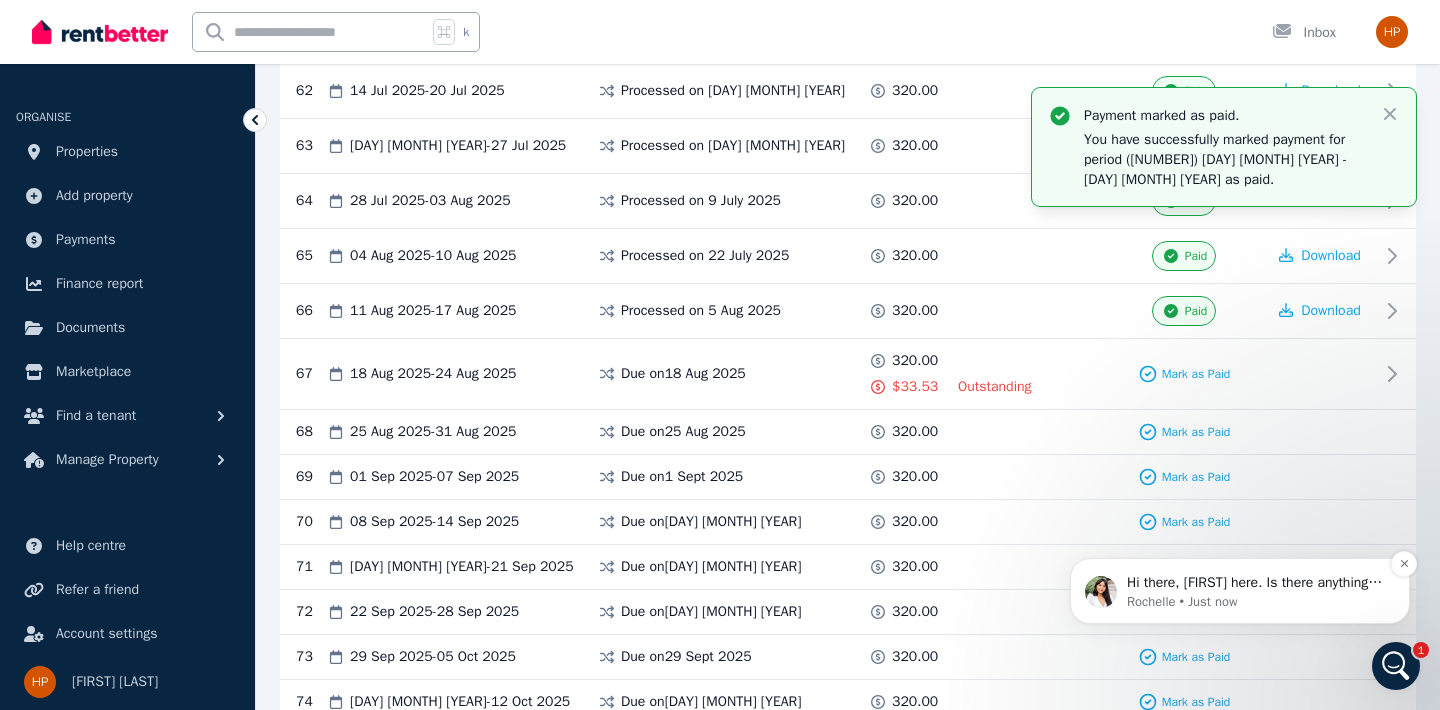 click on "Hi there, [FIRST] here. Is there anything I can help you with?" at bounding box center [1256, 583] 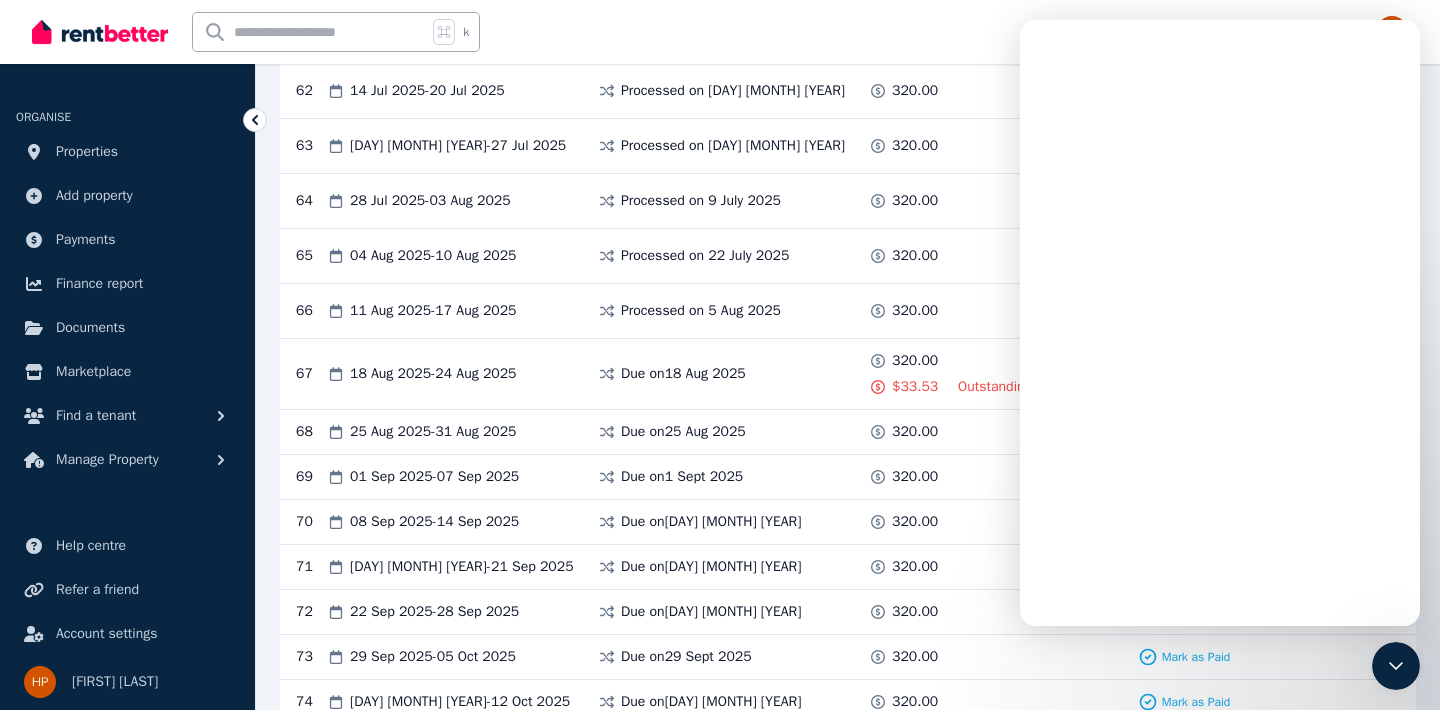 scroll, scrollTop: 0, scrollLeft: 0, axis: both 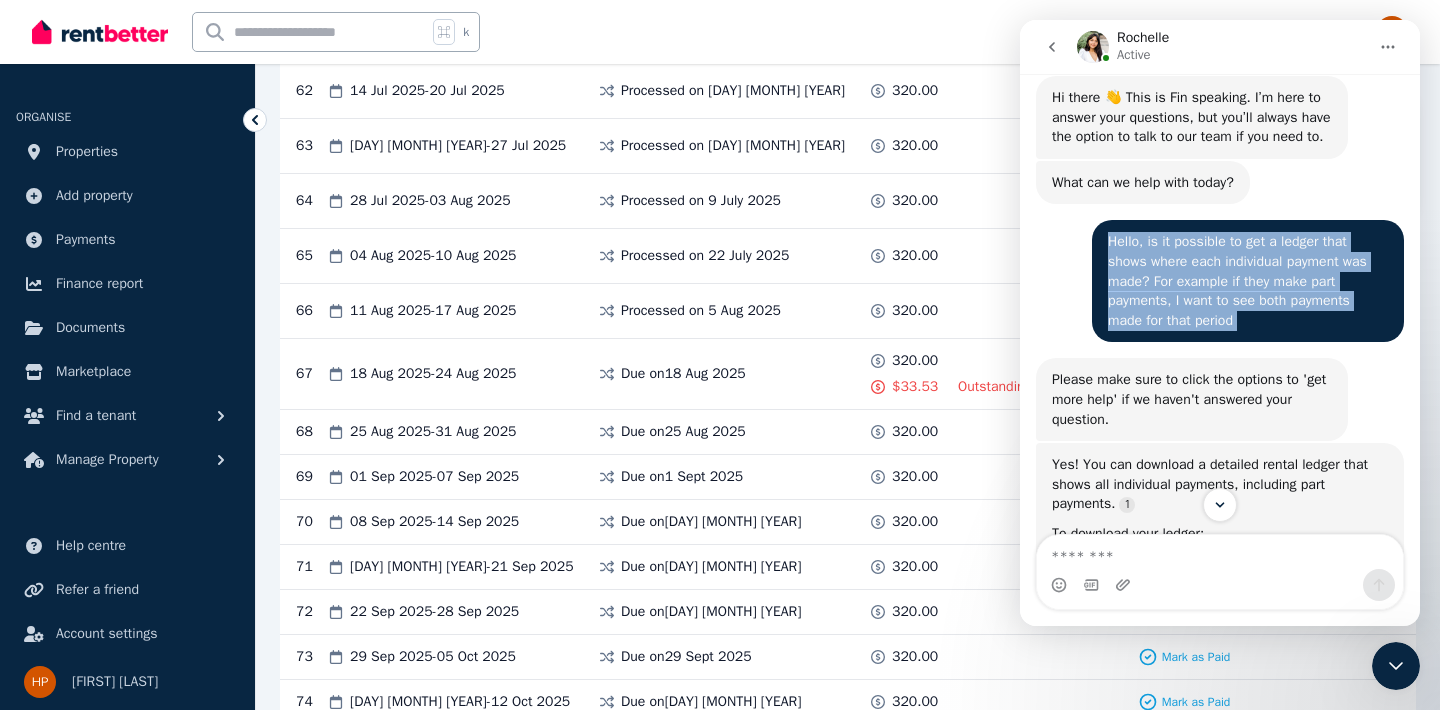 drag, startPoint x: 1105, startPoint y: 255, endPoint x: 1269, endPoint y: 363, distance: 196.367 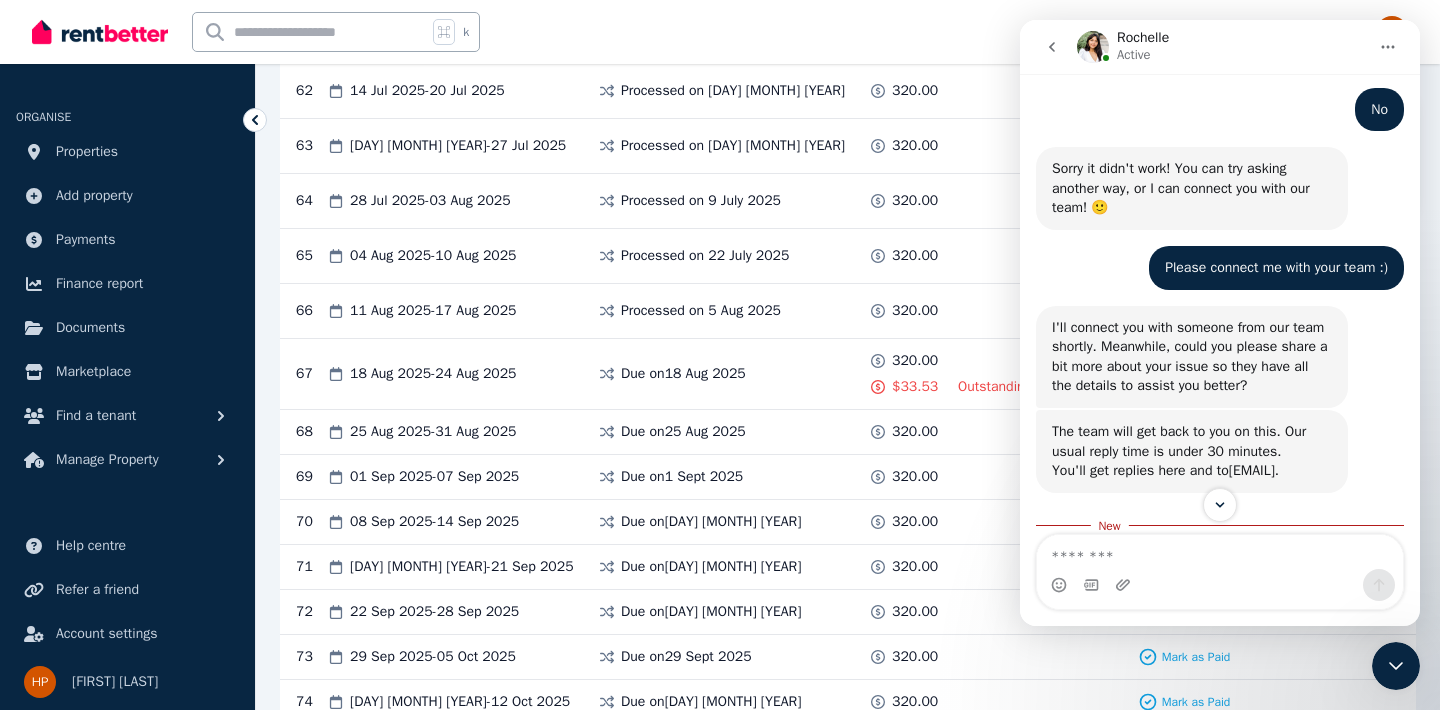 scroll, scrollTop: 1164, scrollLeft: 0, axis: vertical 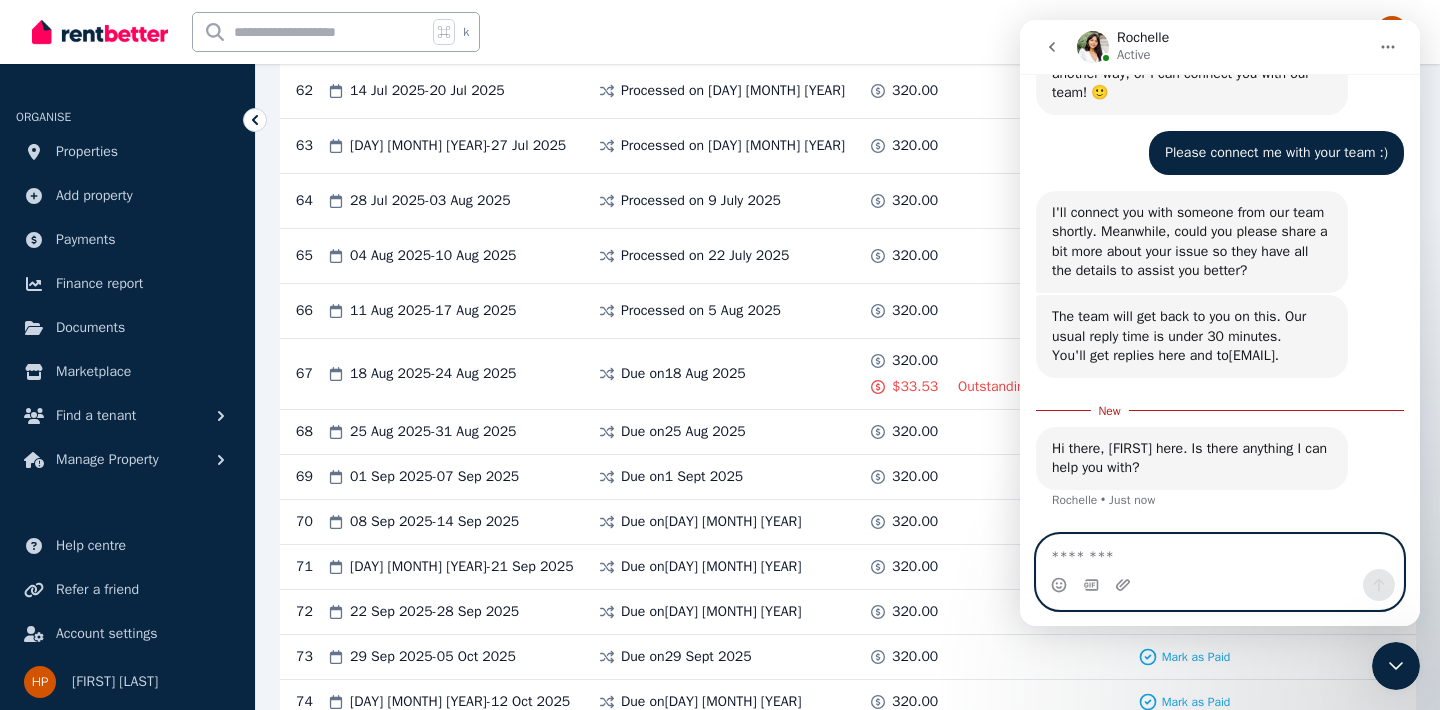 click at bounding box center [1220, 552] 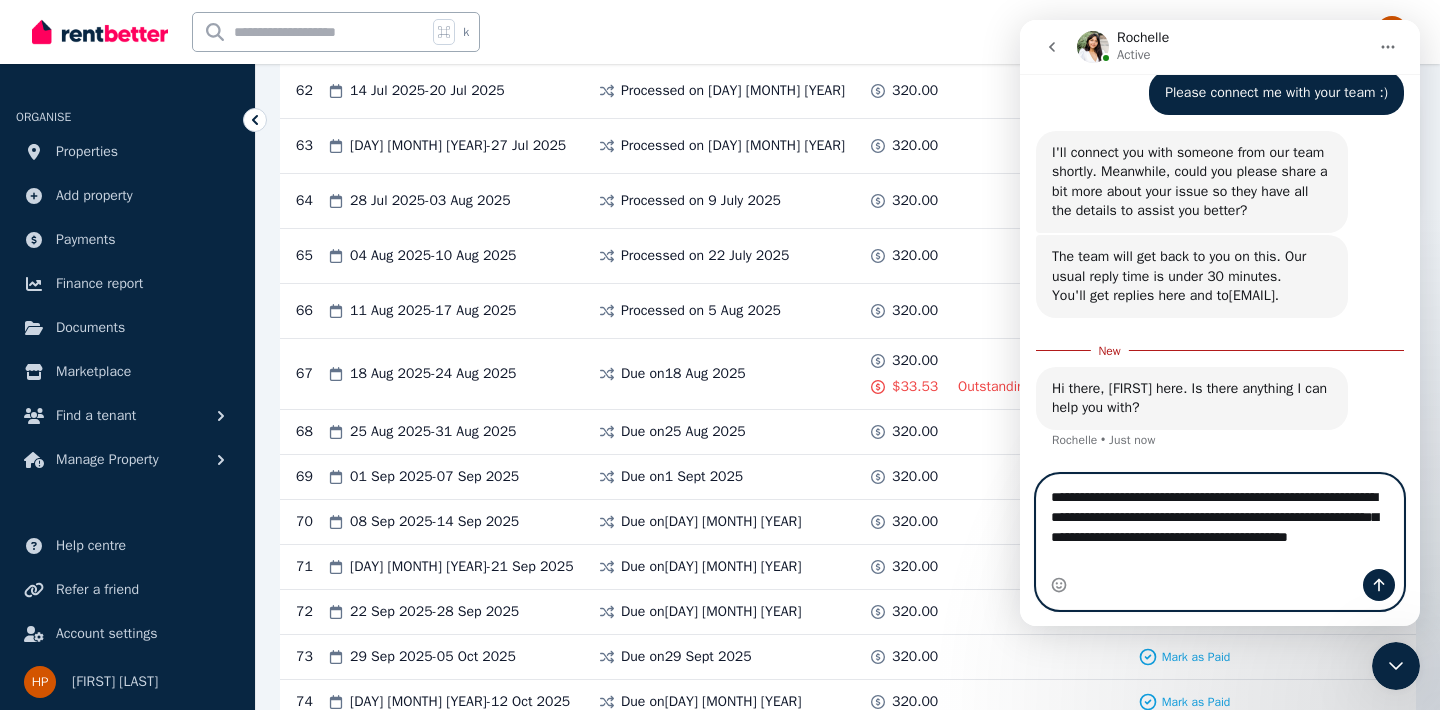 scroll, scrollTop: 1224, scrollLeft: 0, axis: vertical 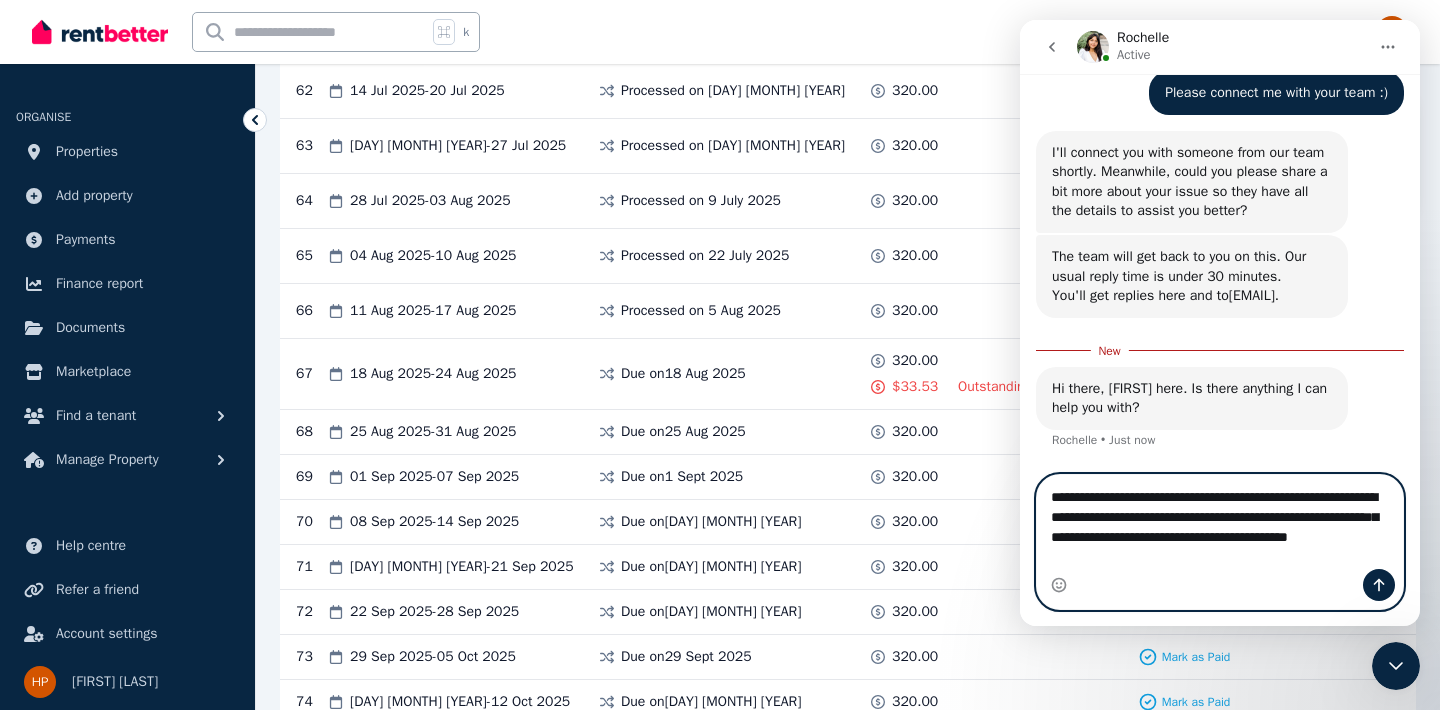type on "**********" 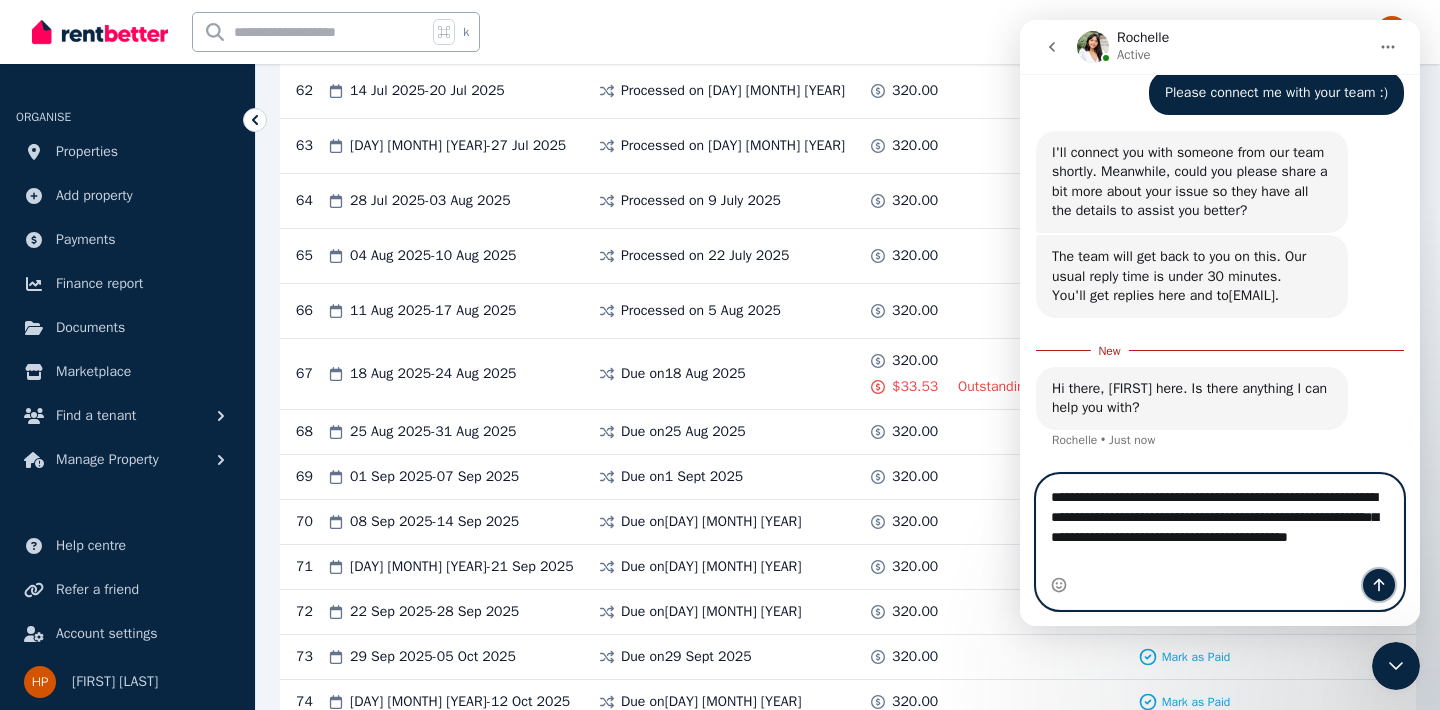 click 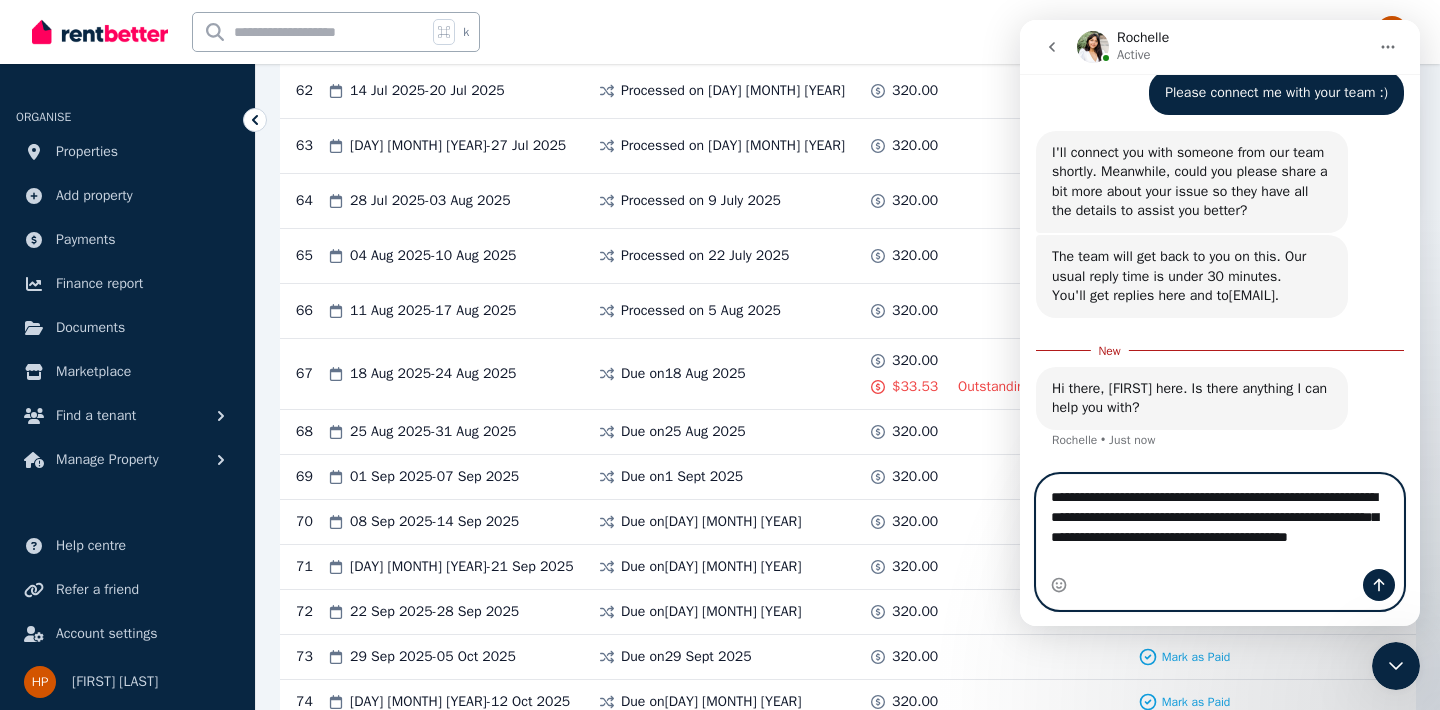 type 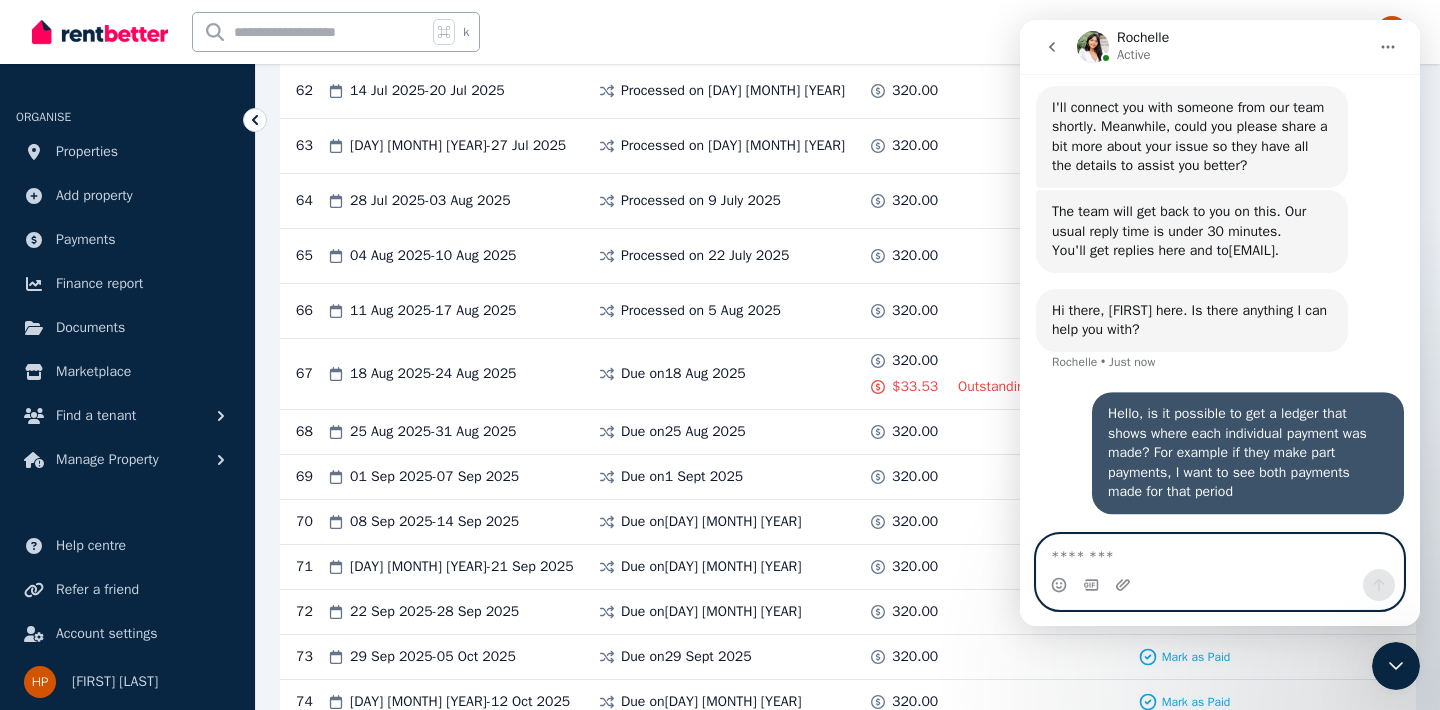scroll, scrollTop: 1269, scrollLeft: 0, axis: vertical 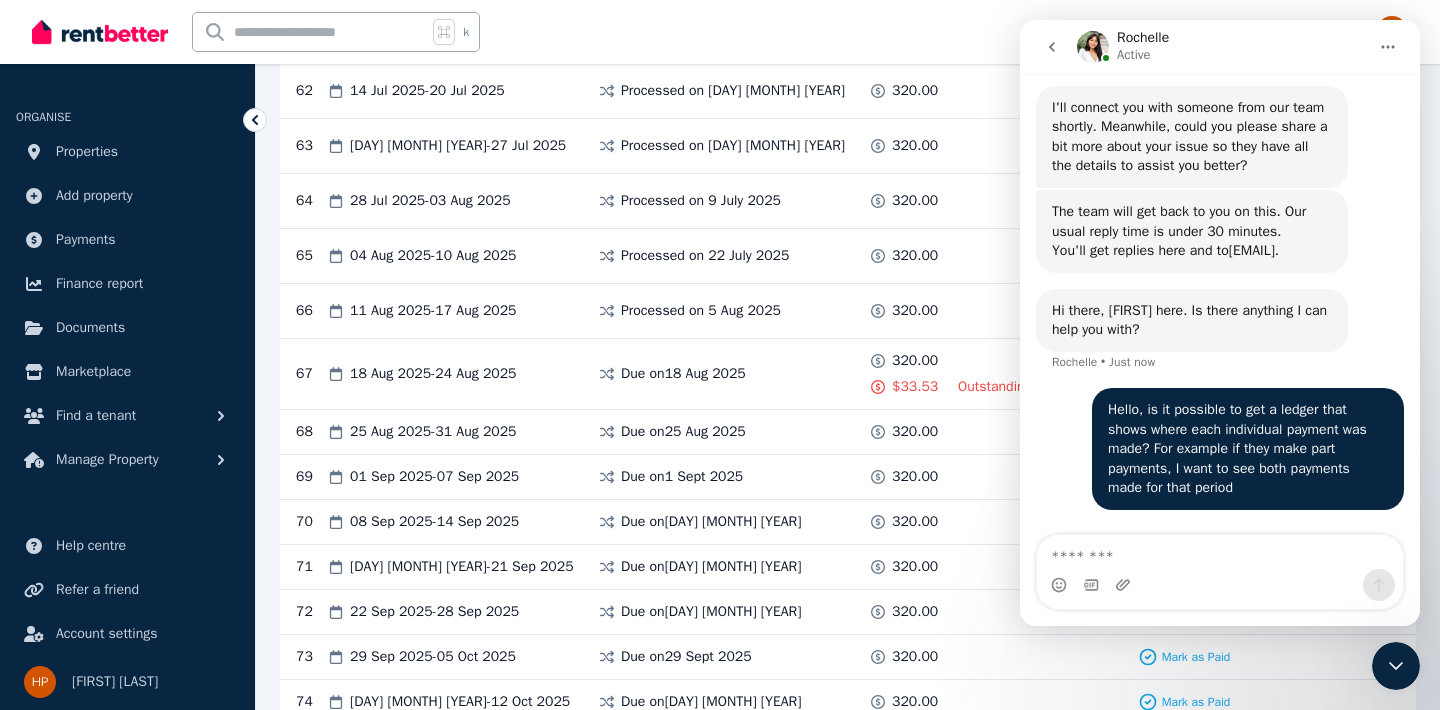 click 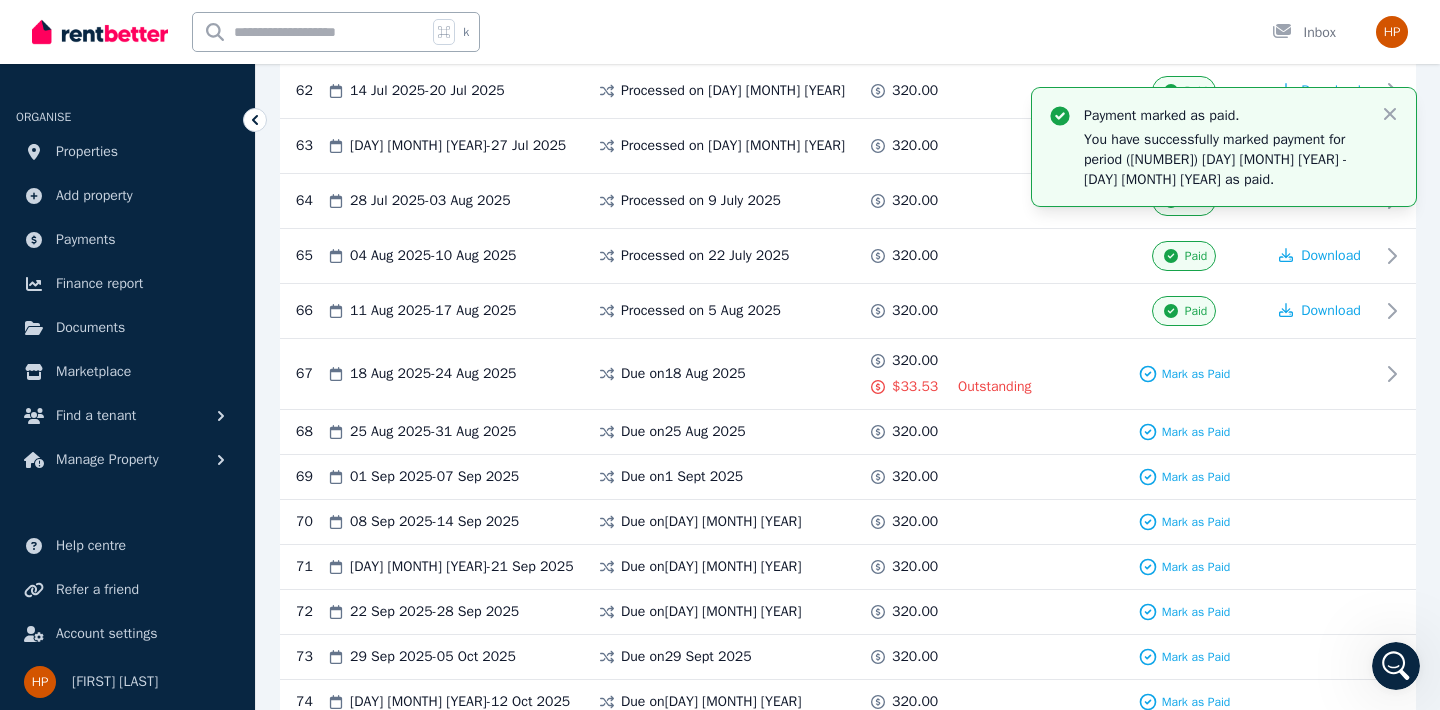 scroll, scrollTop: 0, scrollLeft: 0, axis: both 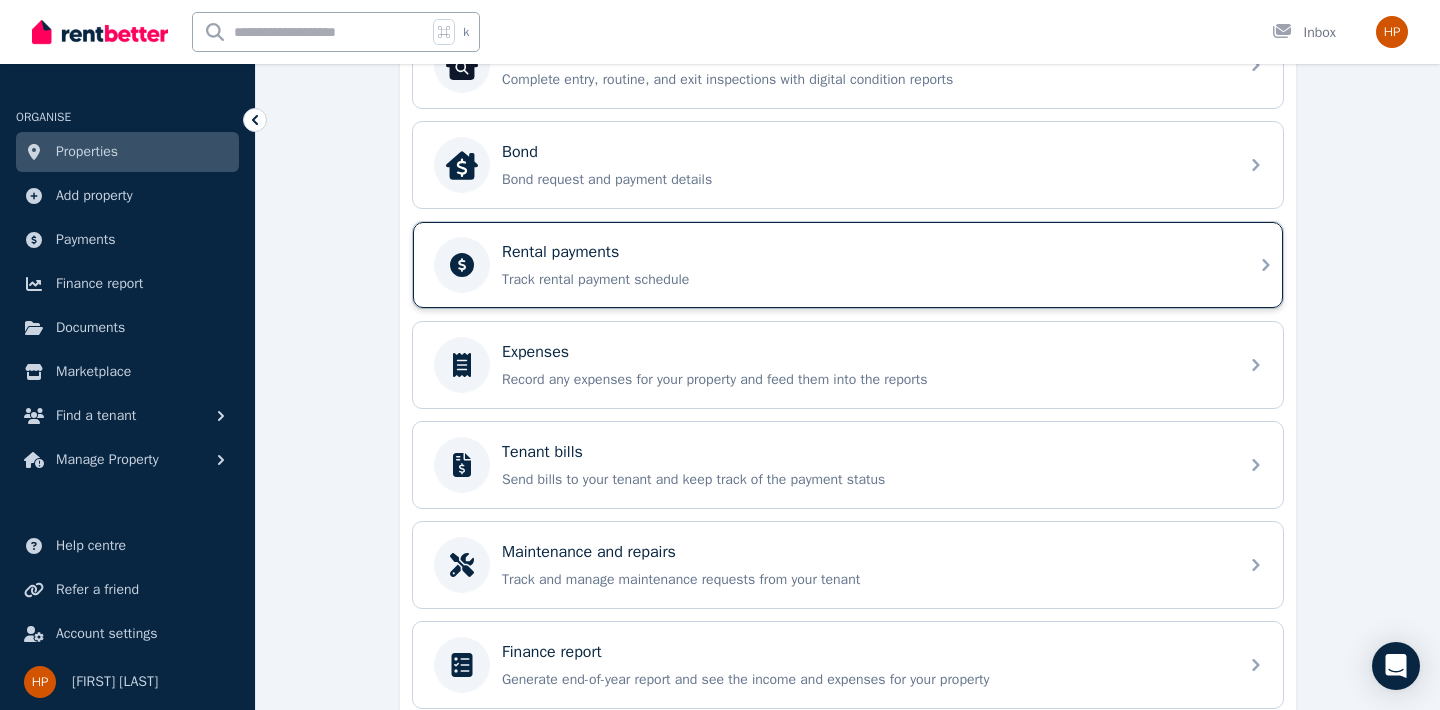 click on "Track rental payment schedule" at bounding box center [864, 280] 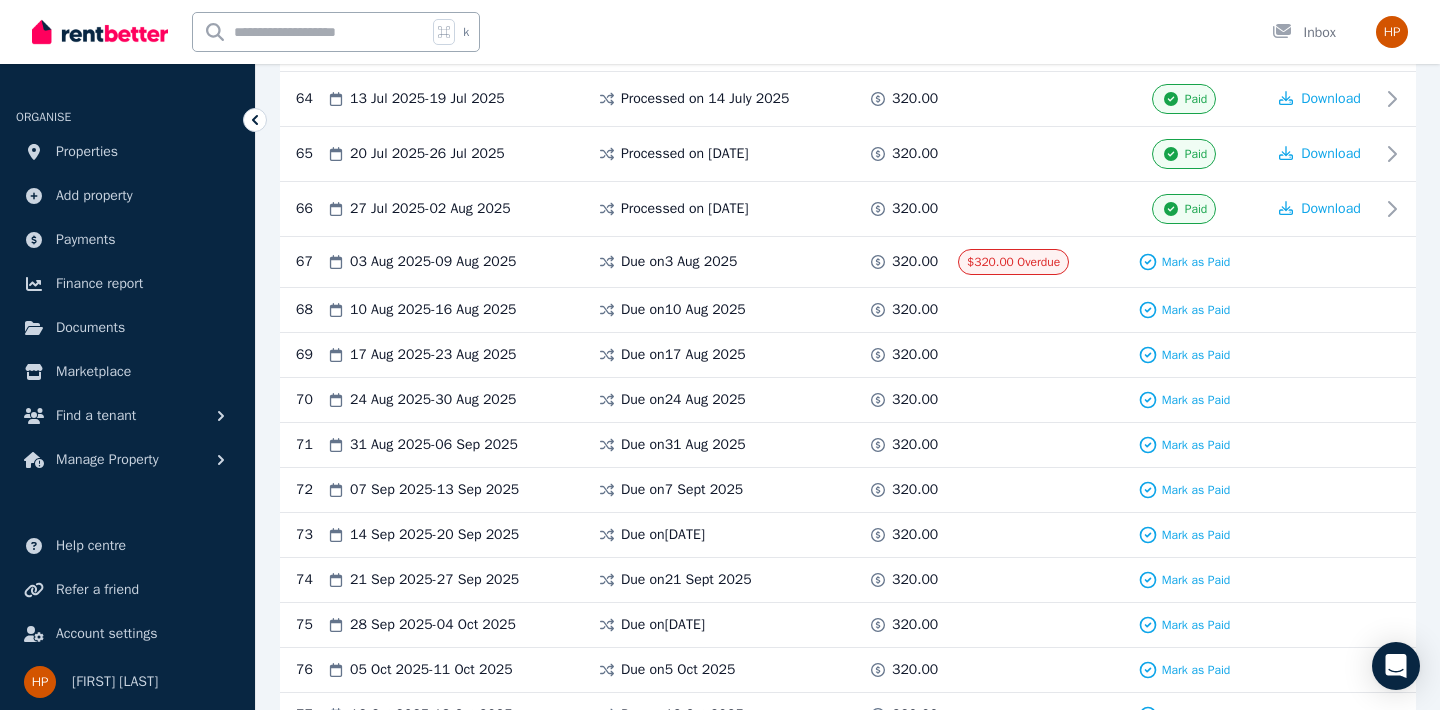 scroll, scrollTop: 3901, scrollLeft: 0, axis: vertical 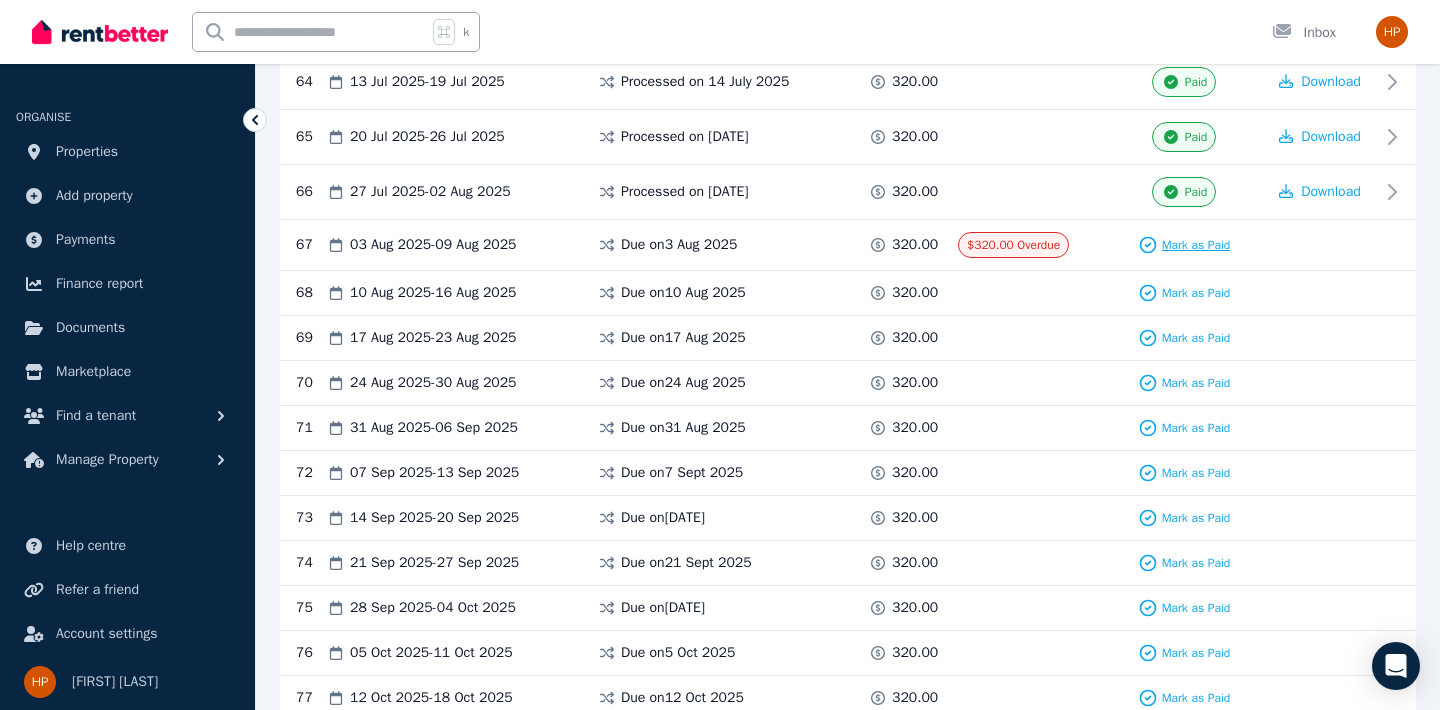 click on "Mark as Paid" at bounding box center [1196, 245] 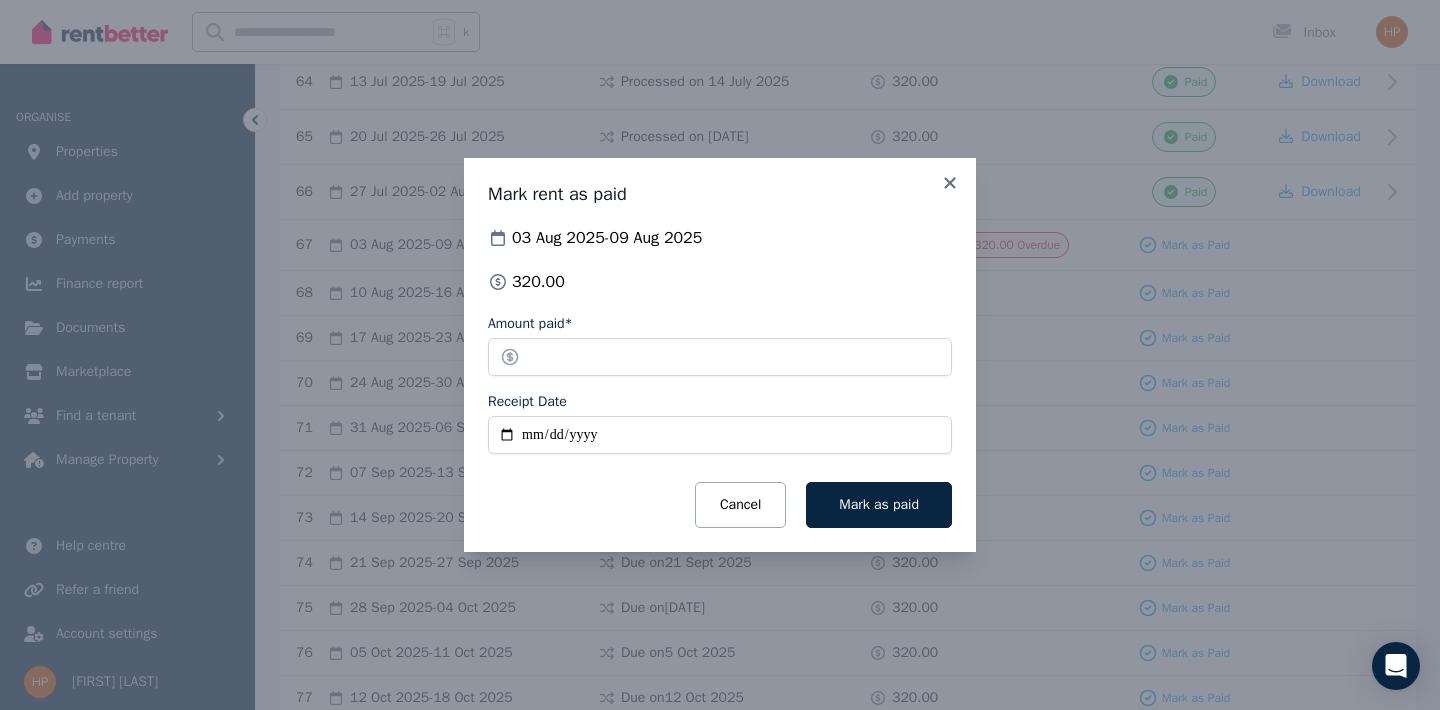 click on "Receipt Date" at bounding box center [720, 435] 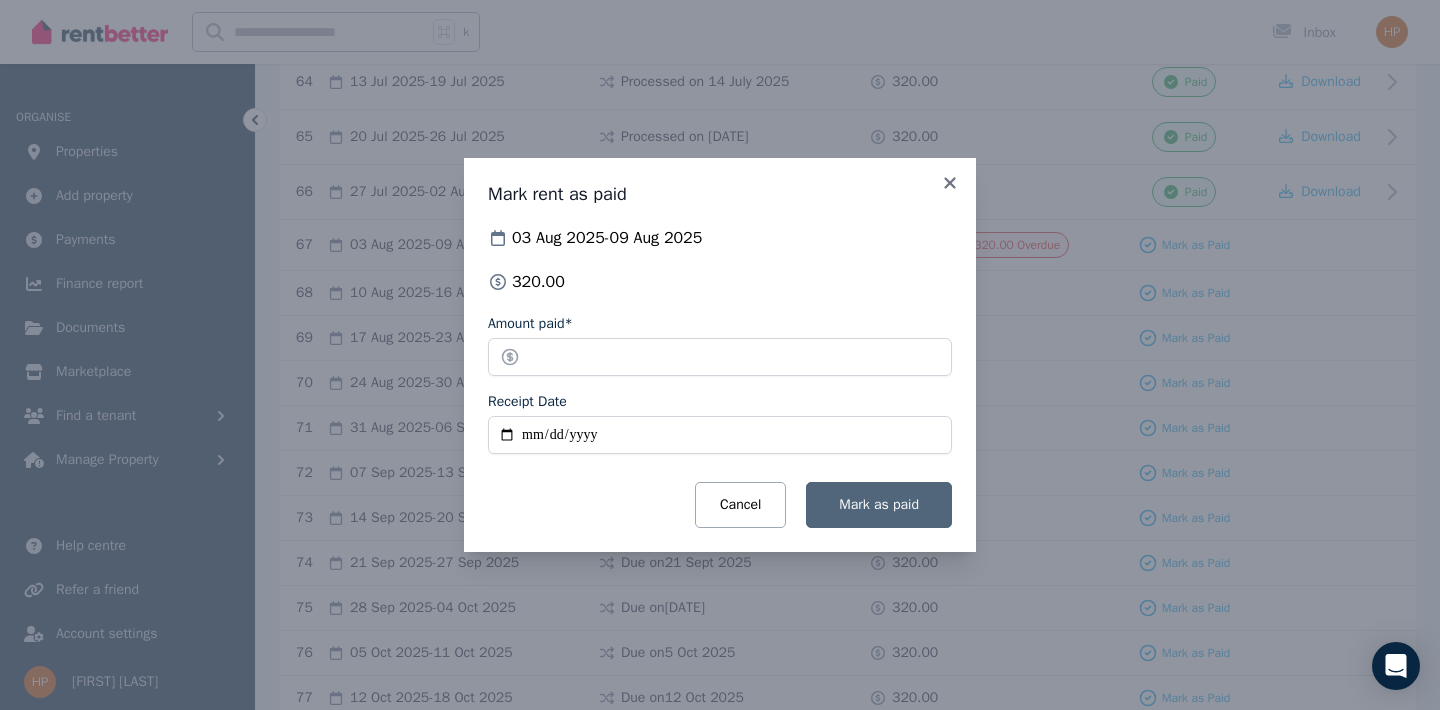 click on "Mark as paid" at bounding box center [879, 504] 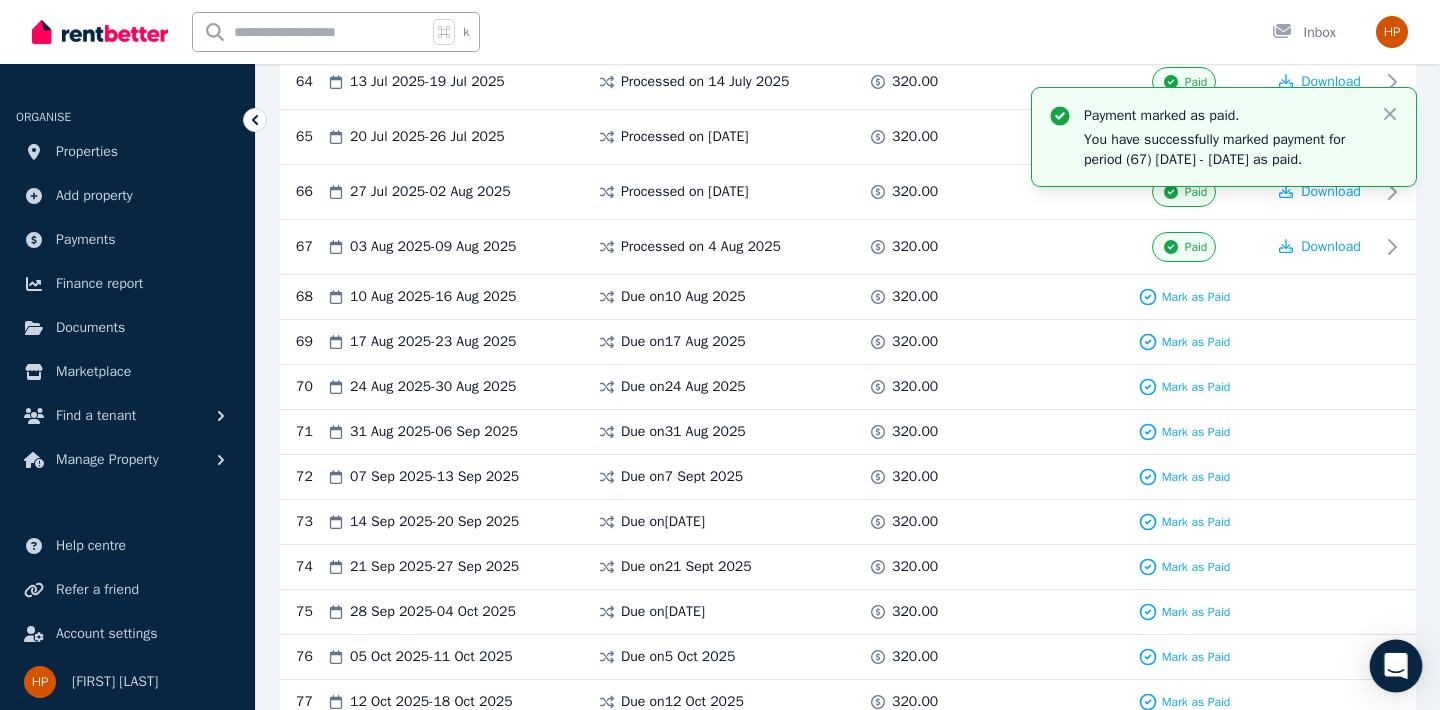 click 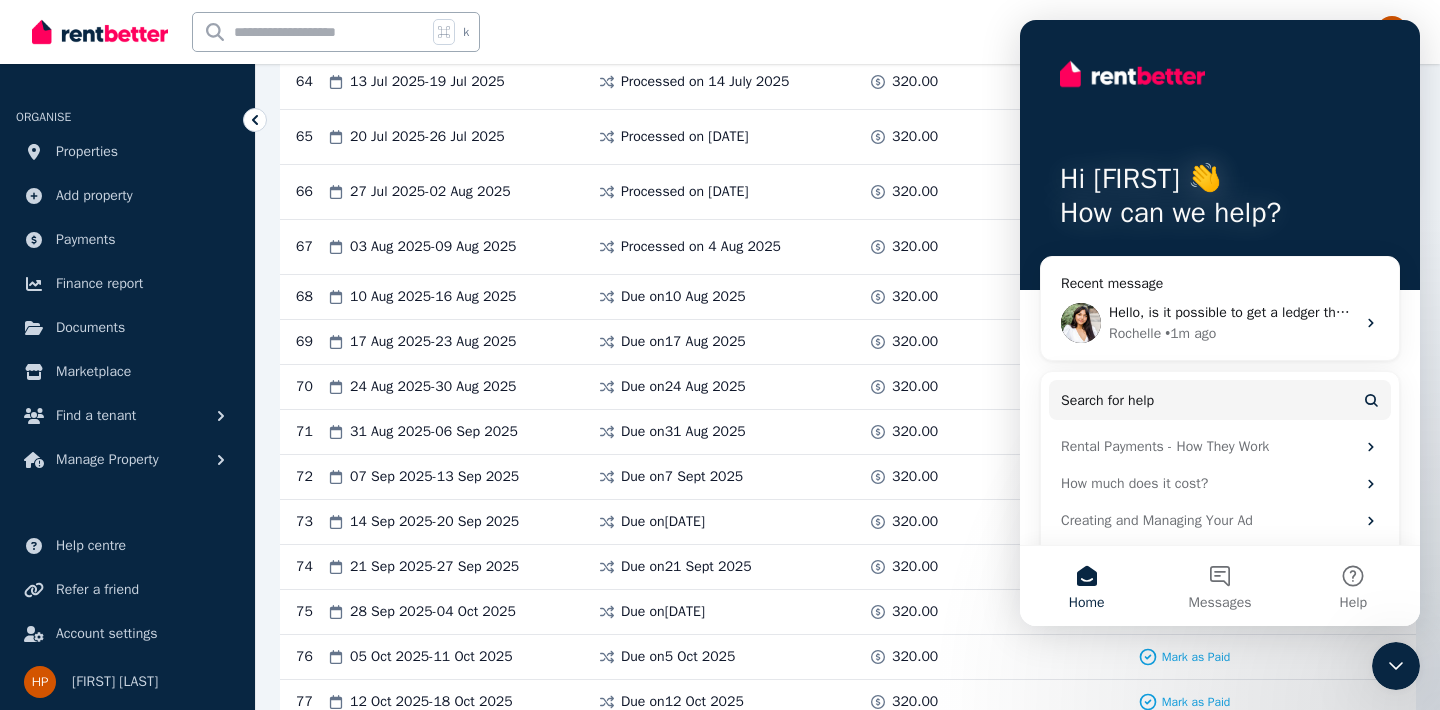 scroll, scrollTop: 0, scrollLeft: 0, axis: both 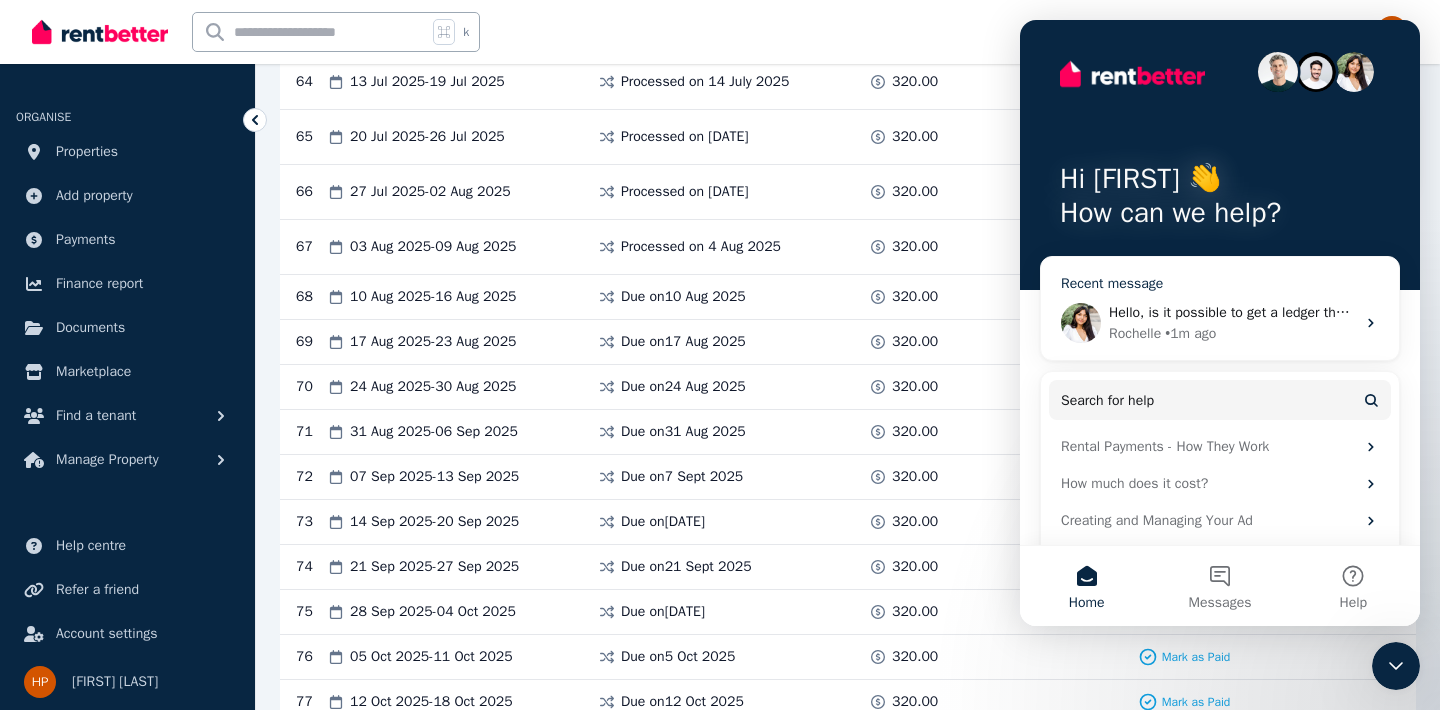 click on "Hello, is it possible to get a ledger that shows where each individual payment was made? For example if they make part payments, I want to see both payments made for that period" at bounding box center (1232, 312) 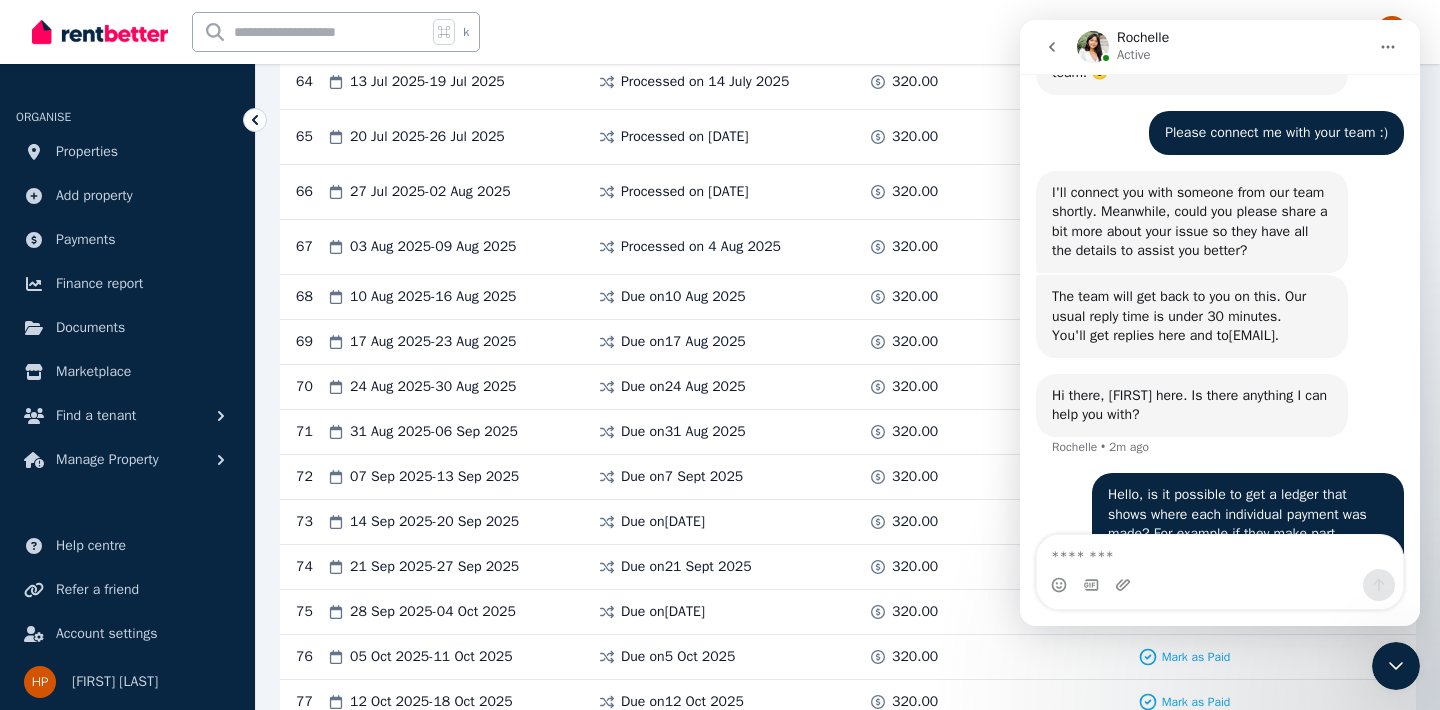 scroll, scrollTop: 1269, scrollLeft: 0, axis: vertical 